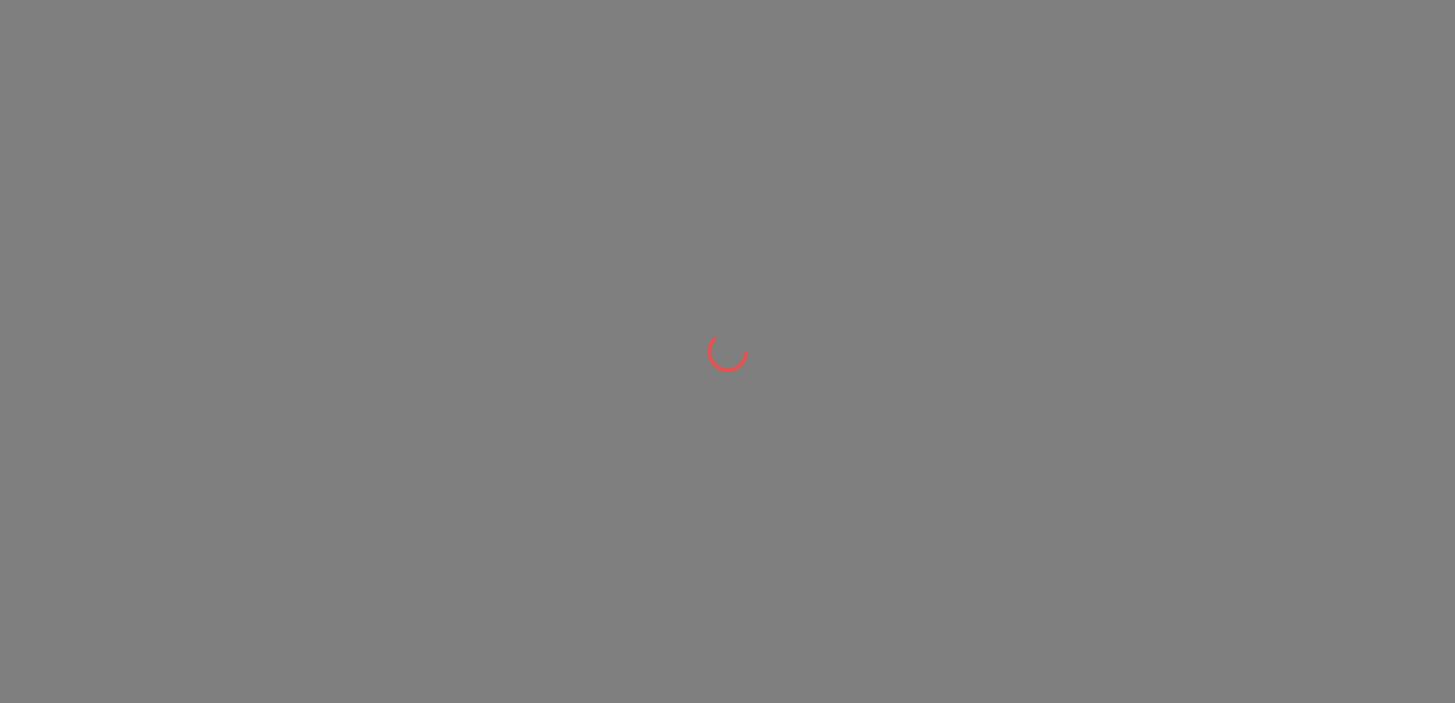 scroll, scrollTop: 0, scrollLeft: 0, axis: both 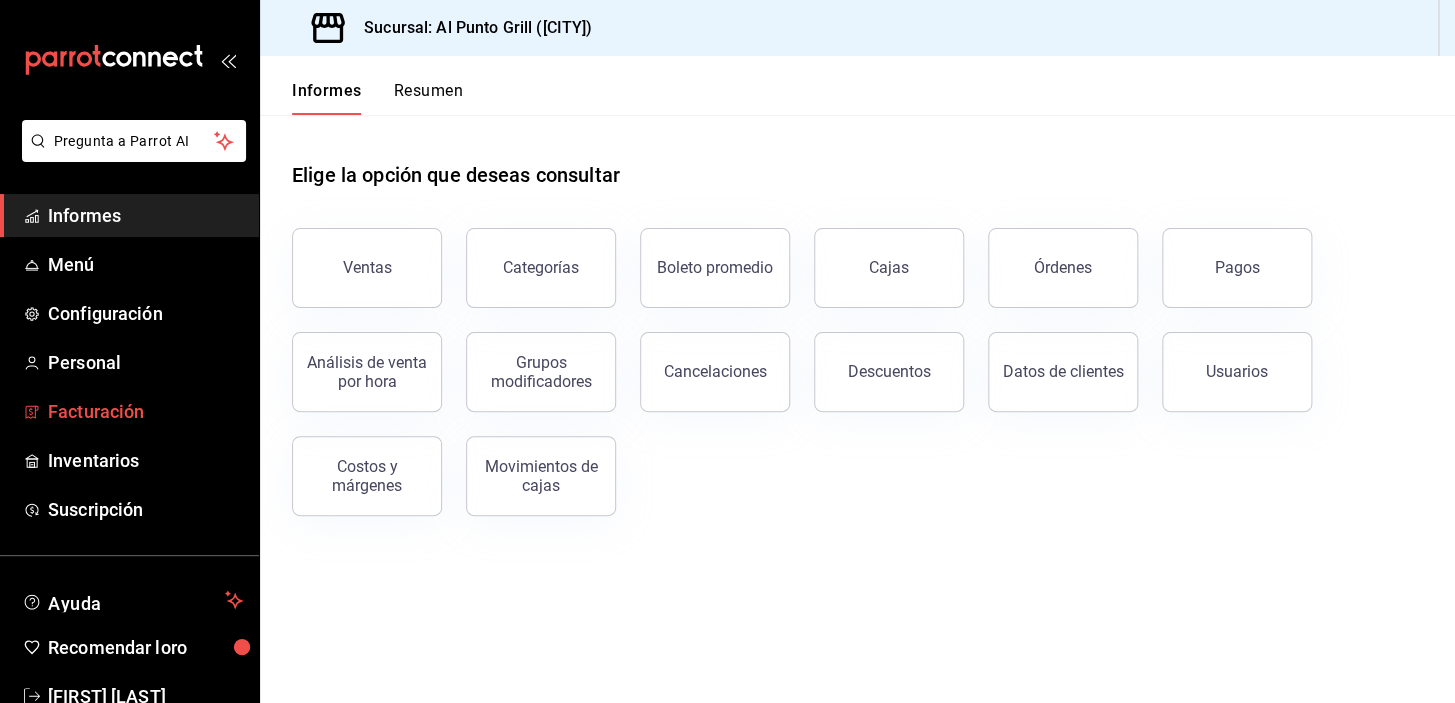 click on "Facturación" at bounding box center (96, 411) 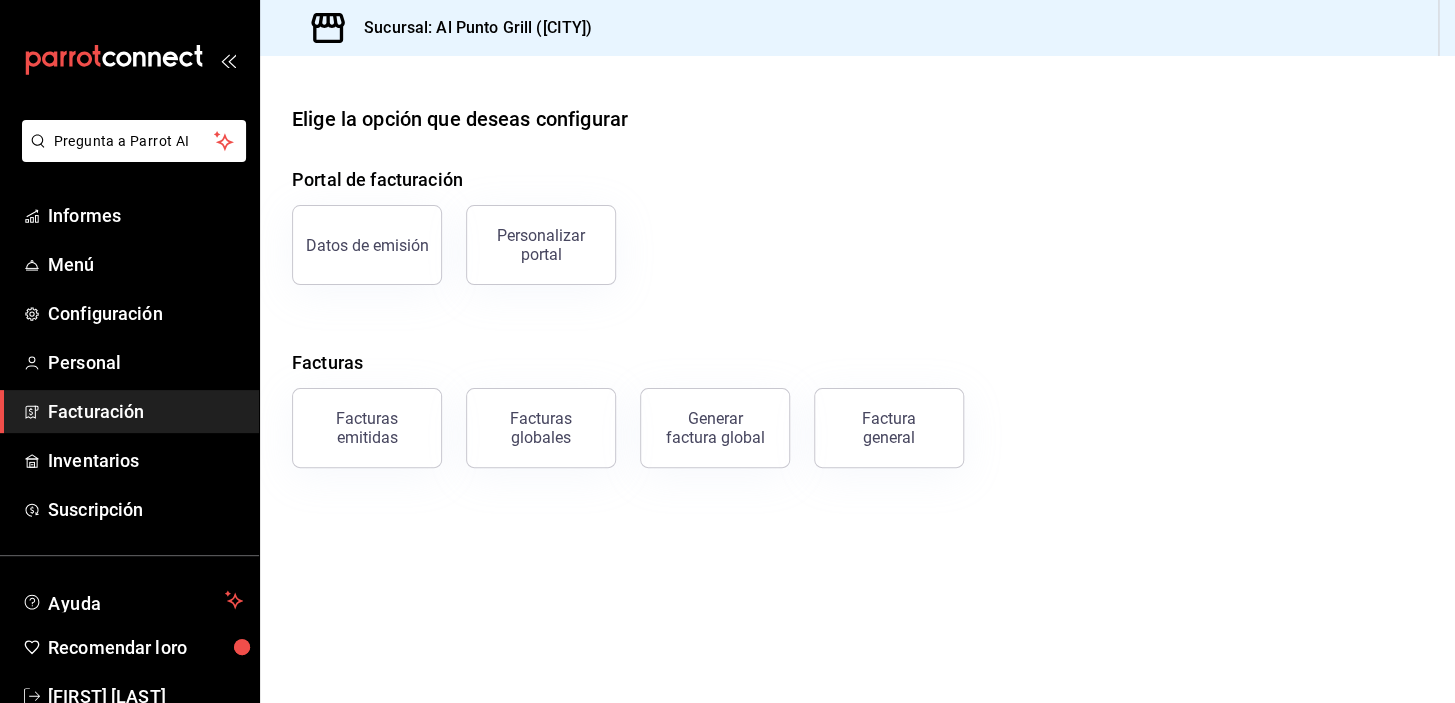 click on "Factura general" at bounding box center (889, 428) 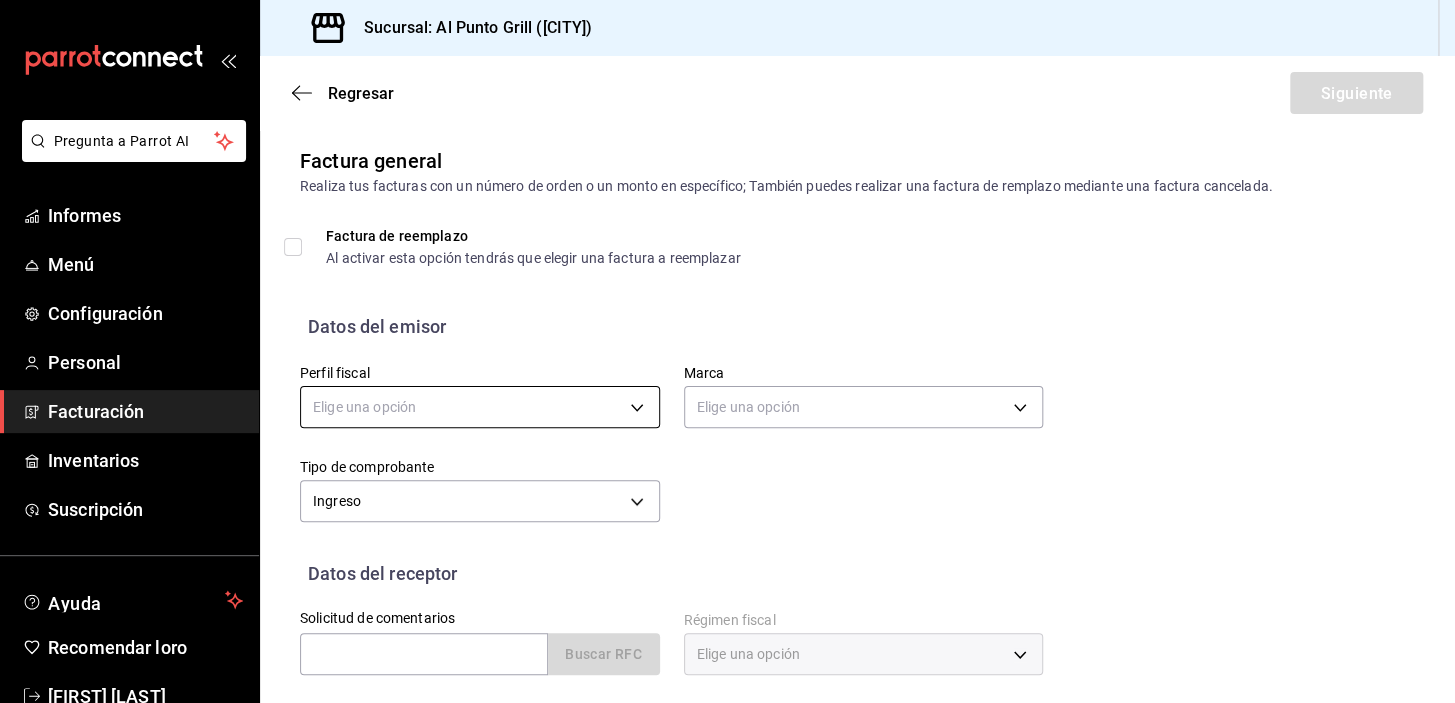 click on "Pregunta a Parrot AI Informes   Menú   Configuración   Personal   Facturación   Inventarios   Suscripción   Ayuda Recomendar loro   [PERSON]   Sugerir nueva función   Sucursal: Al Punto Grill ([CITY]) Regresar Siguiente Factura general Realiza tus facturas con un número de orden o un monto en específico; También puedes realizar una factura de remplazo mediante una factura cancelada. Factura de reemplazo Al activar esta opción tendrás que elegir una factura a reemplazar Datos del emisor Perfil fiscal Elige una opción Marca Elige una opción Tipo de comprobante Ingreso I Datos del receptor Solicitud de comentarios Buscar RFC Régimen fiscal Elige una opción Uso de CFDI Elige una opción Correo electrónico Dirección Calle # exterior #interior Código postal Estado ​ Municipio ​ Colonia ​ Texto original Valora esta traducción Tu opinión servirá para ayudar a mejorar el Traductor de Google GANA 1 MES GRATIS EN TU SUSCRIPCIÓN AQUÍ Pregunta a Parrot AI Informes   Menú   Configuración" at bounding box center (727, 351) 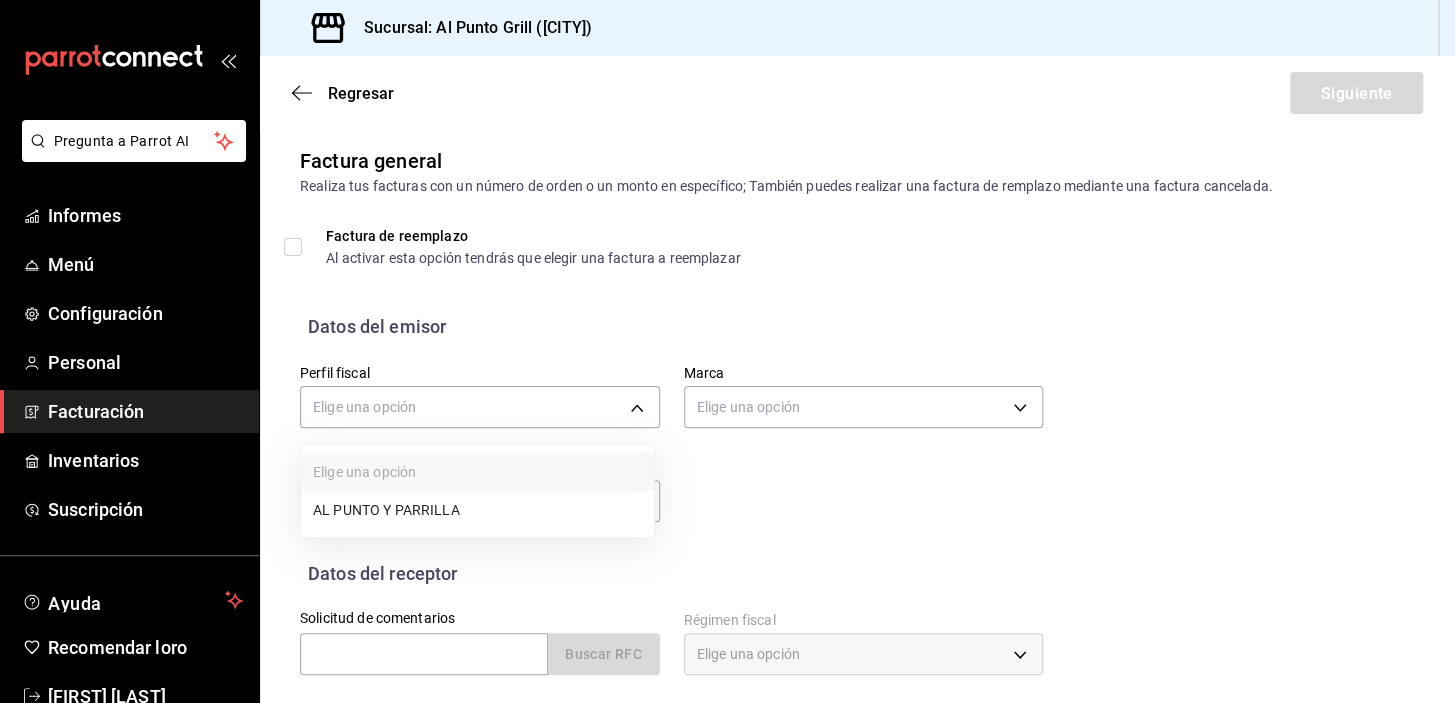 click on "AL PUNTO Y PARRILLA" at bounding box center (386, 510) 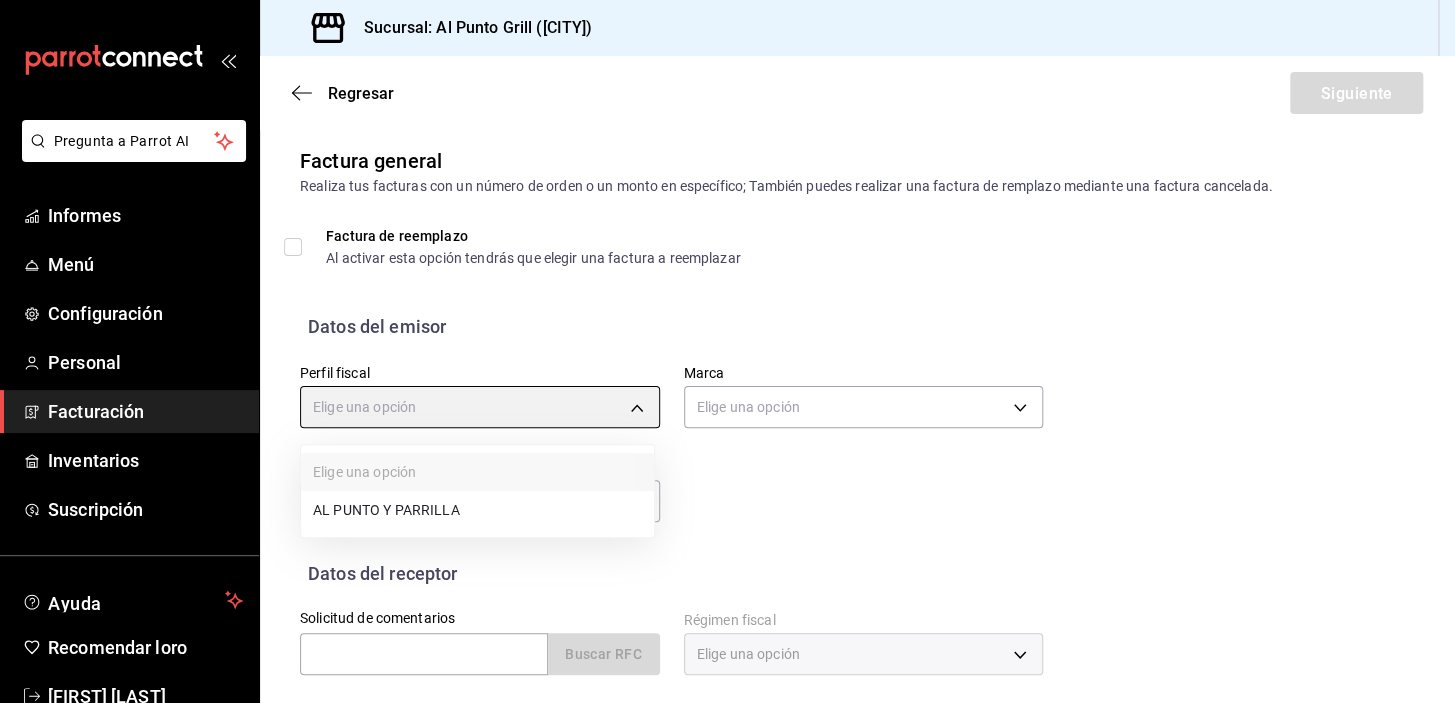 type on "[UUID]" 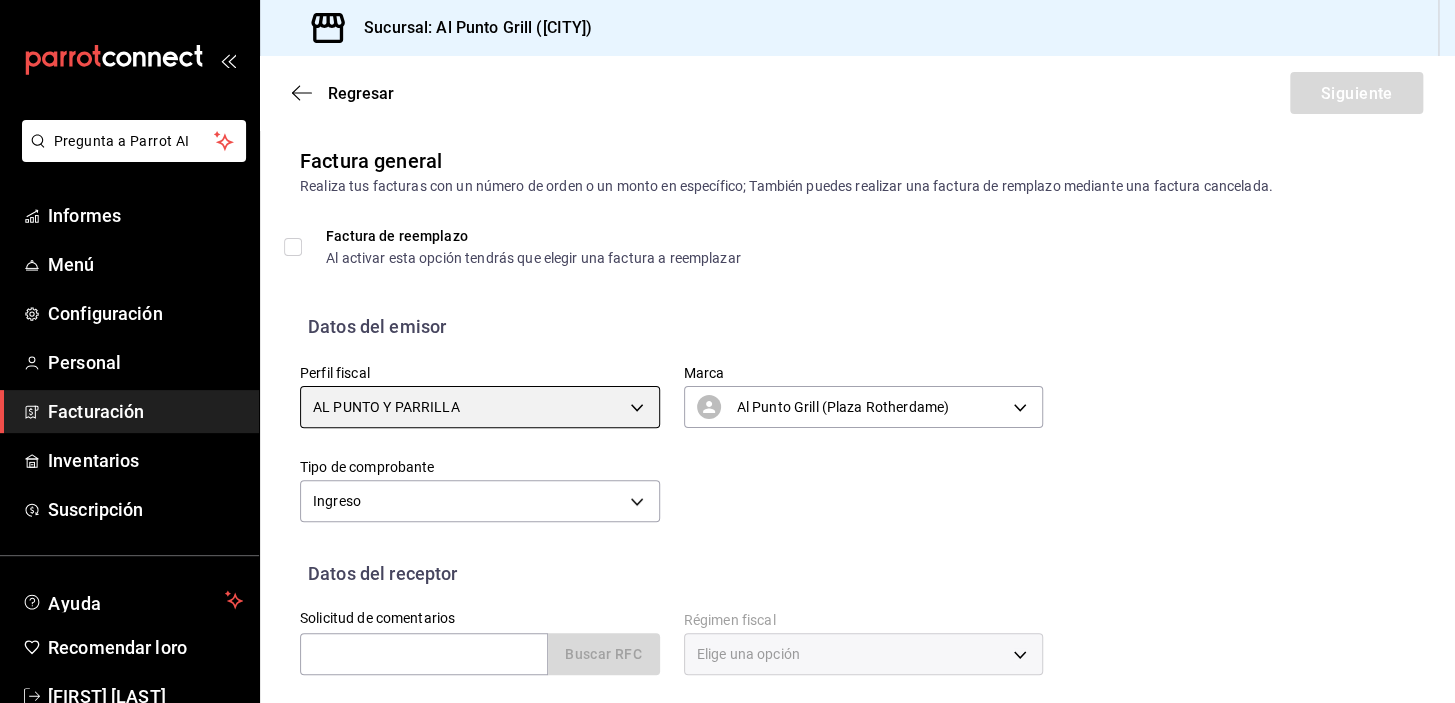 scroll, scrollTop: 253, scrollLeft: 0, axis: vertical 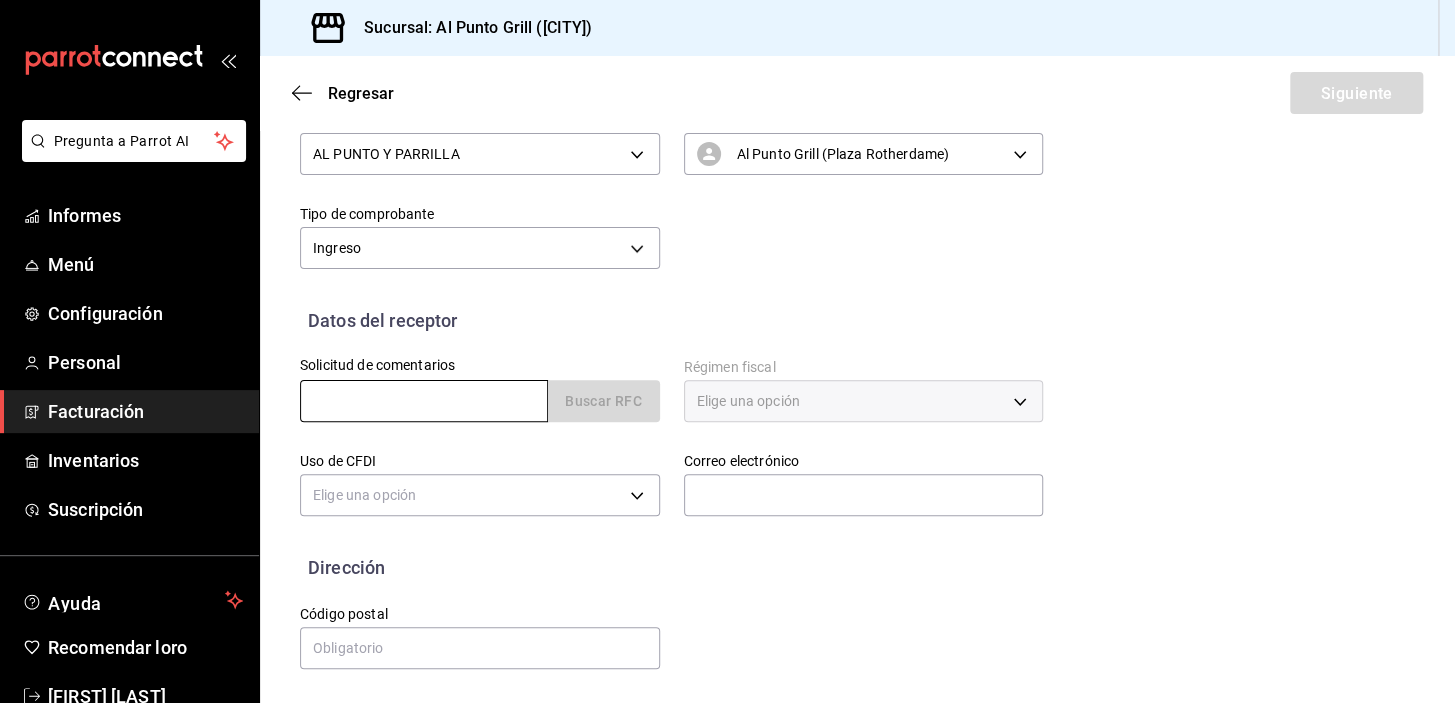 click at bounding box center (424, 401) 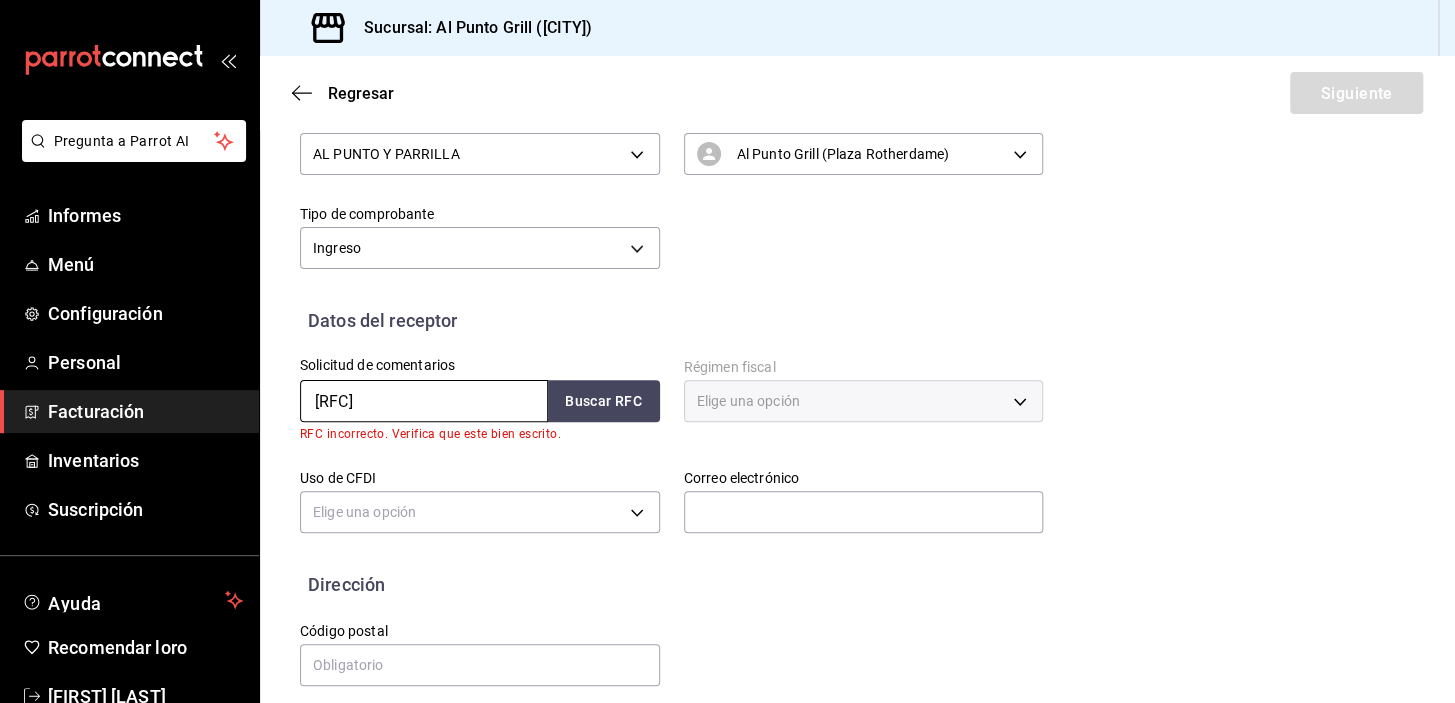 click on "[RFC]" at bounding box center [424, 401] 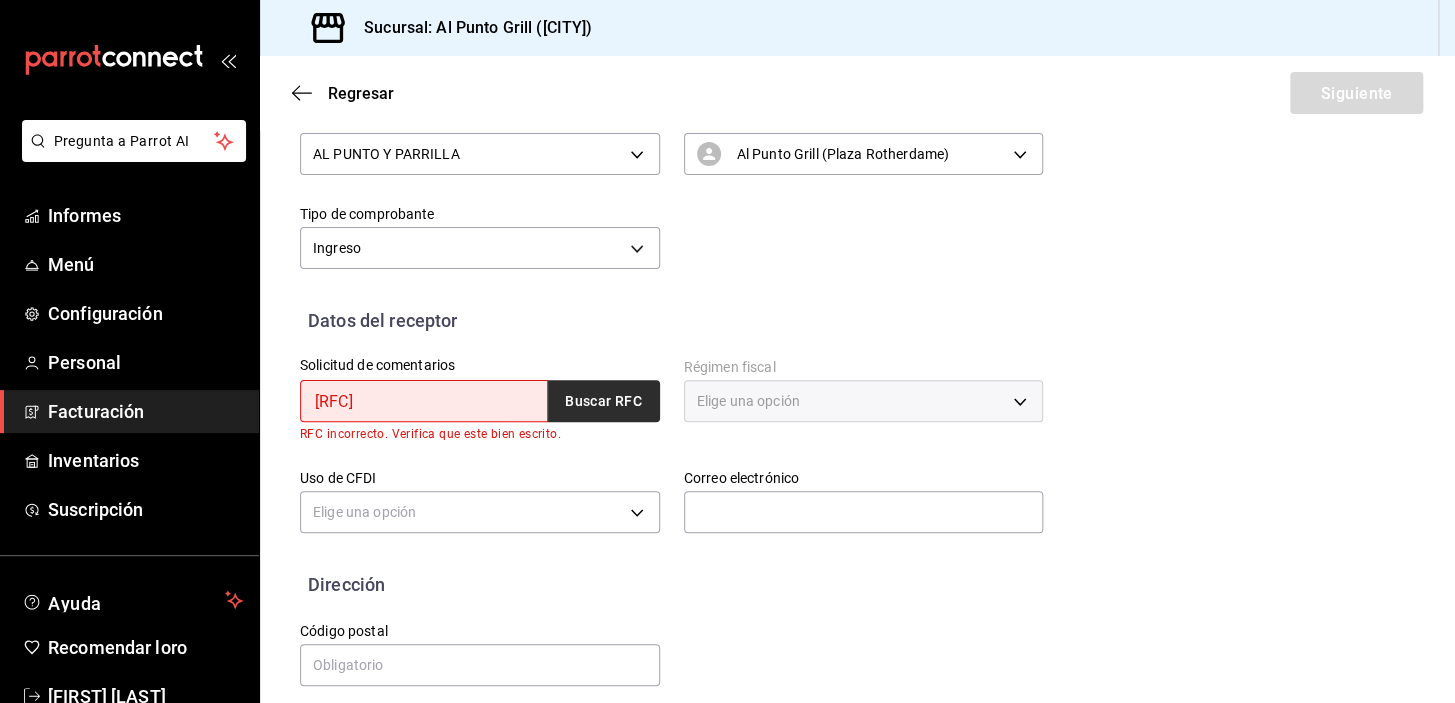 type on "[RFC]" 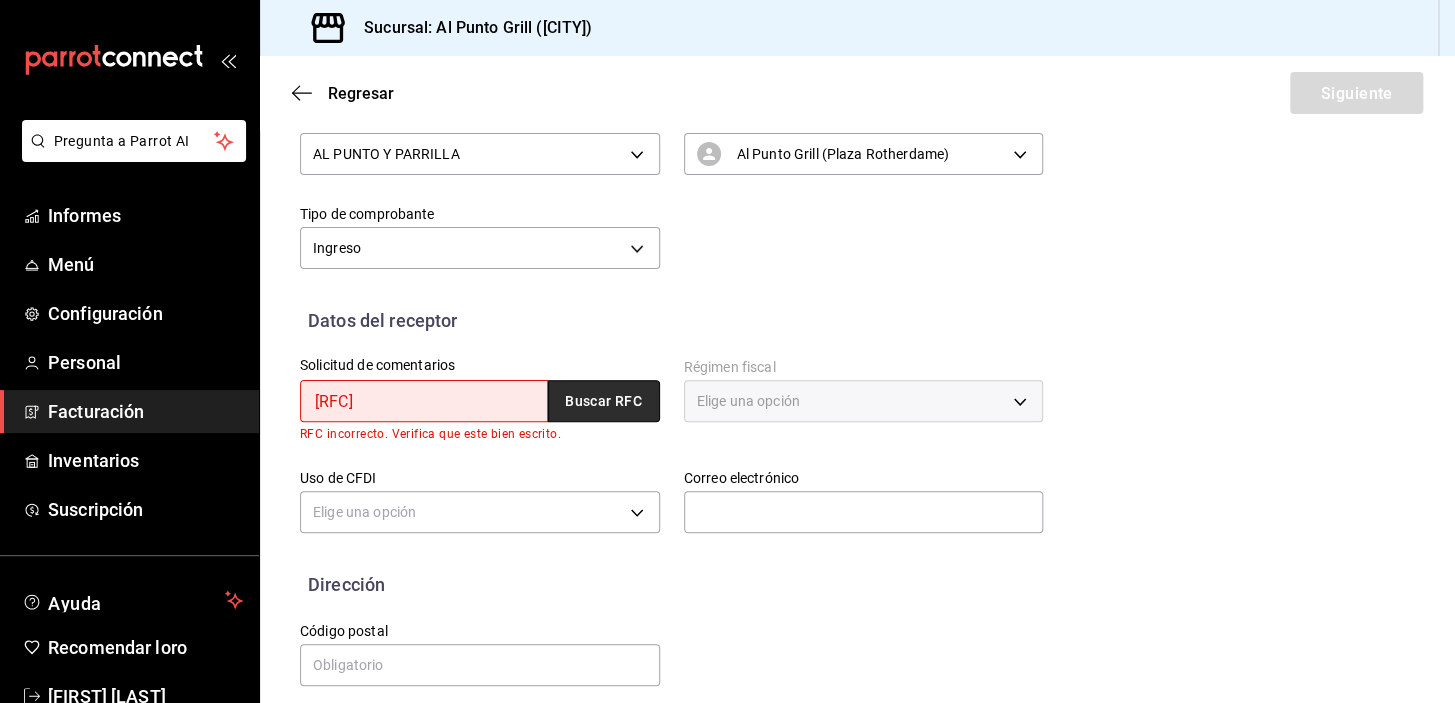click on "Buscar RFC" at bounding box center [603, 402] 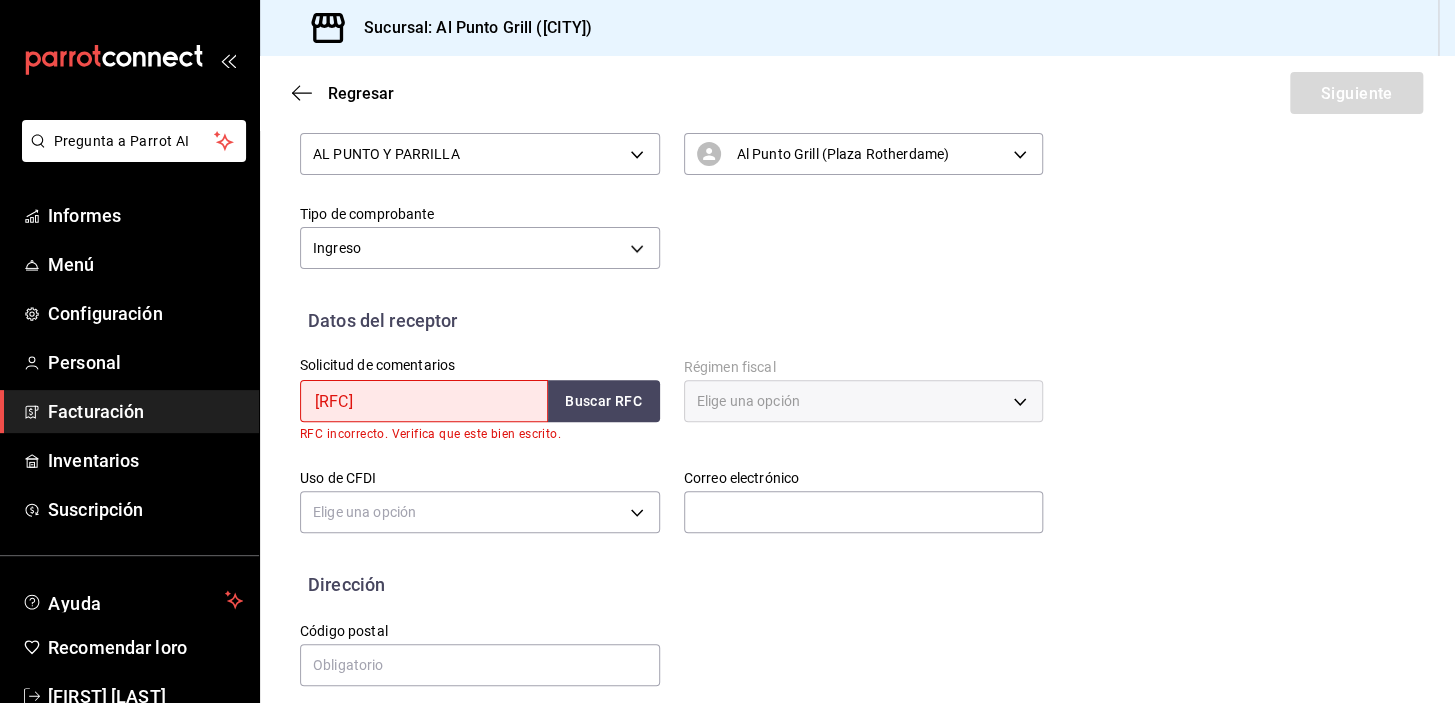 type on "[EMAIL]" 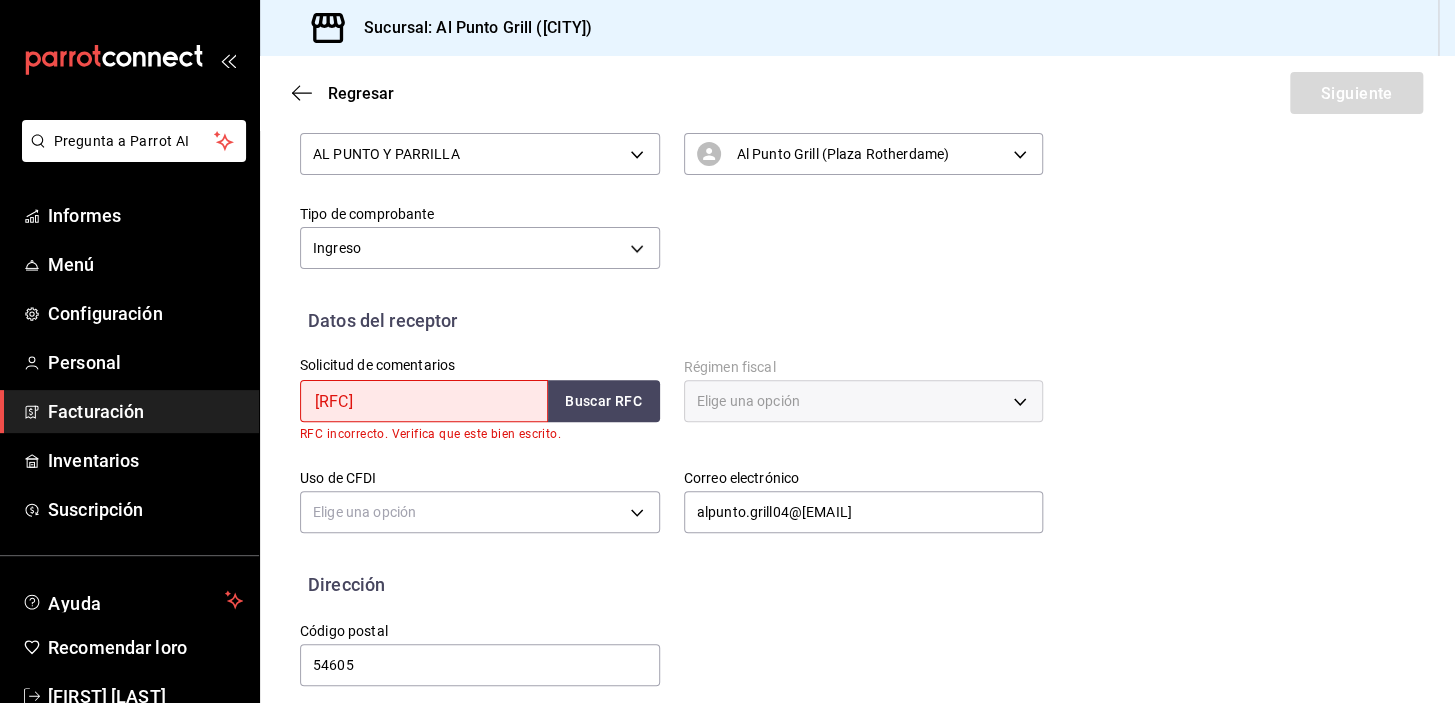 type on "626" 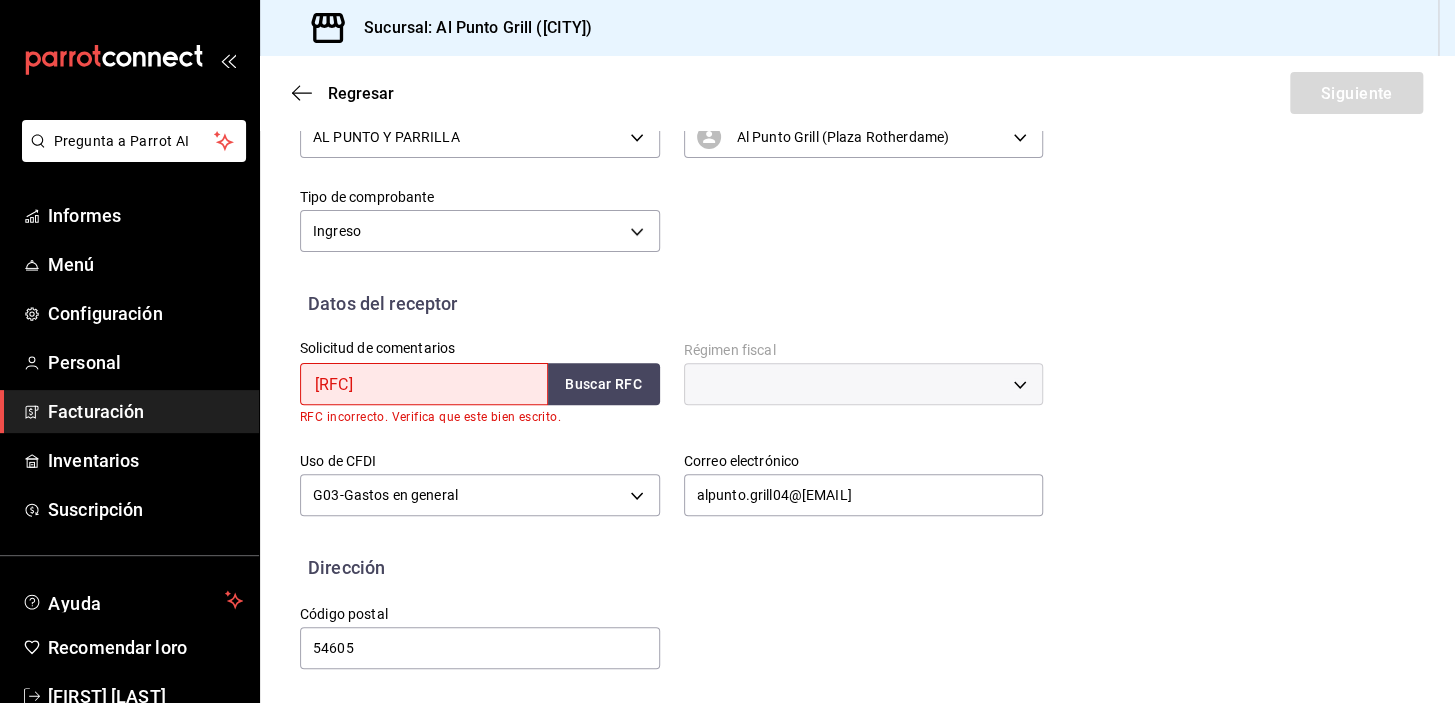 scroll, scrollTop: 270, scrollLeft: 0, axis: vertical 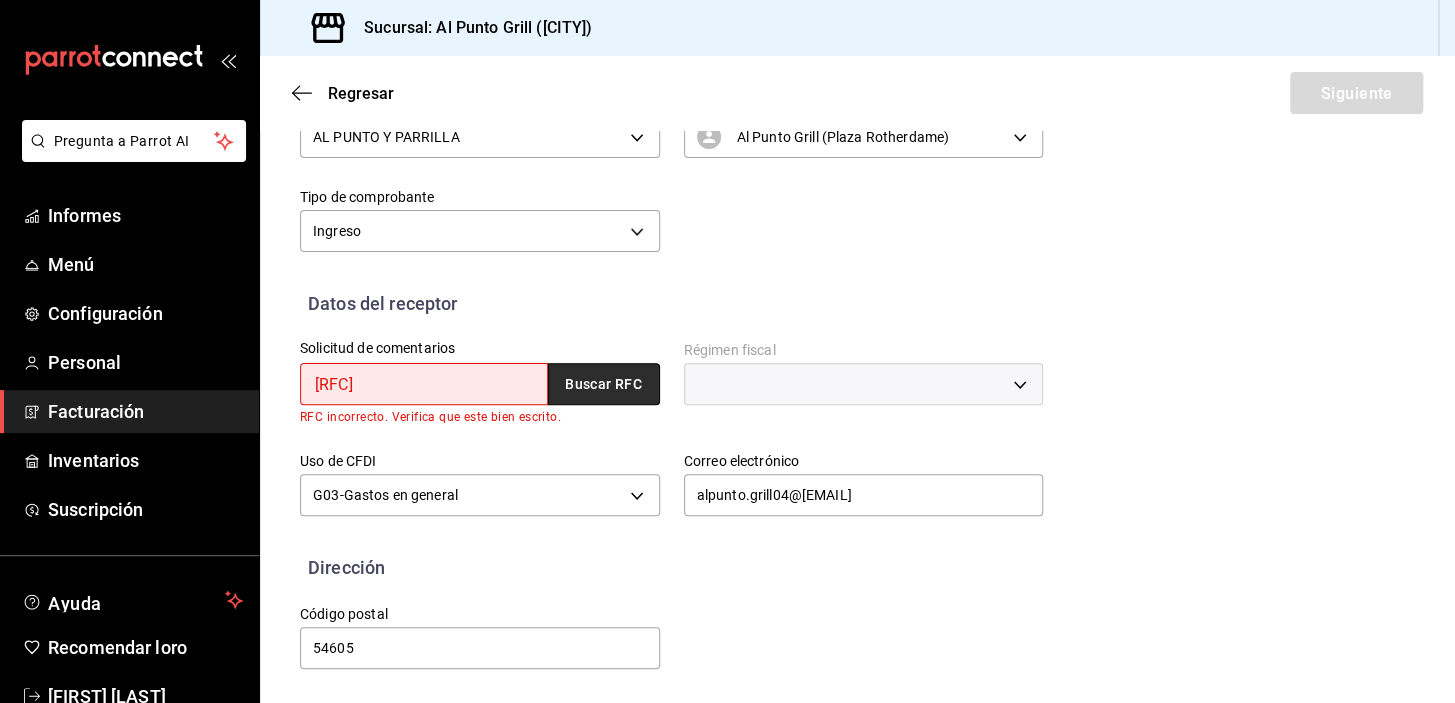 click on "Buscar RFC" at bounding box center [603, 385] 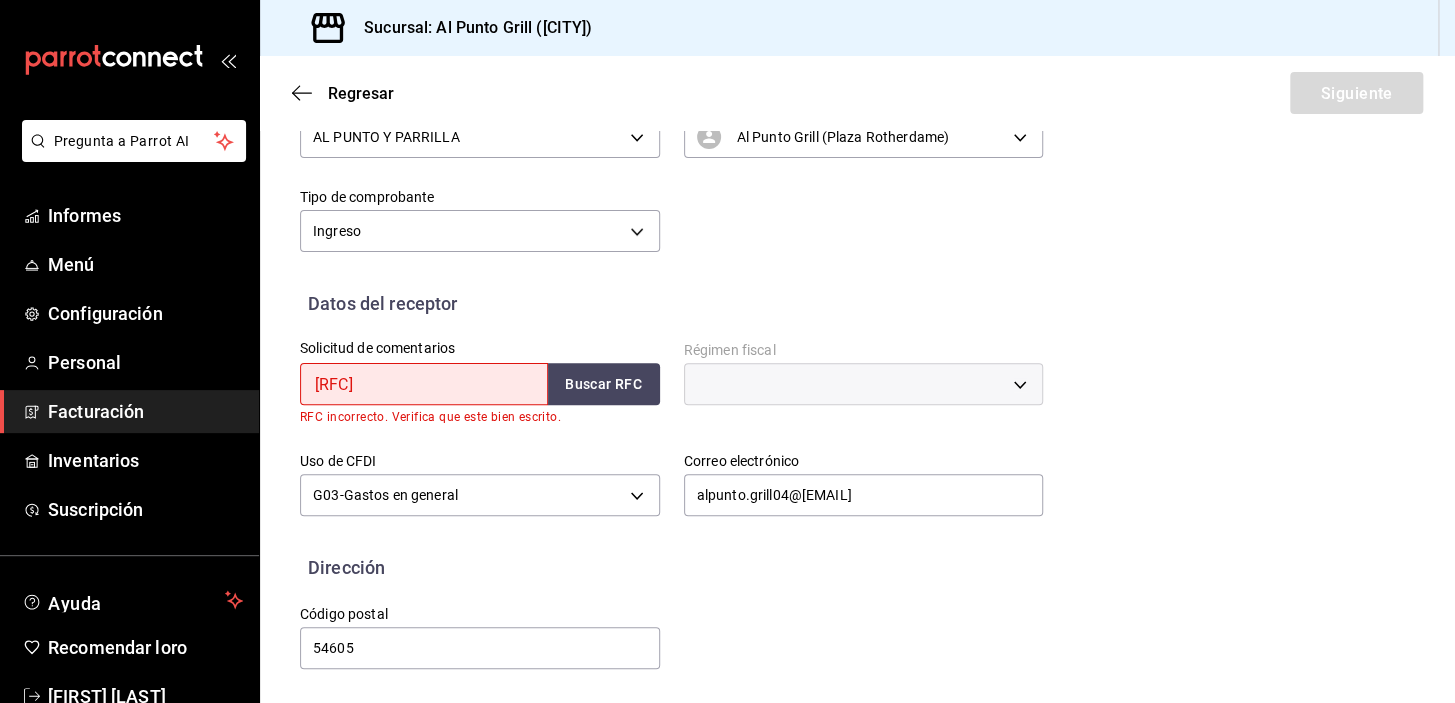 click on "​" at bounding box center [864, 384] 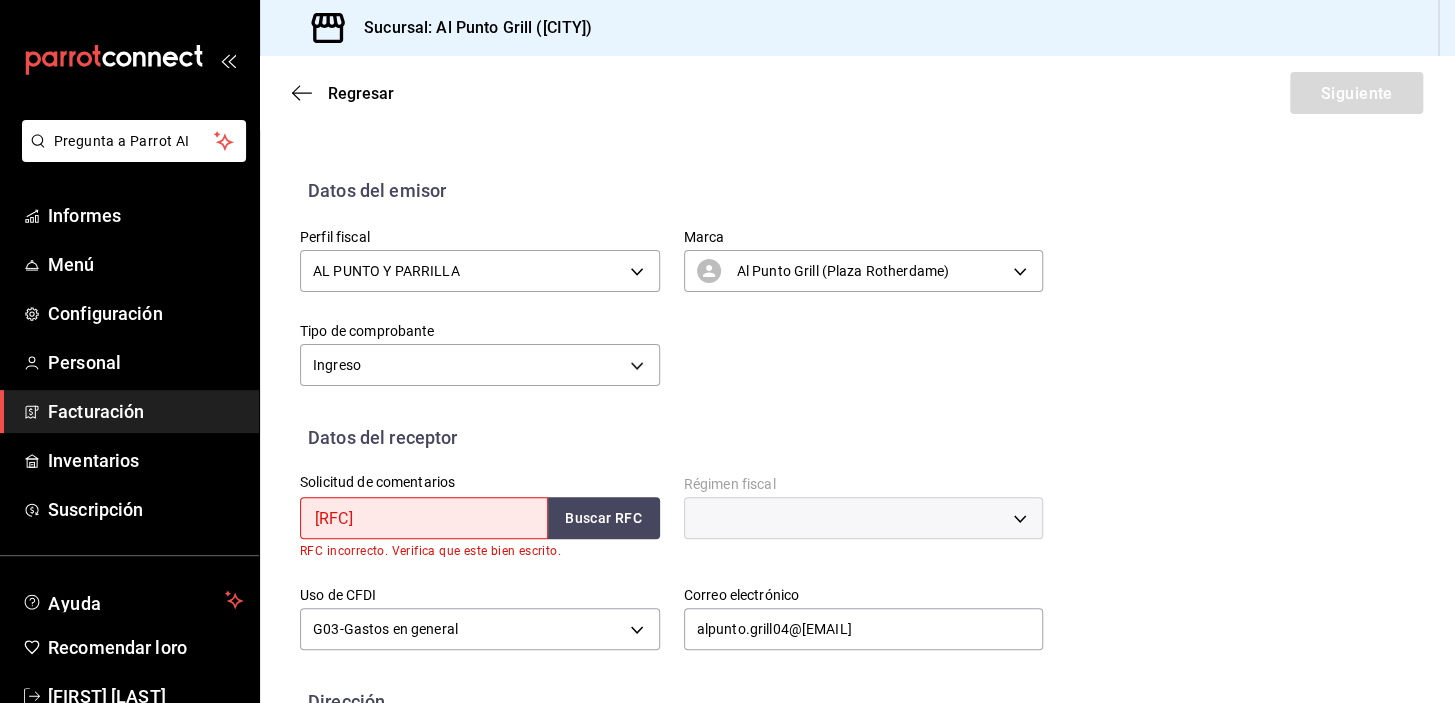 scroll, scrollTop: 270, scrollLeft: 0, axis: vertical 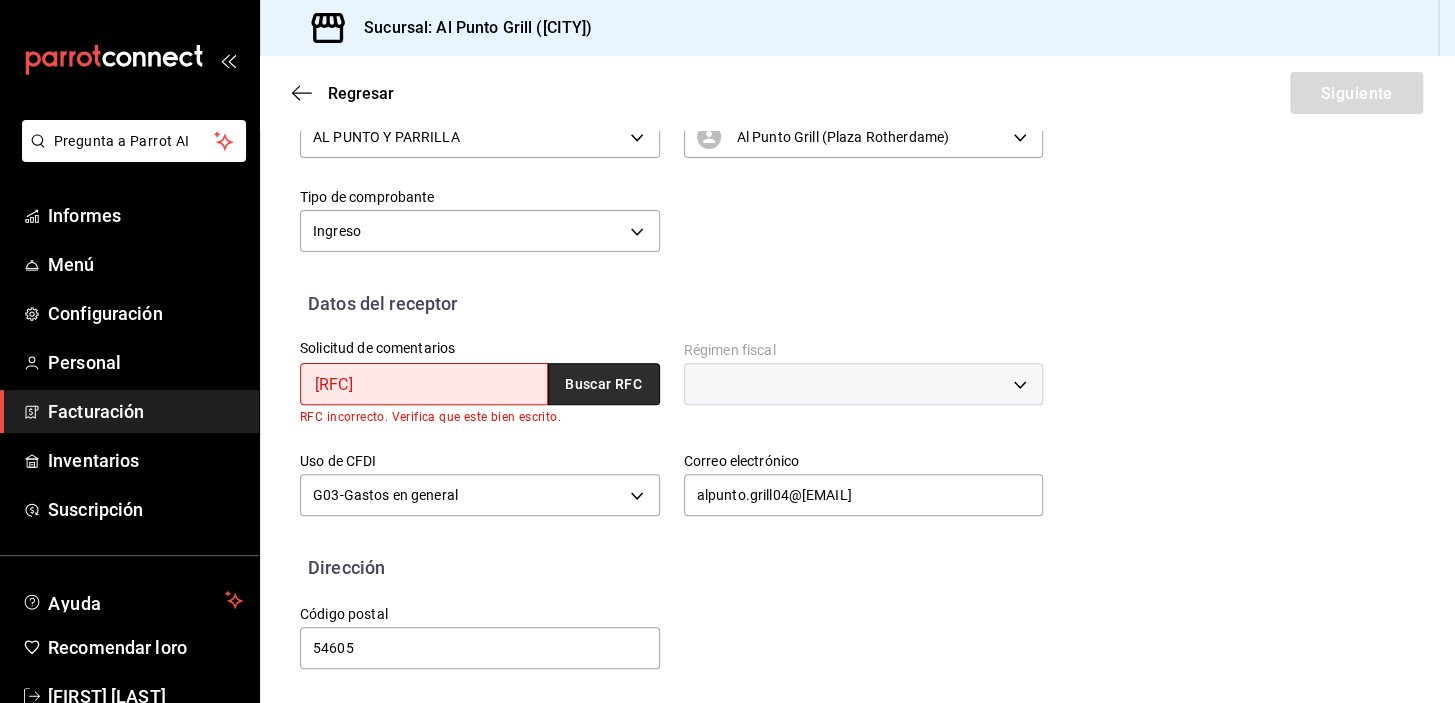click on "Buscar RFC" at bounding box center [603, 385] 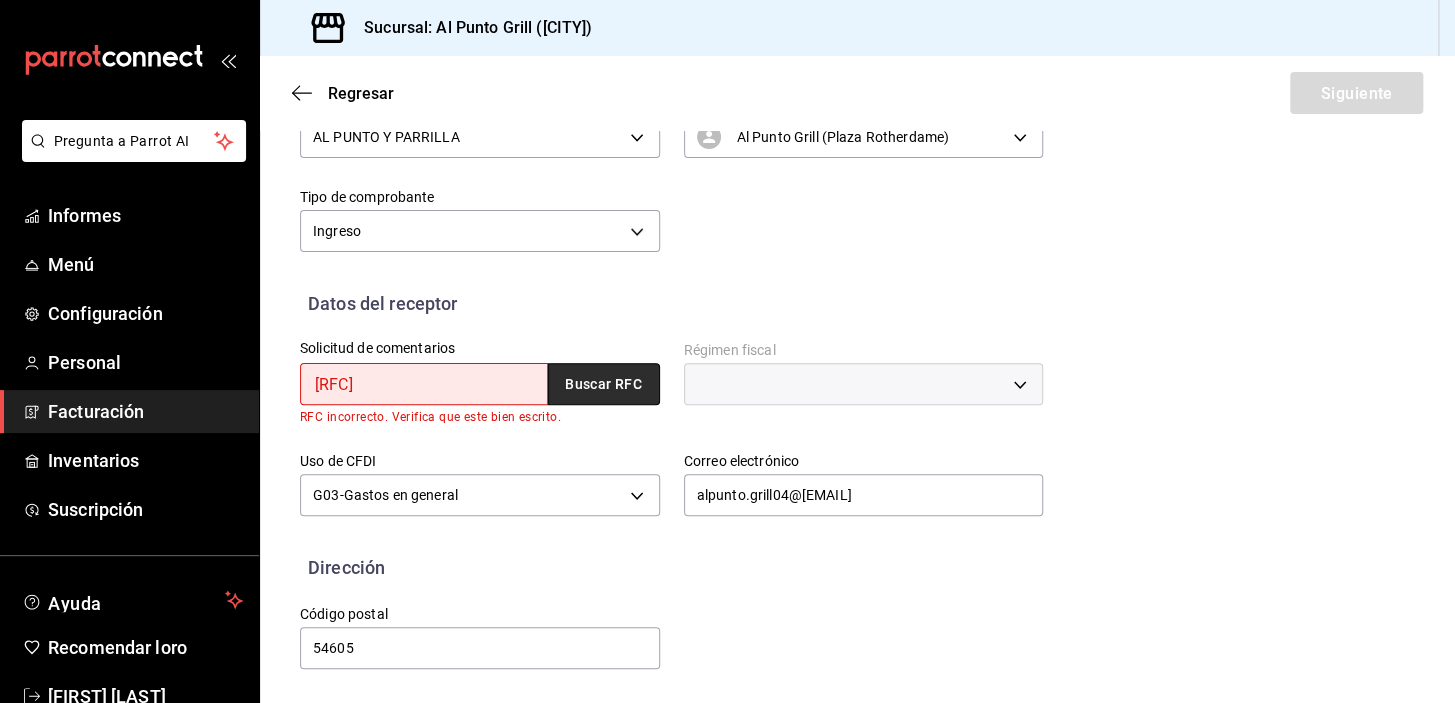 click on "Buscar RFC" at bounding box center [603, 385] 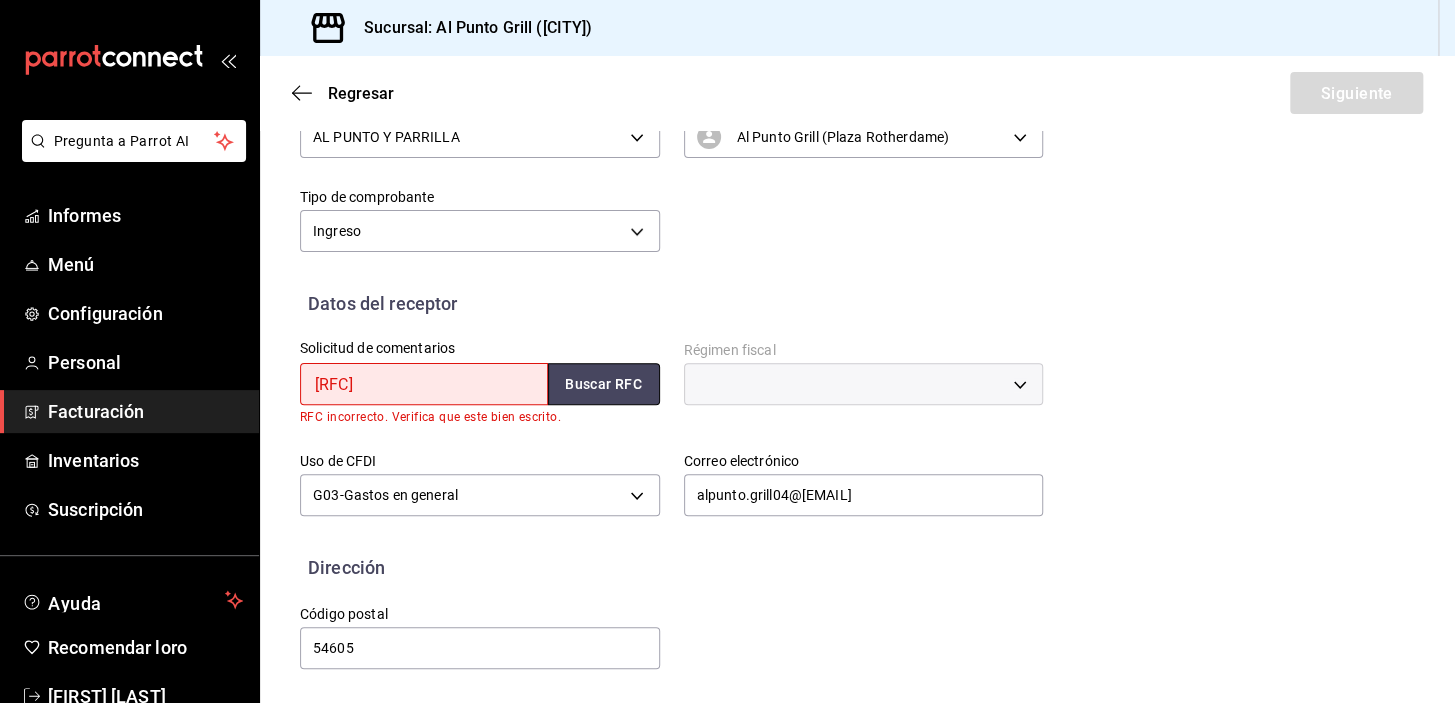 scroll, scrollTop: 0, scrollLeft: 0, axis: both 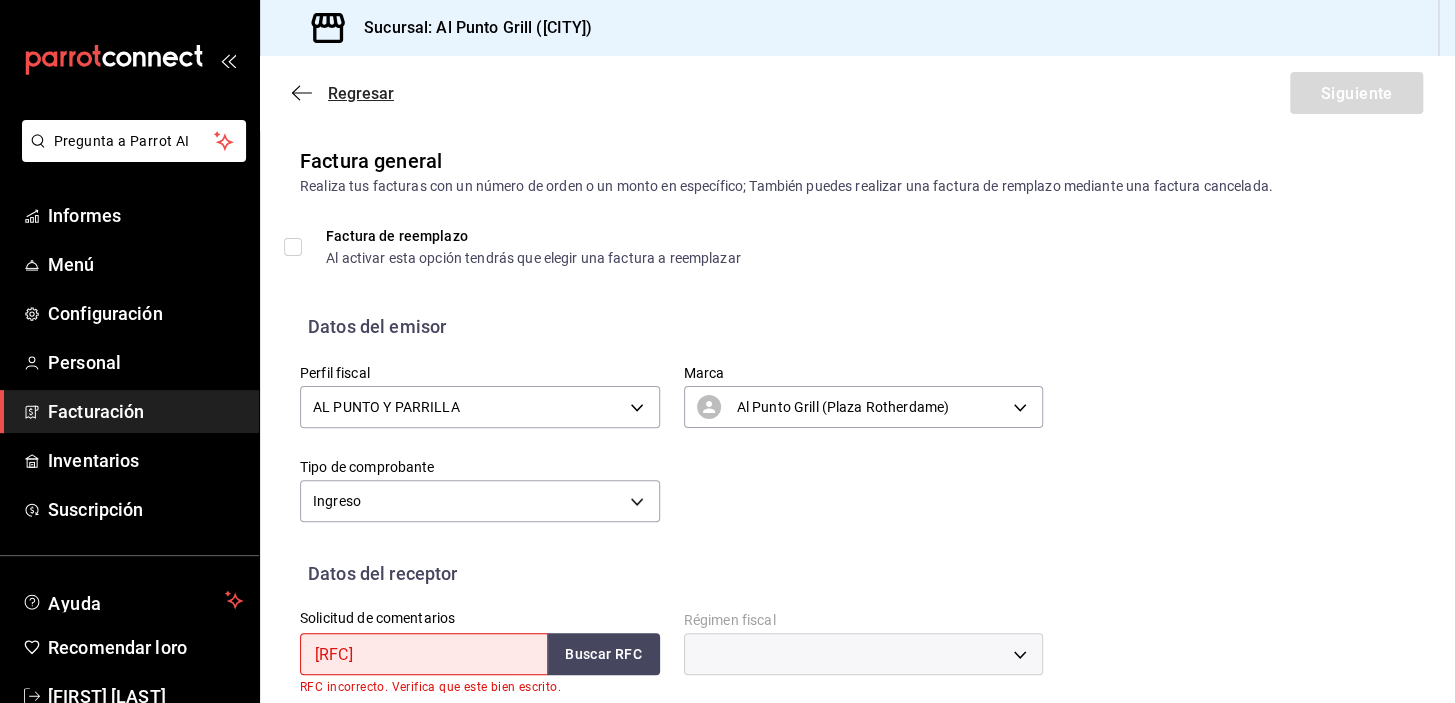 click 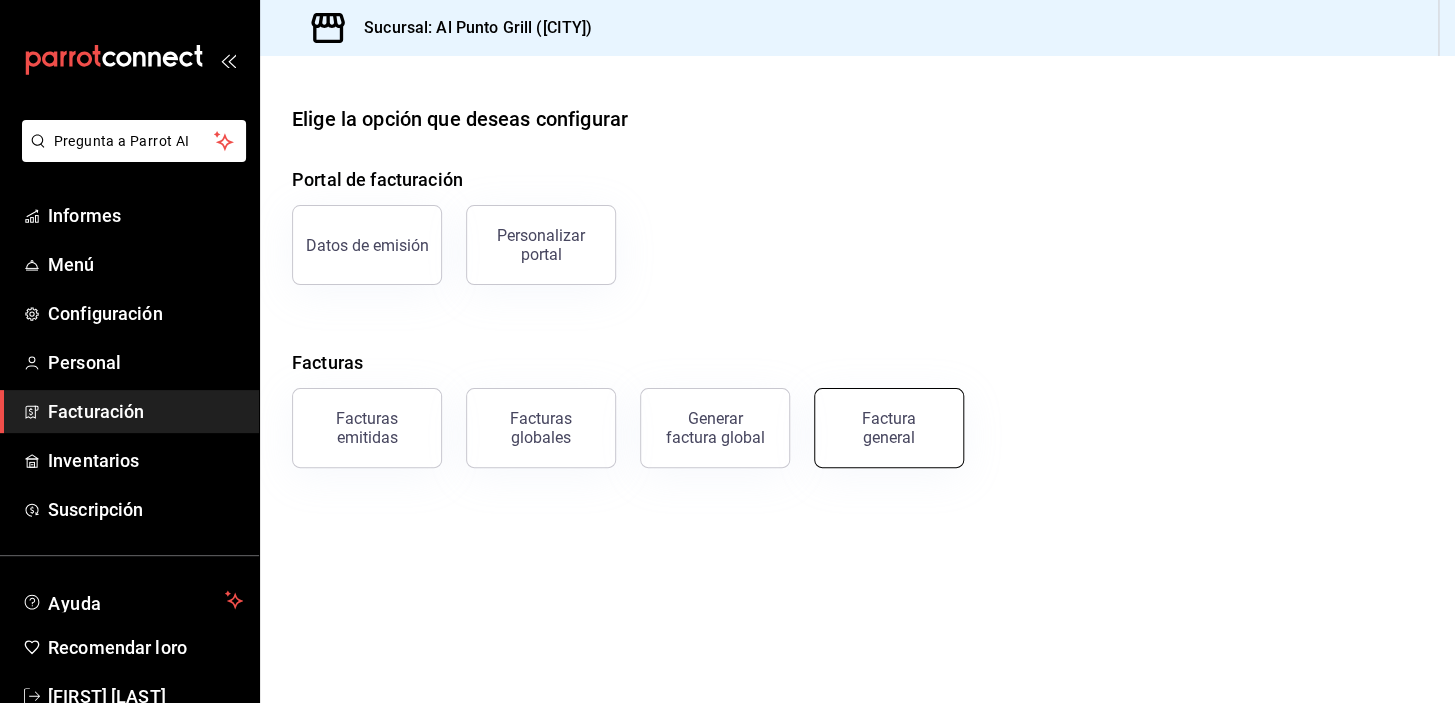 click on "Factura general" at bounding box center [889, 428] 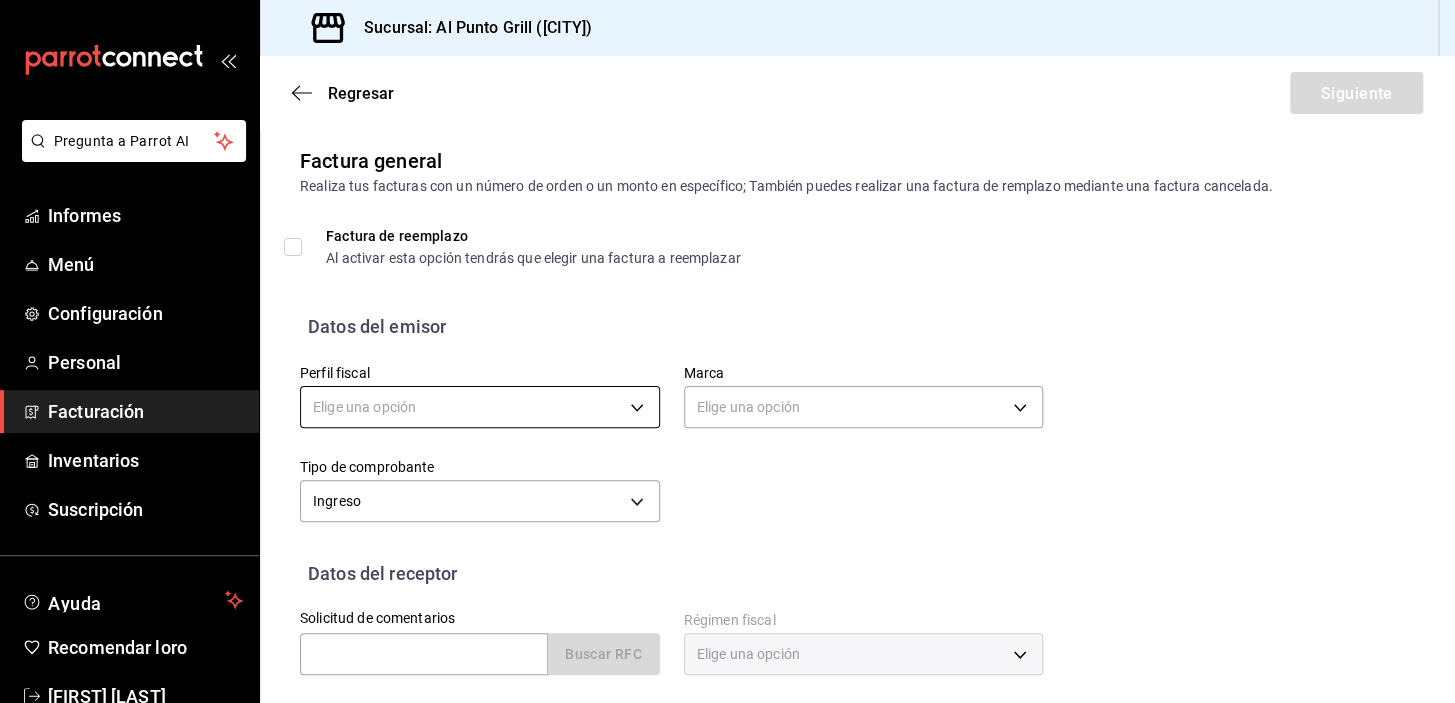 click on "Pregunta a Parrot AI Informes   Menú   Configuración   Personal   Facturación   Inventarios   Suscripción   Ayuda Recomendar loro   [PERSON]   Sugerir nueva función   Sucursal: Al Punto Grill ([CITY]) Regresar Siguiente Factura general Realiza tus facturas con un número de orden o un monto en específico; También puedes realizar una factura de remplazo mediante una factura cancelada. Factura de reemplazo Al activar esta opción tendrás que elegir una factura a reemplazar Datos del emisor Perfil fiscal Elige una opción Marca Elige una opción Tipo de comprobante Ingreso I Datos del receptor Solicitud de comentarios Buscar RFC Régimen fiscal Elige una opción Uso de CFDI Elige una opción Correo electrónico Dirección Calle # exterior #interior Código postal Estado ​ Municipio ​ Colonia ​ Texto original Valora esta traducción Tu opinión servirá para ayudar a mejorar el Traductor de Google GANA 1 MES GRATIS EN TU SUSCRIPCIÓN AQUÍ Pregunta a Parrot AI Informes   Menú   Configuración" at bounding box center [727, 351] 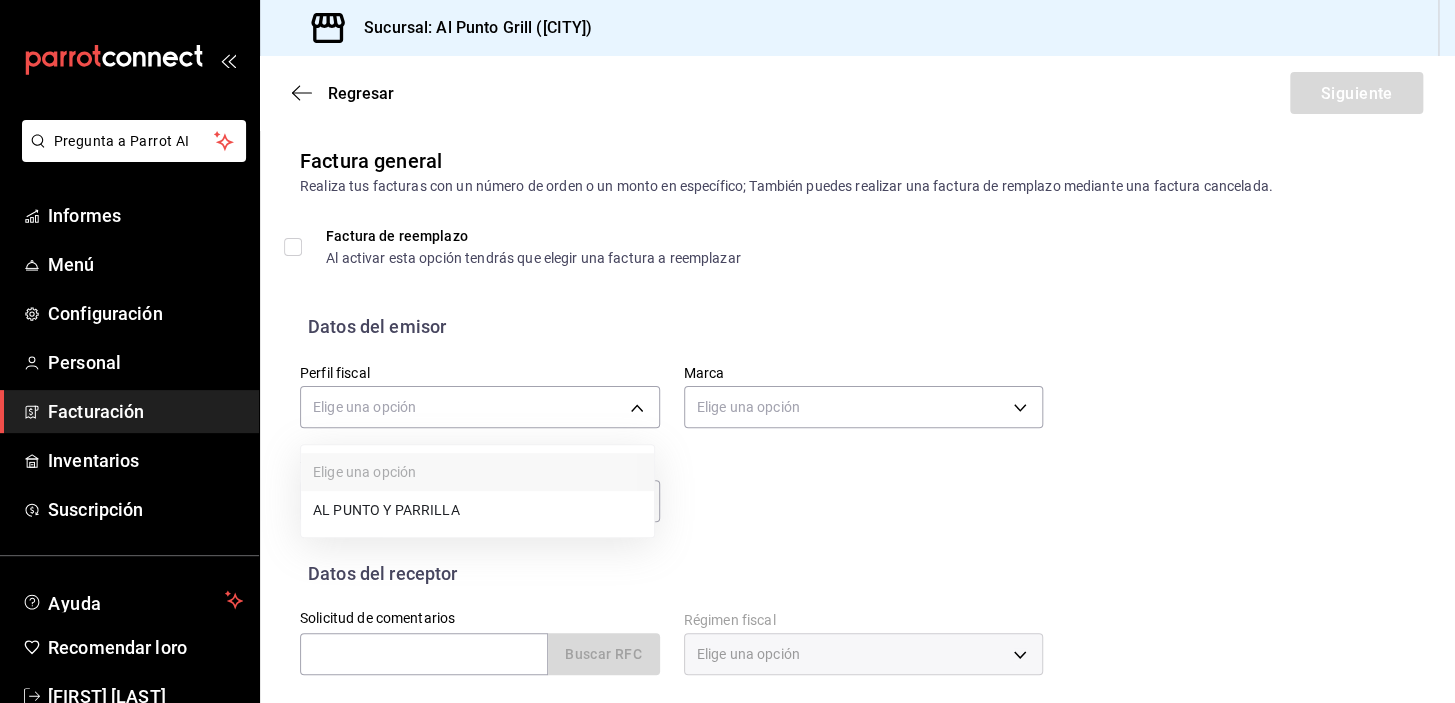 click on "AL PUNTO Y PARRILLA" at bounding box center (386, 510) 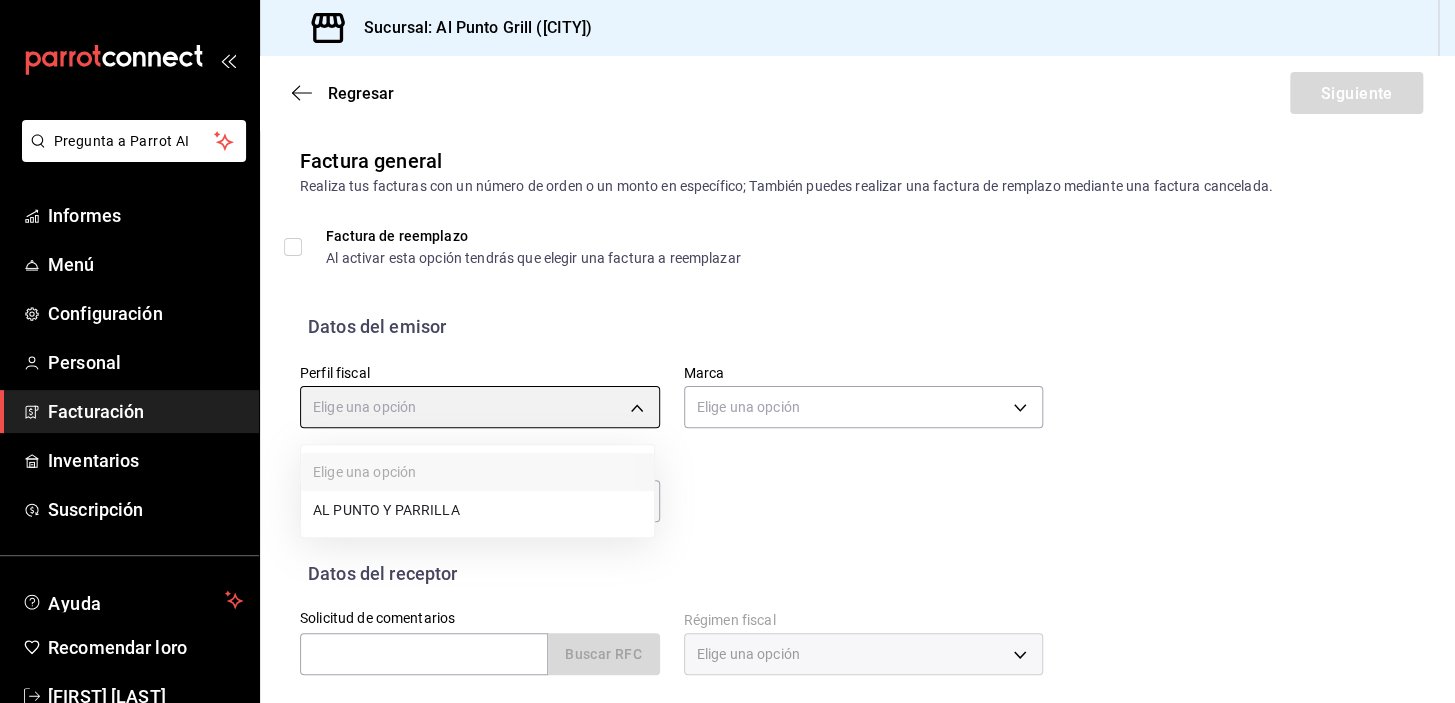 type on "[UUID]" 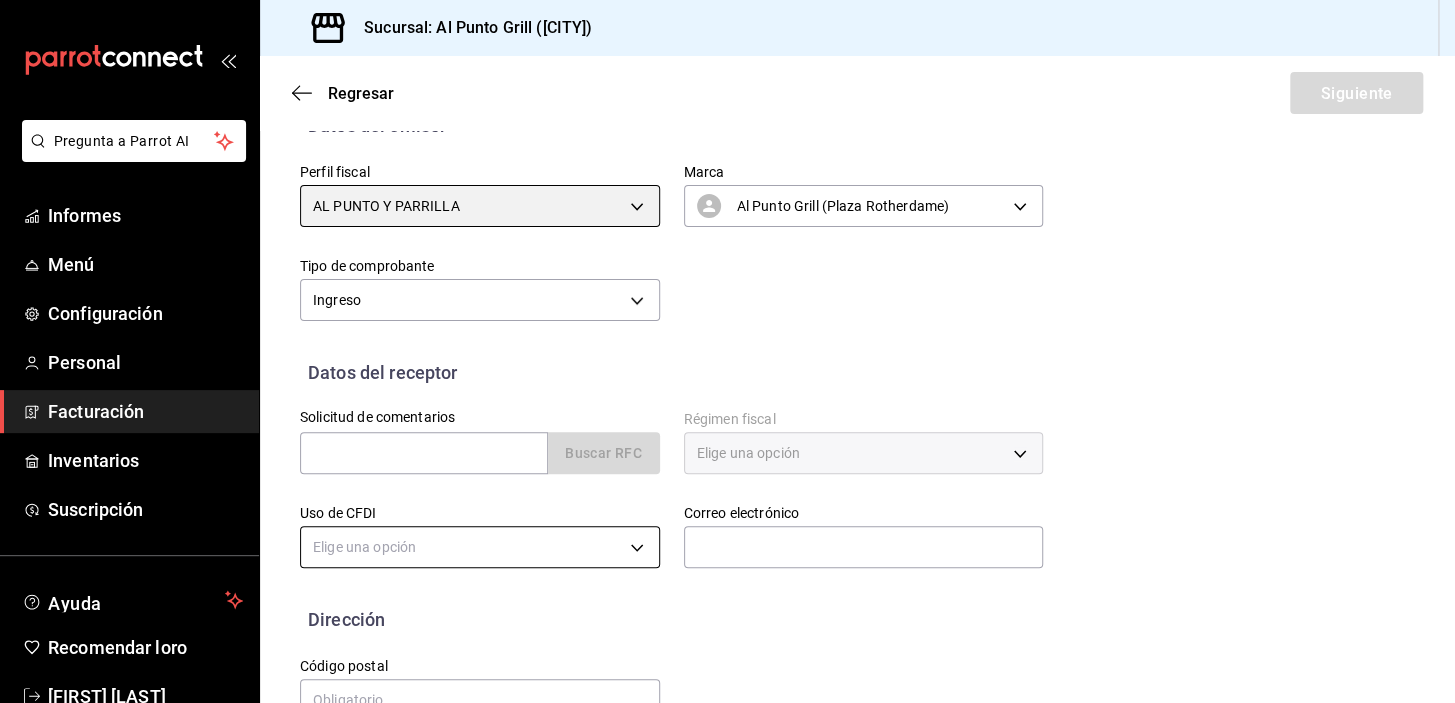 scroll, scrollTop: 253, scrollLeft: 0, axis: vertical 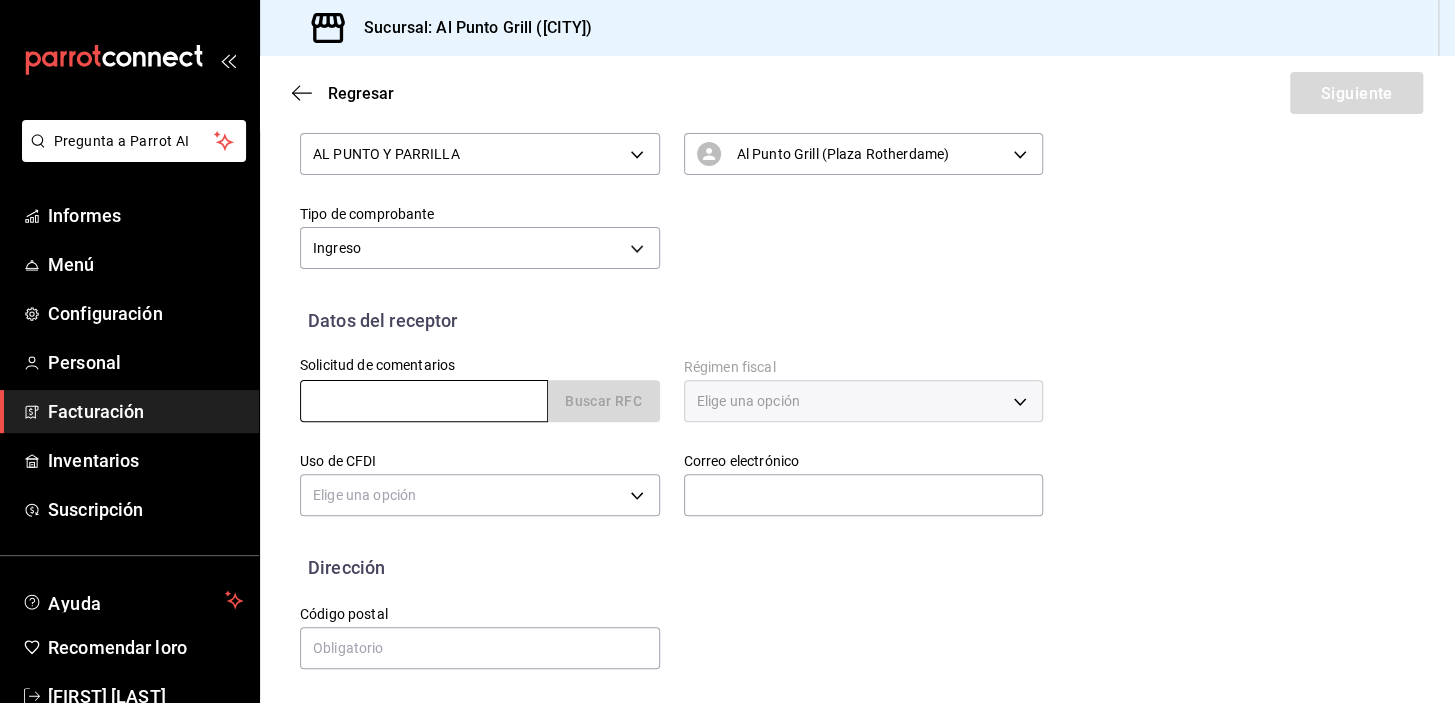 click at bounding box center (424, 401) 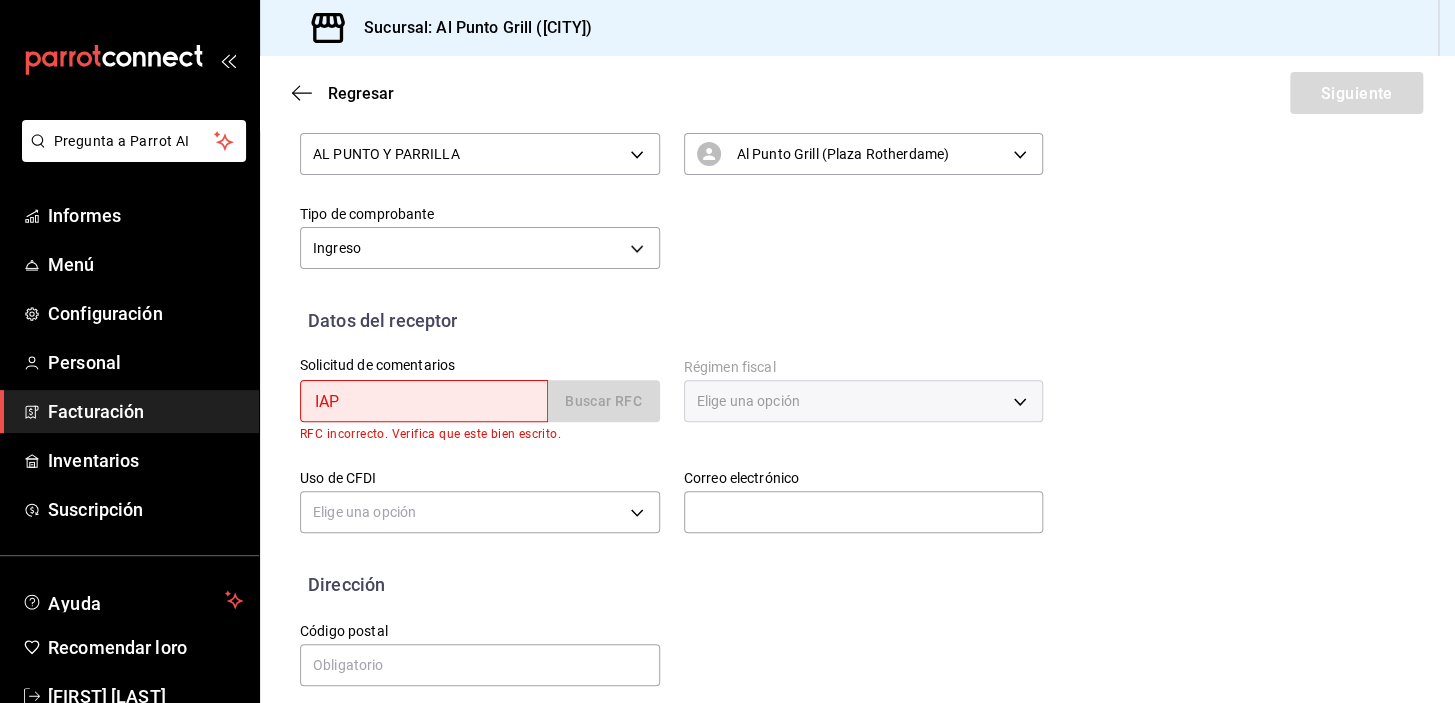type on "[RFC]" 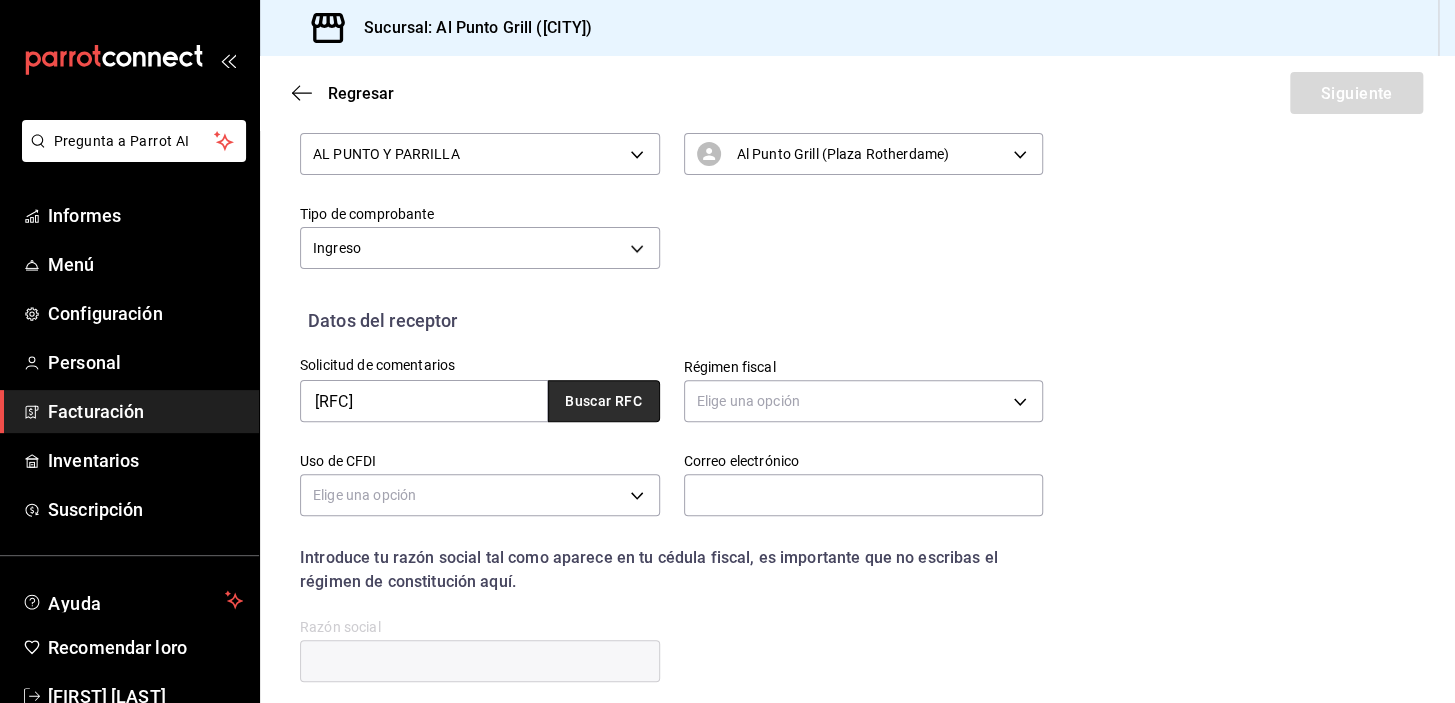 click on "Buscar RFC" at bounding box center (603, 402) 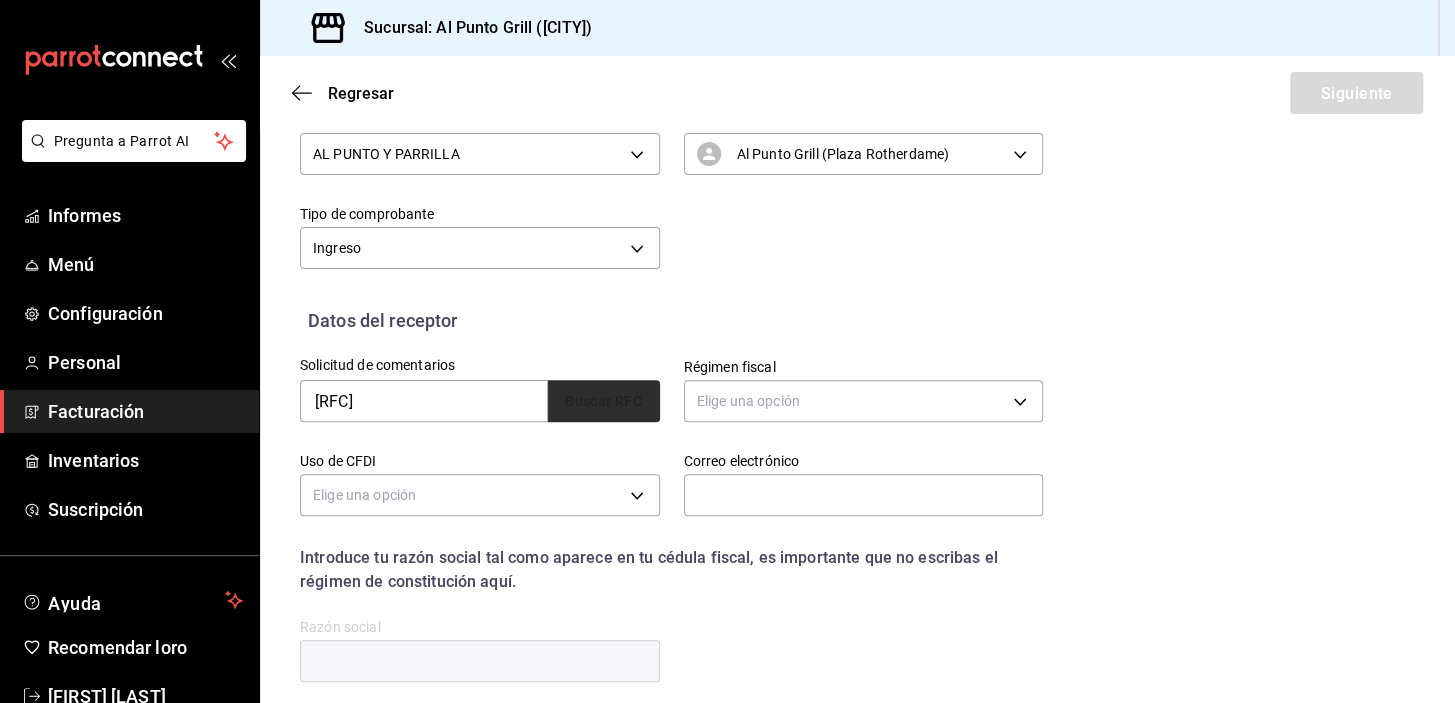 type on "[EMAIL]" 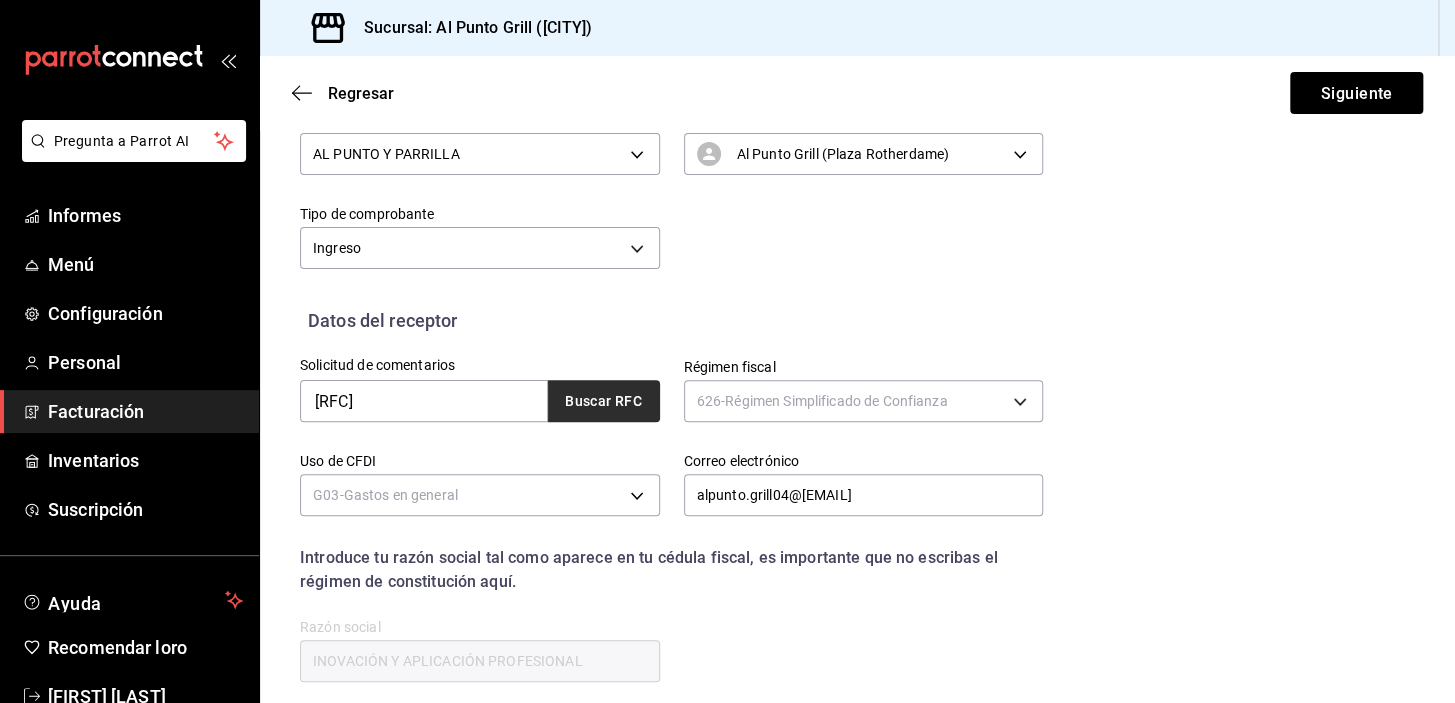 type on "626" 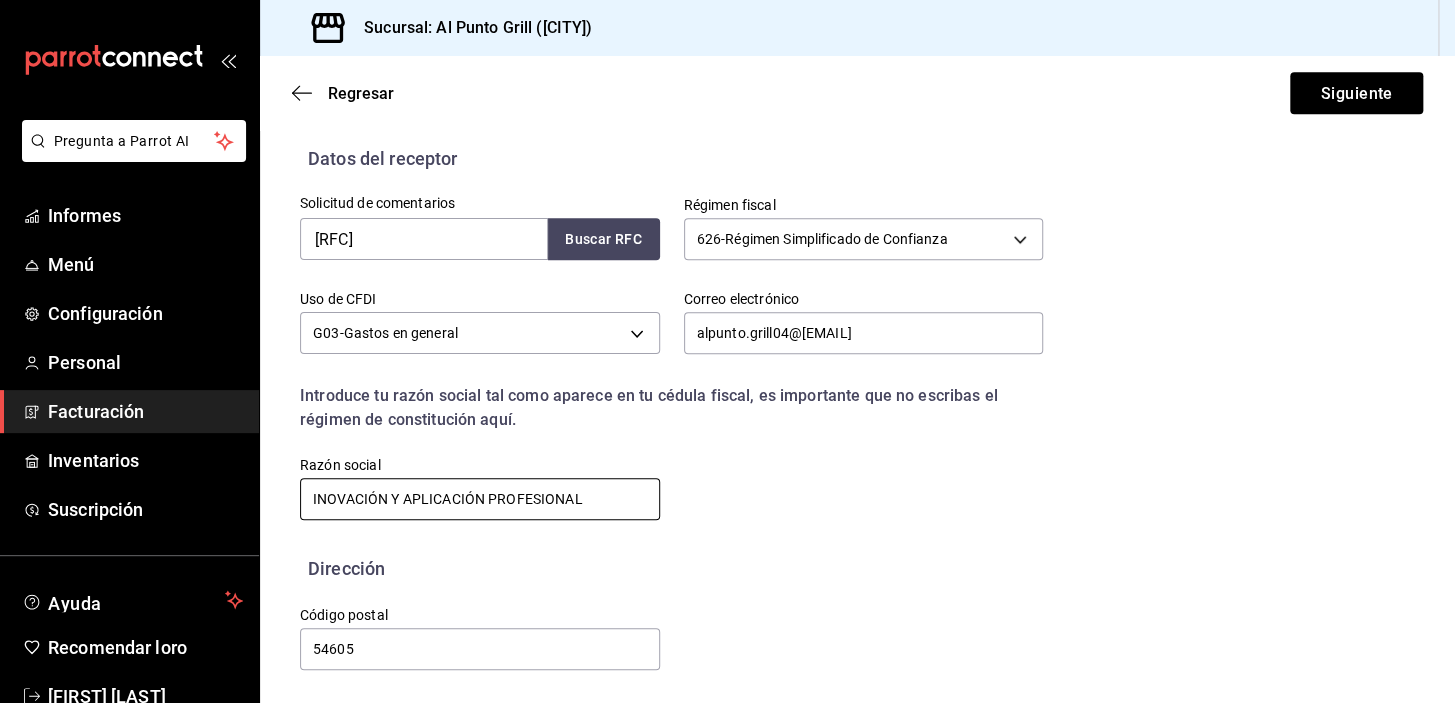 scroll, scrollTop: 417, scrollLeft: 0, axis: vertical 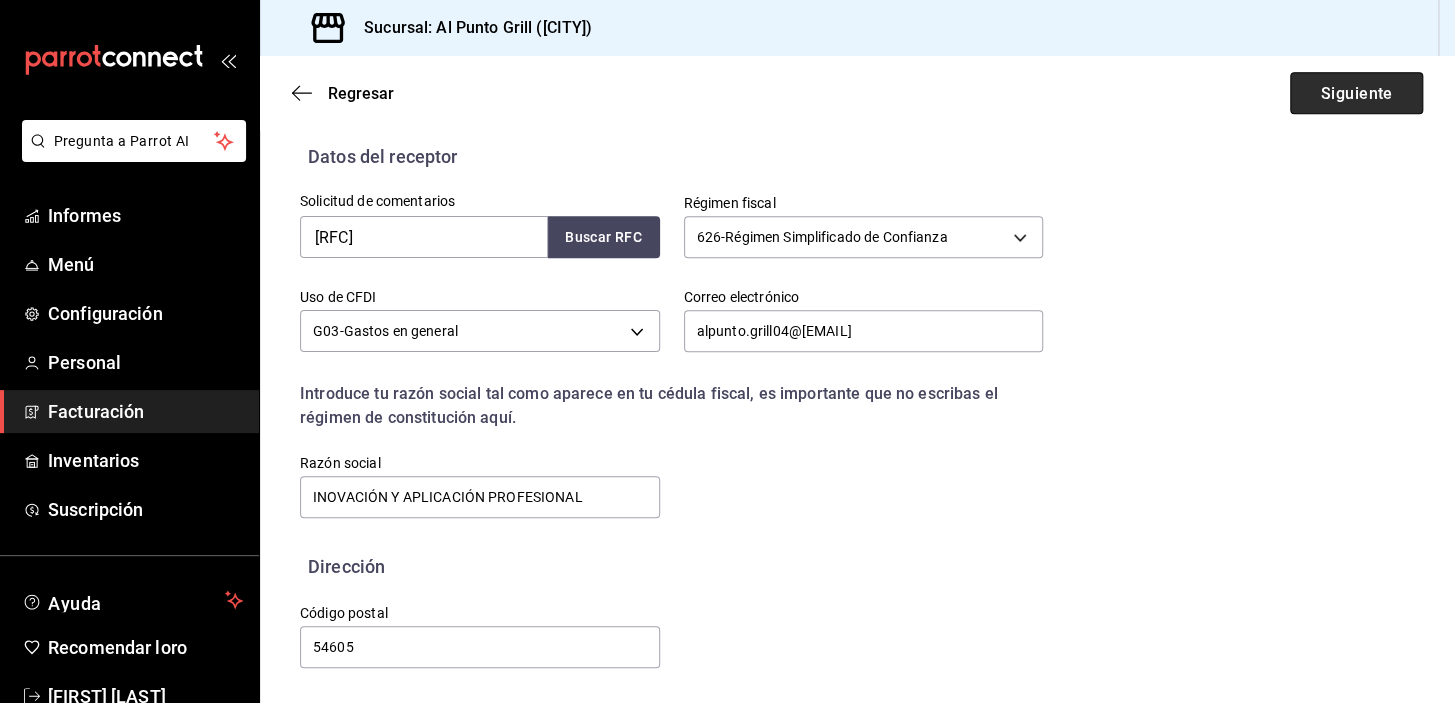 click on "Siguiente" at bounding box center (1356, 92) 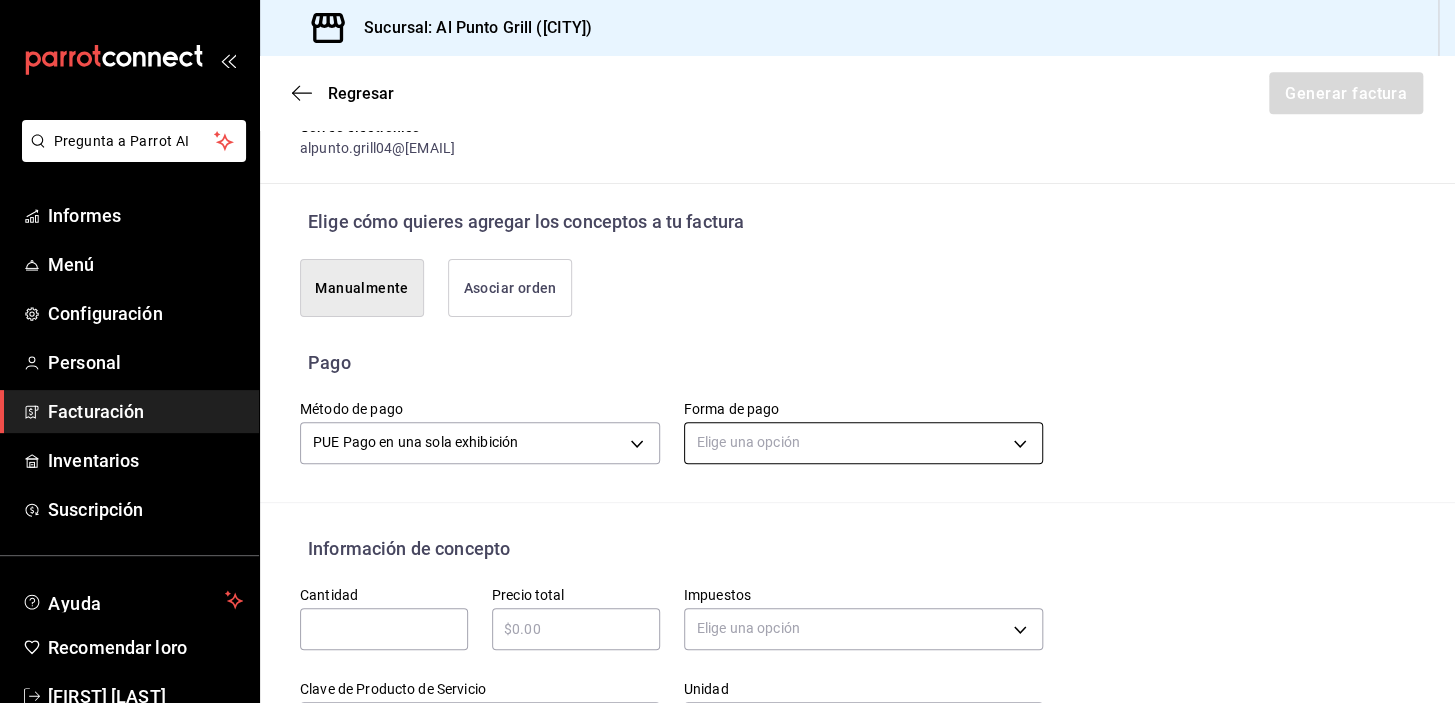 click on "Pregunta a Parrot AI Informes   Menú   Configuración   Personal   Facturación   Inventarios   Suscripción   Ayuda Recomendar loro   [PERSON]   Sugerir nueva función   Sucursal: Al Punto Grill ([CITY]) Regresar Generar factura Emisor Perfil fiscal AL PUNTO Y PARRILLA Tipo de comprobante Ingreso Receptor Nombre / Razón social INOVACIÓN Y APLICACIÓN PROFESIONAL Receptor RFC [RFC] Régimen fiscal Régimen Simplificado de Confianza Uso de CFDI G03: Gastos en general Correo electrónico [EMAIL] Elige cómo quieres agregar los conceptos a tu factura Manualmente Asociar orden Pago Método de pago PUE    Pago en una sola exhibición PUE Forma de pago Elige una opción Información de concepto Cantidad ​ Precio total ​ Impuestos Elige una opción Clave de Producto de Servicio 90101500 - Establecimientos para comer y beber ​ Unidad E48 - Unidad de Servicio ​ Descripción Agregar Total IVA $0.00 Total de IEPS $0.00 Total parcial $0.00 Total $0.00 Orden Cantidad Clave Unidad" at bounding box center [727, 351] 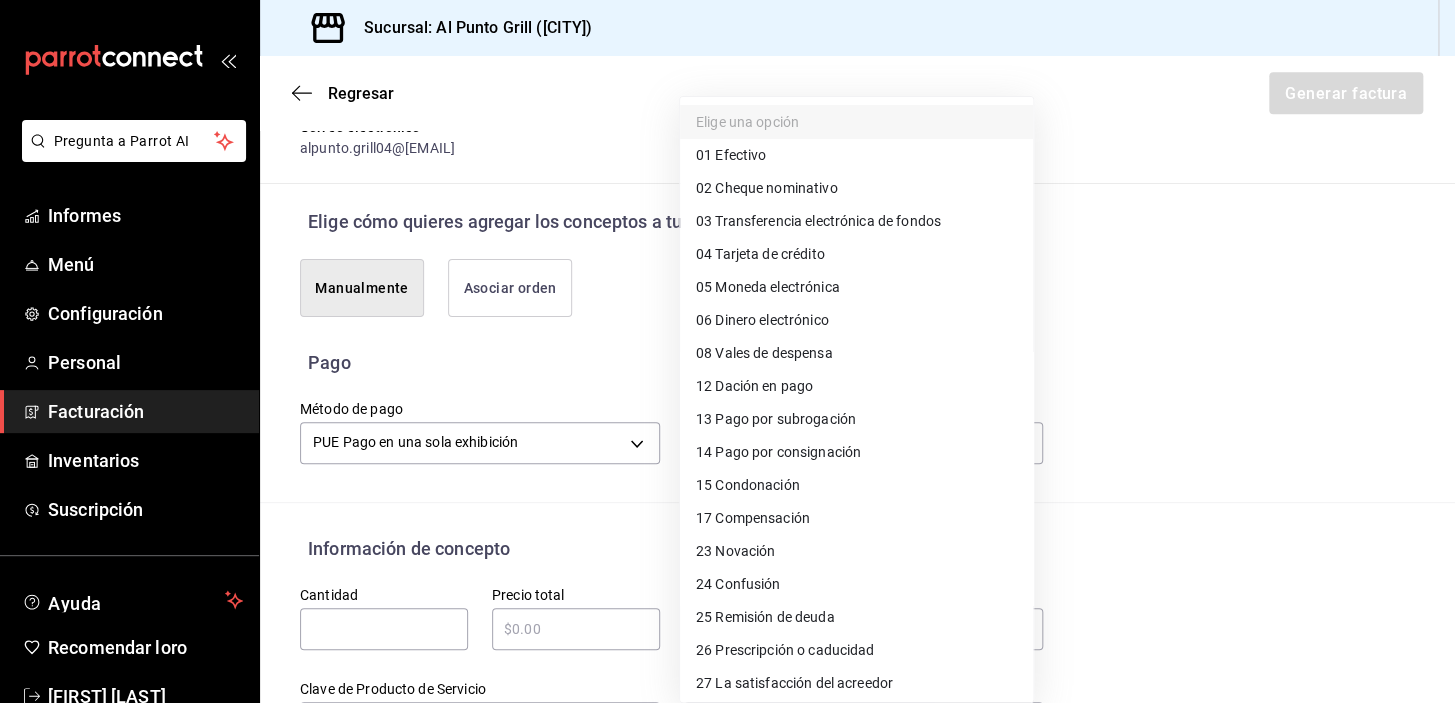 scroll, scrollTop: 170, scrollLeft: 0, axis: vertical 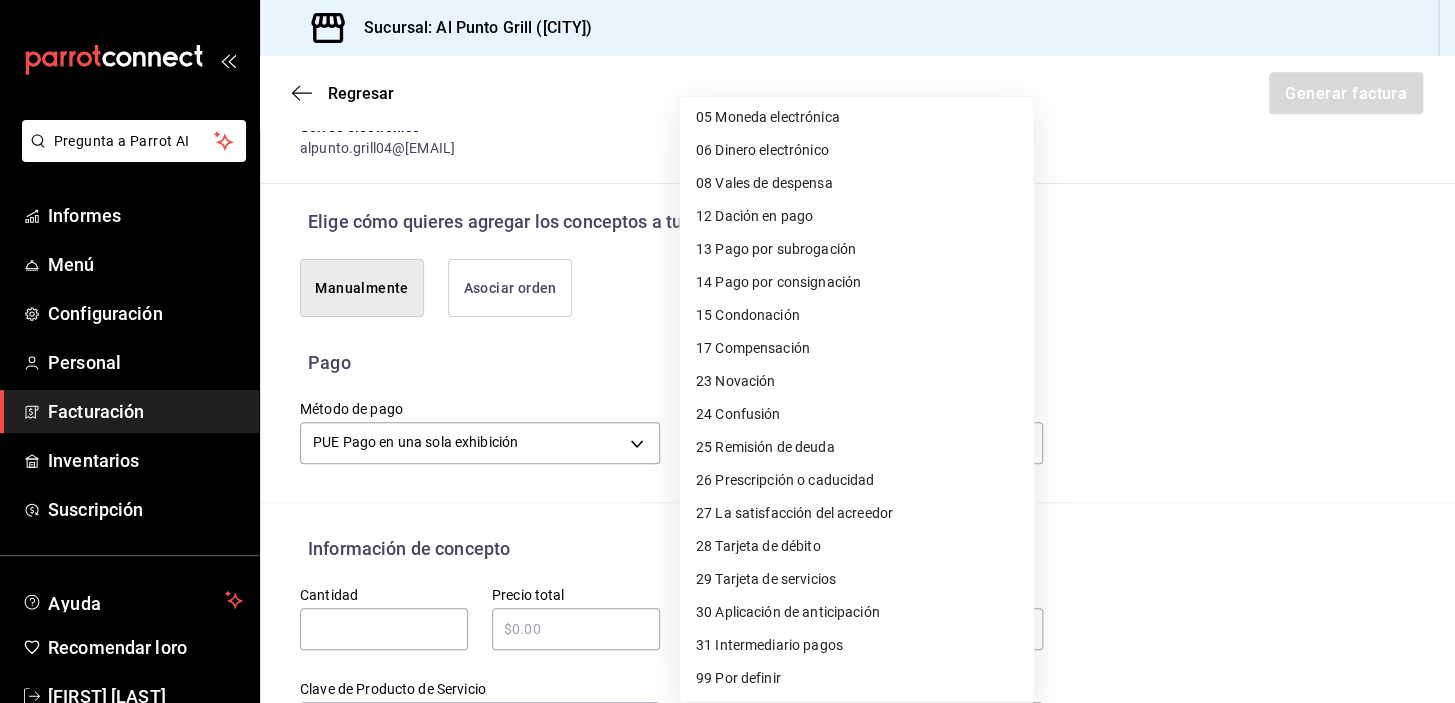 click on "Tarjeta de débito" at bounding box center [767, 546] 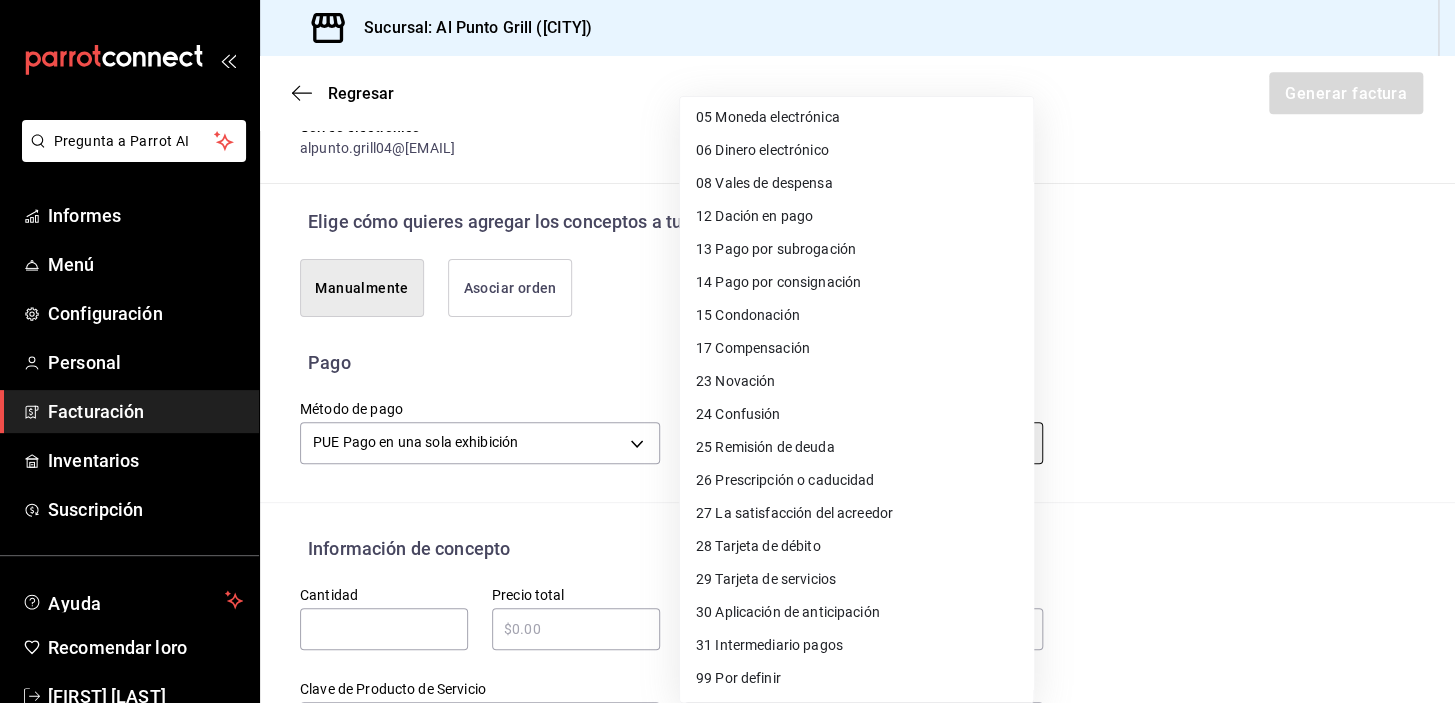 type on "28" 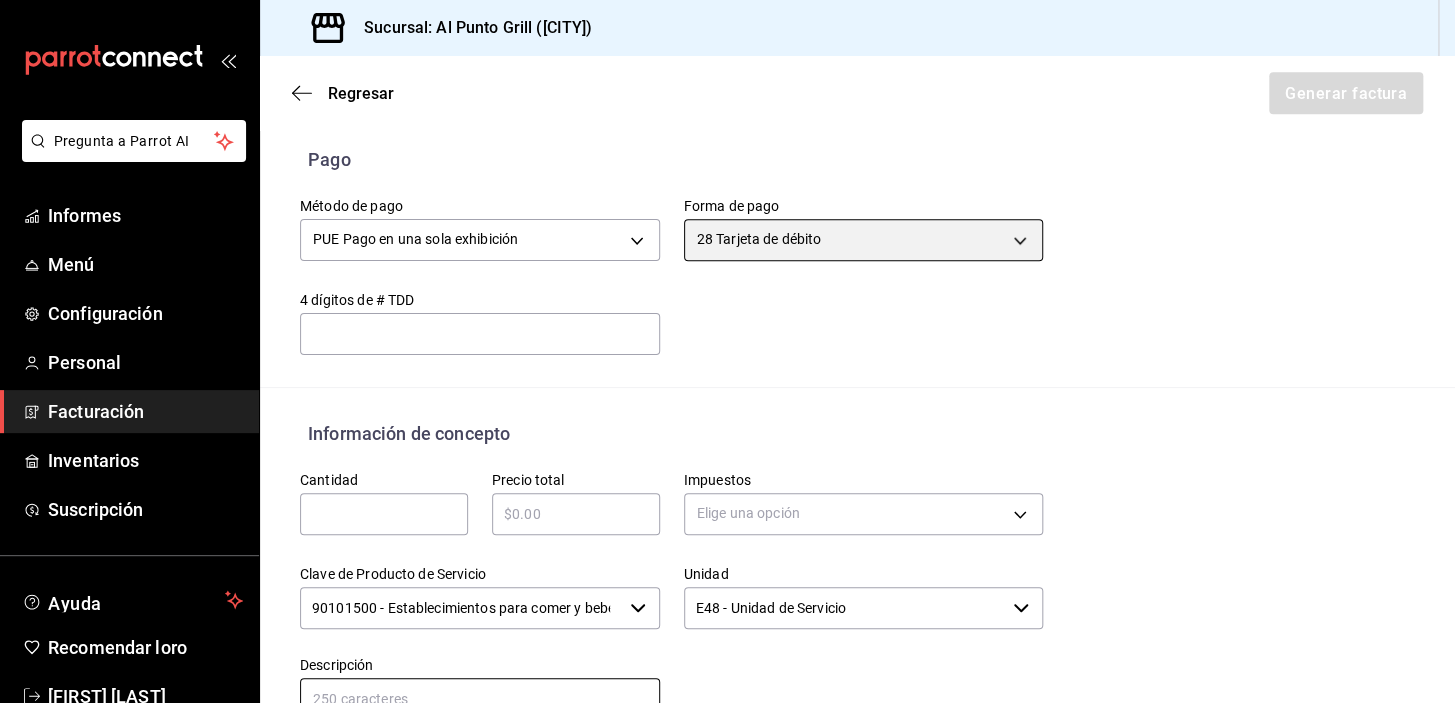 scroll, scrollTop: 780, scrollLeft: 0, axis: vertical 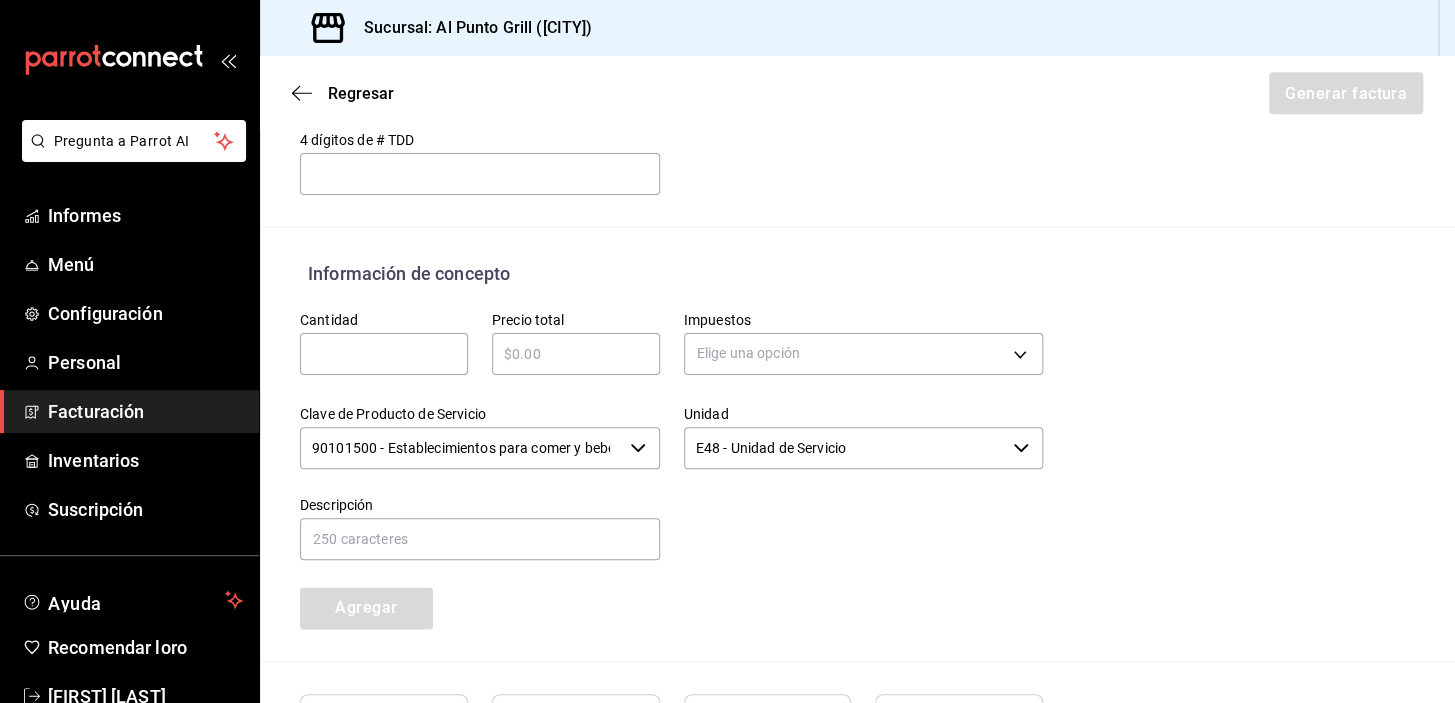click at bounding box center (384, 354) 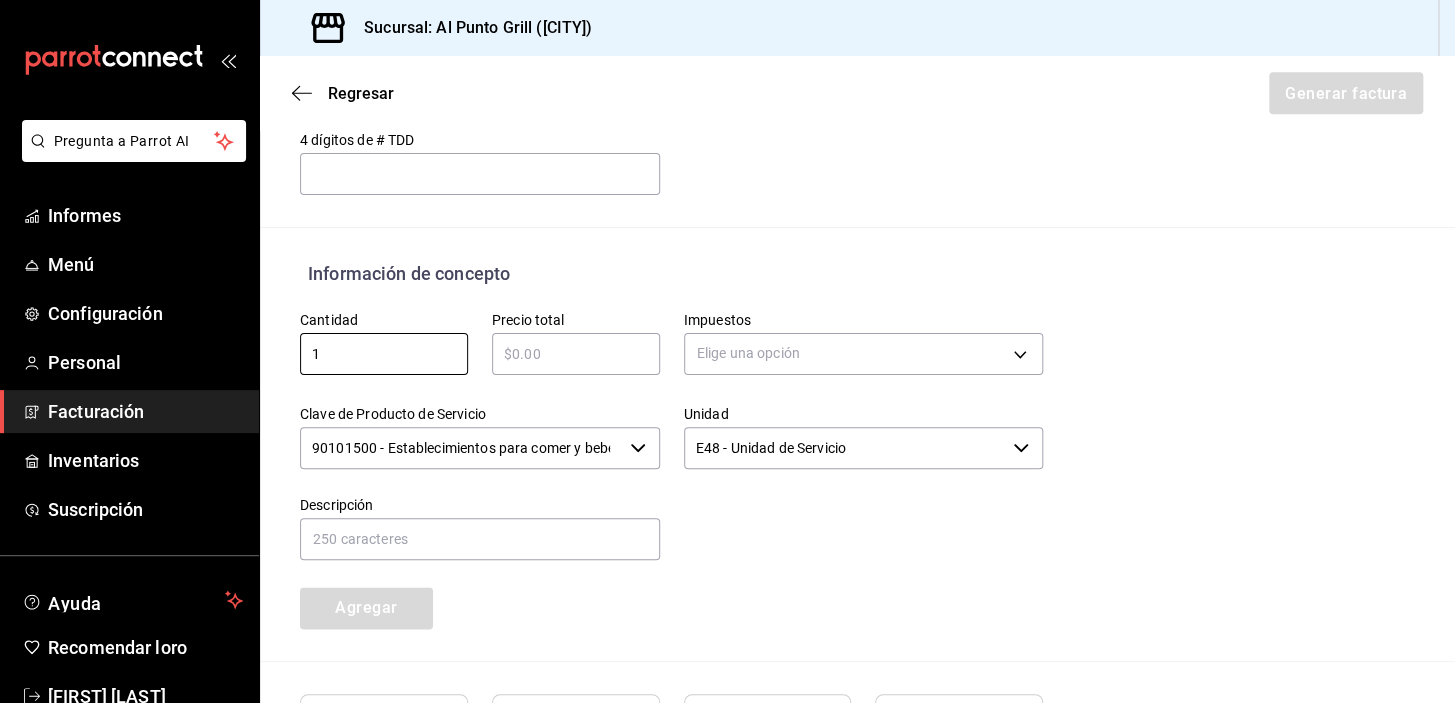 type on "1" 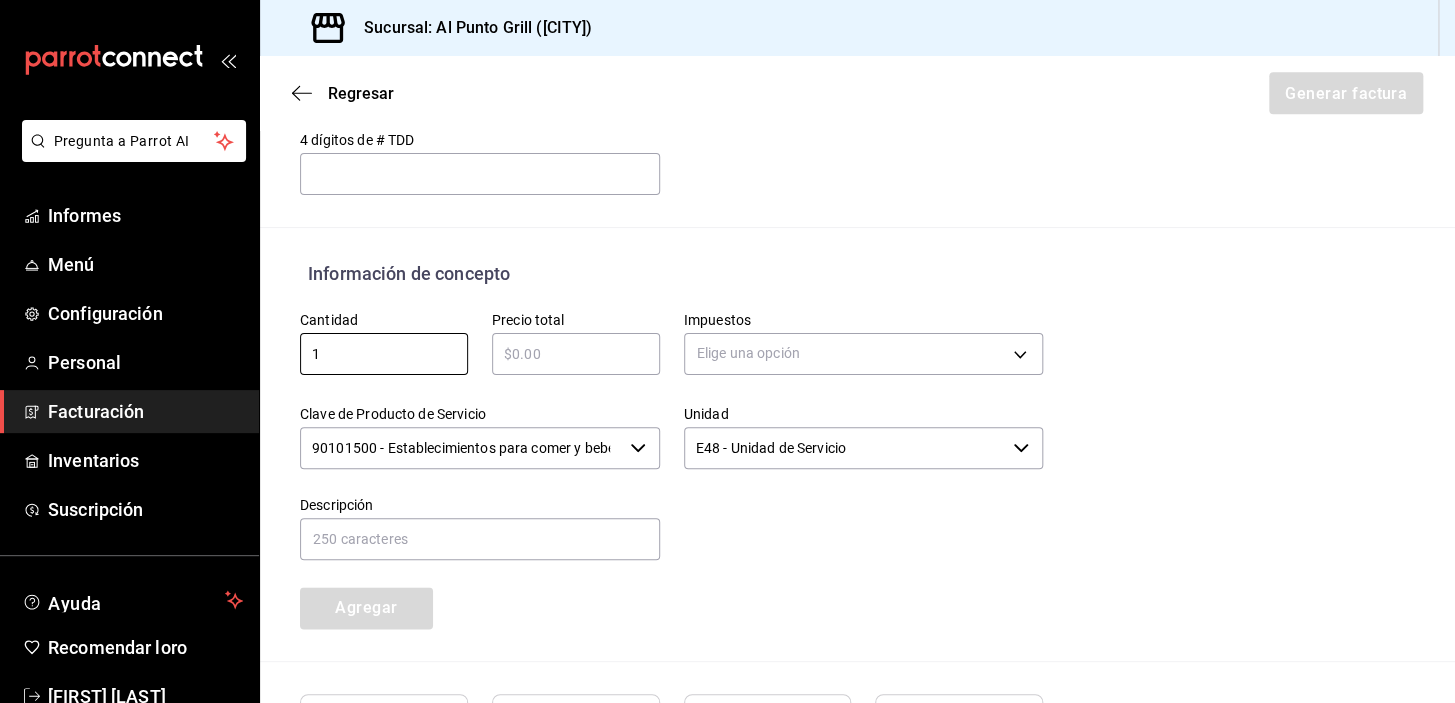 click at bounding box center [576, 354] 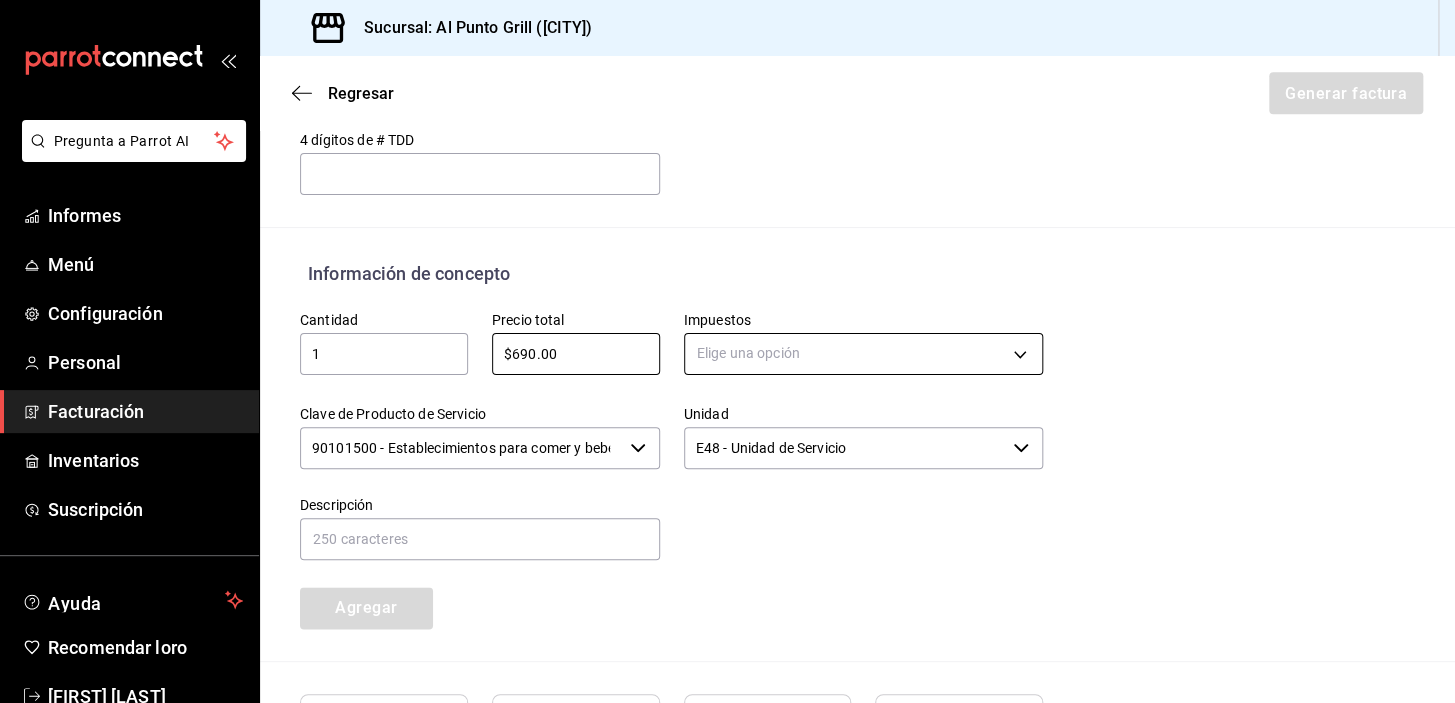 type on "$690.00" 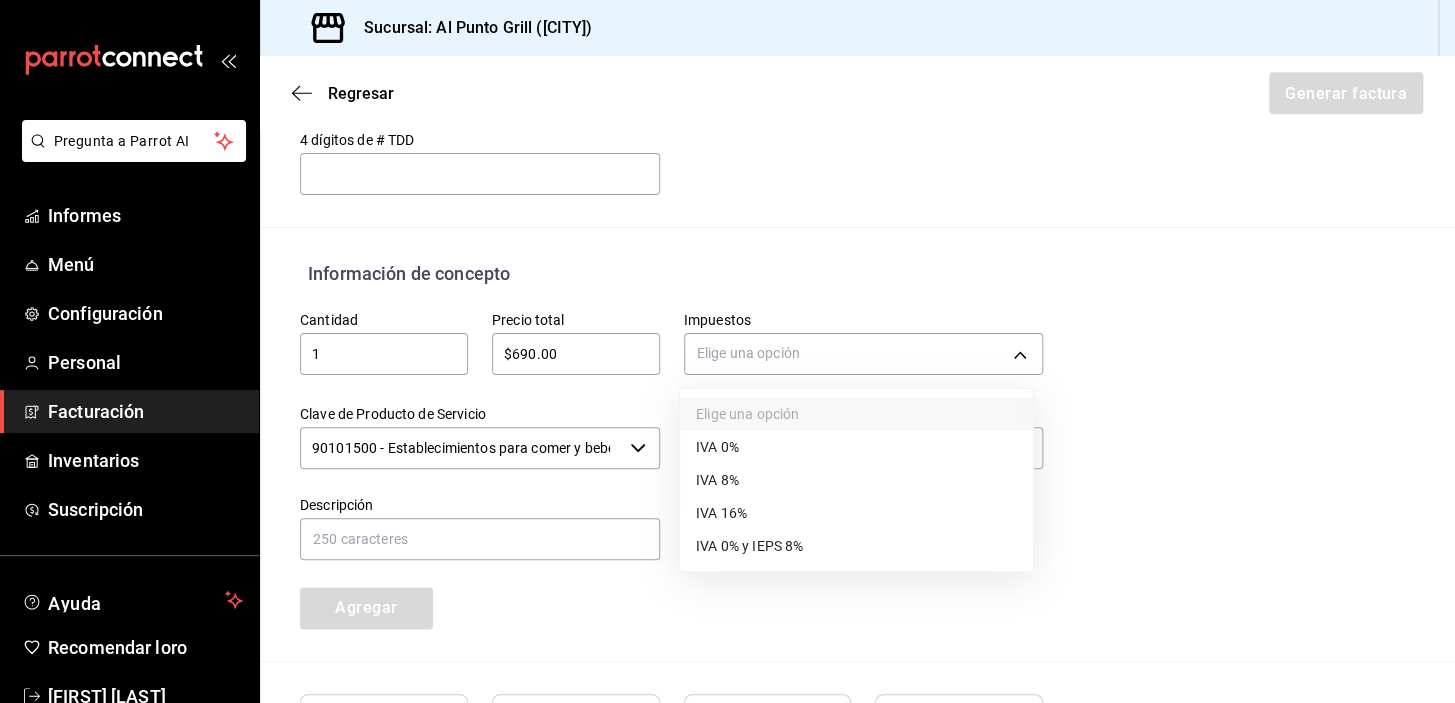 click on "IVA 16%" at bounding box center [721, 513] 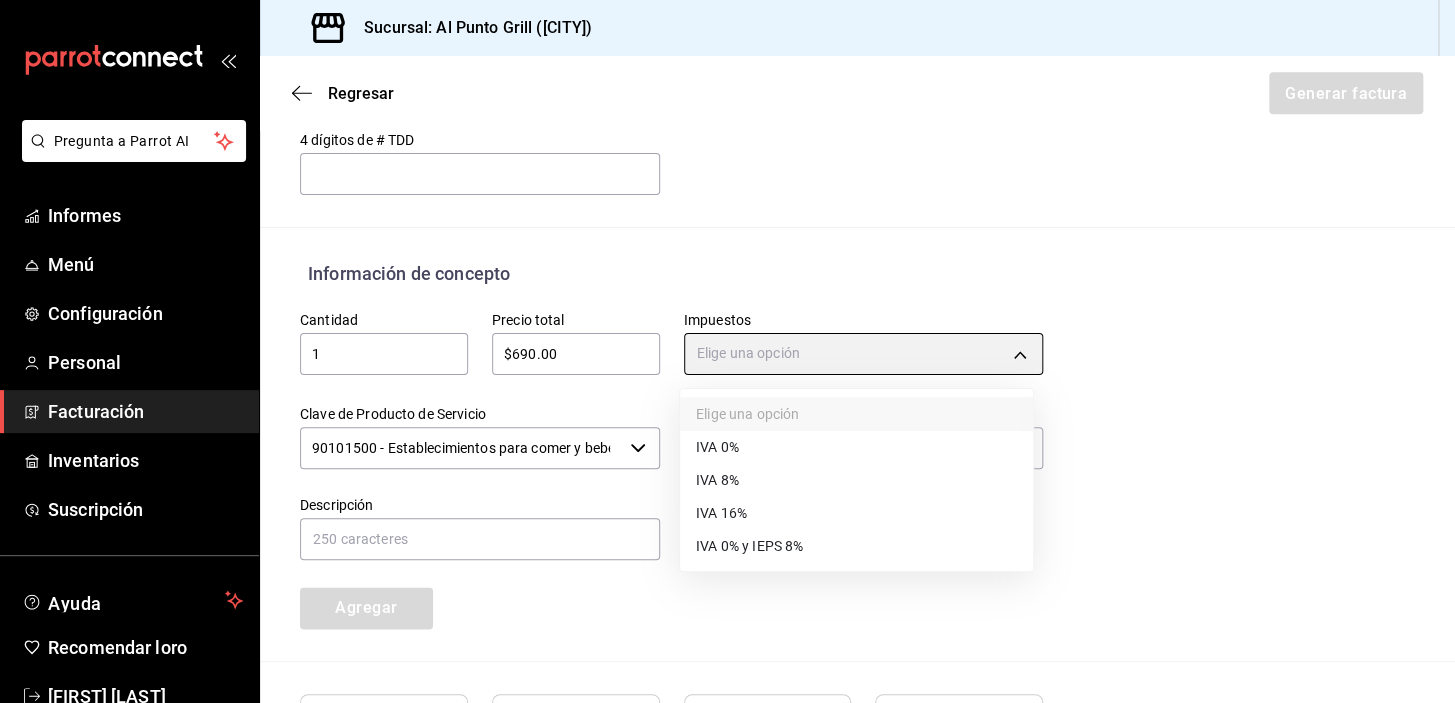 type on "IVA_16" 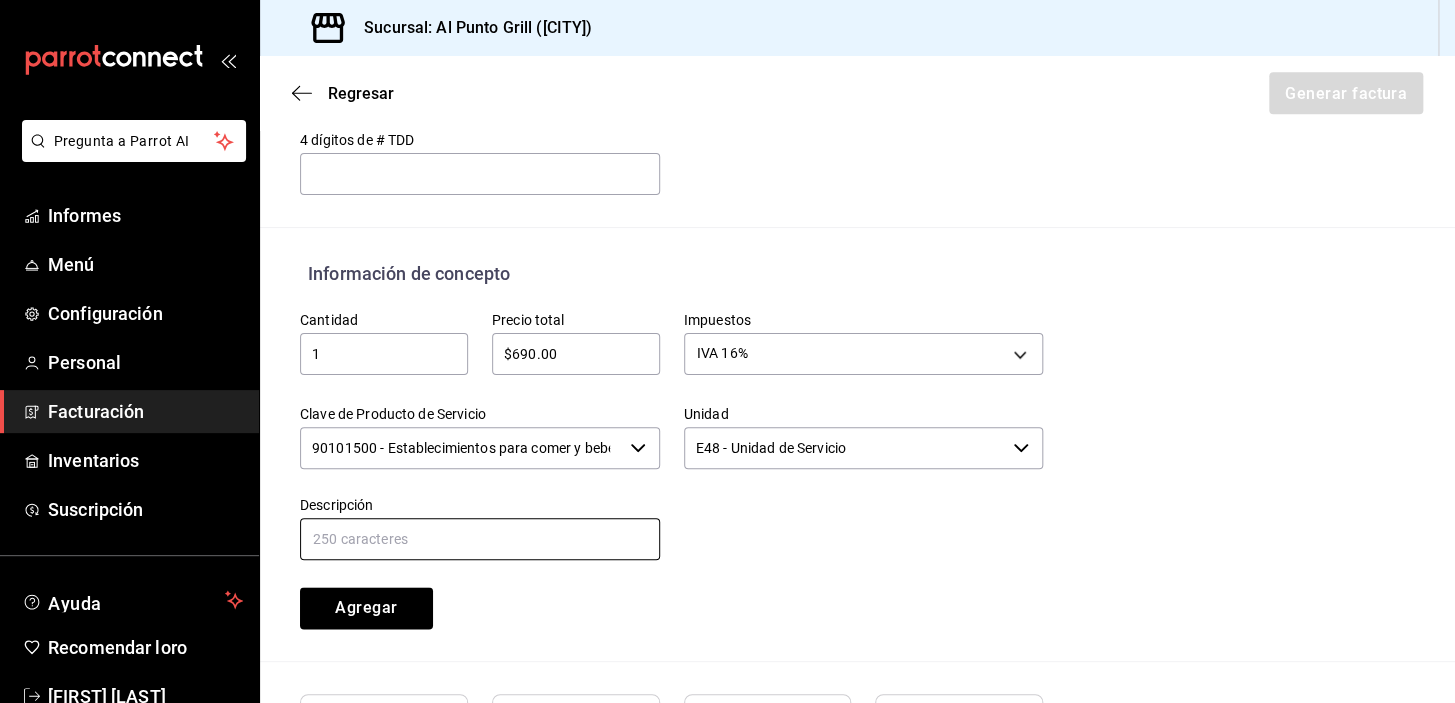 click at bounding box center (480, 539) 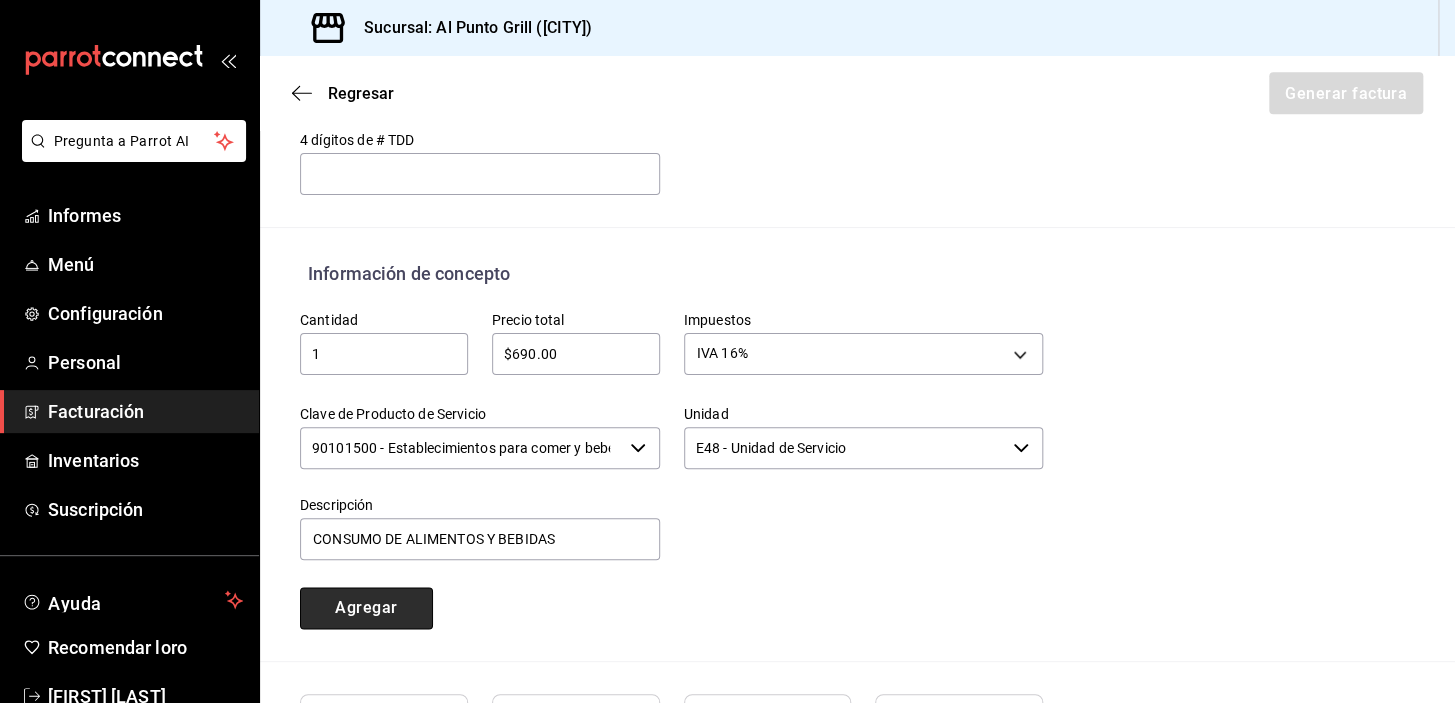 click on "Agregar" at bounding box center (366, 608) 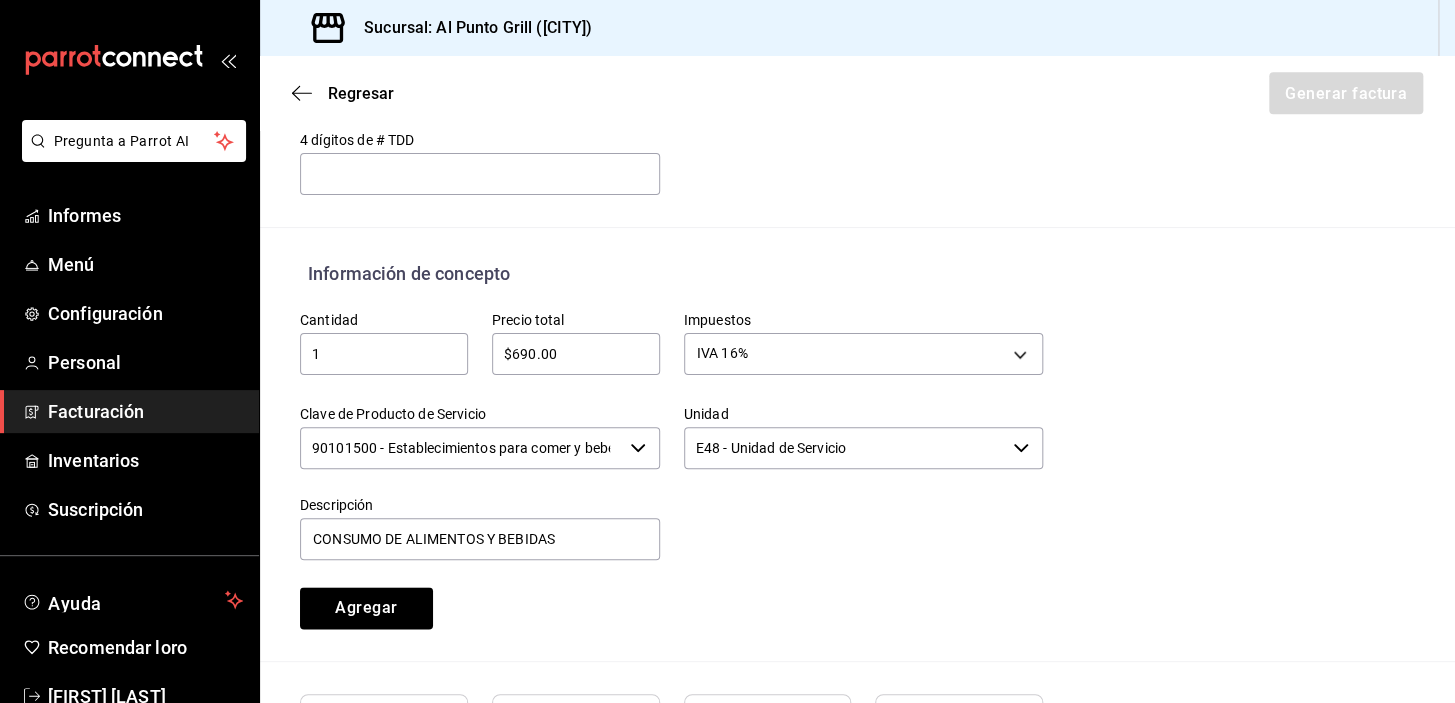 type 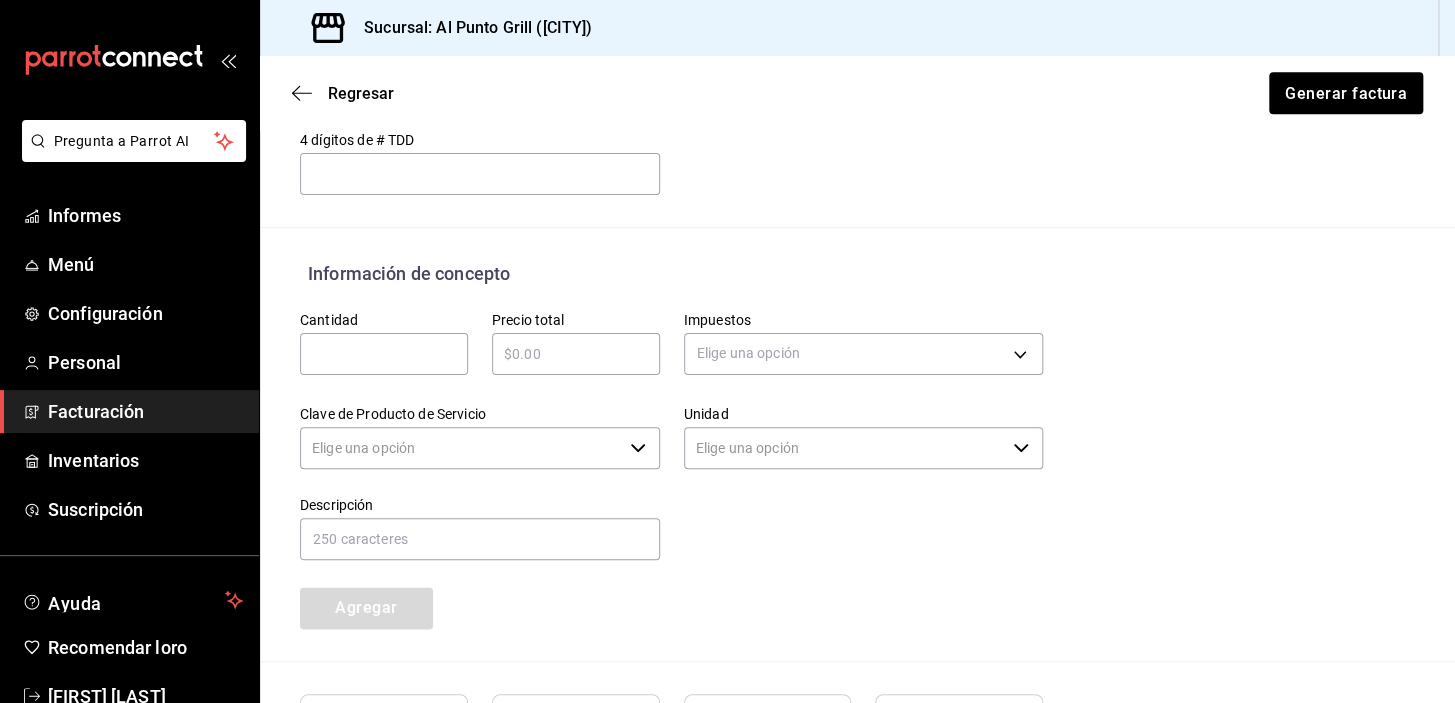 type on "90101500 - Establecimientos para comer y beber" 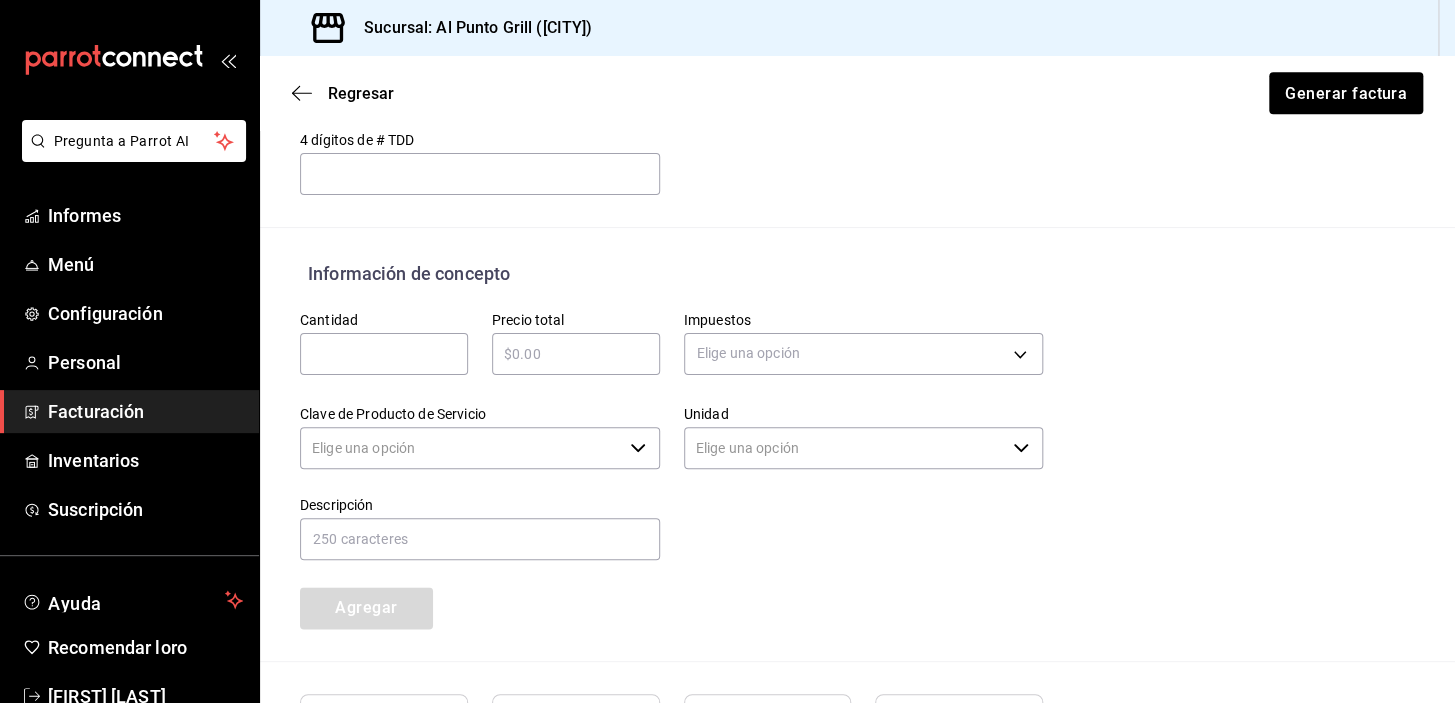 type on "E48 - Unidad de Servicio" 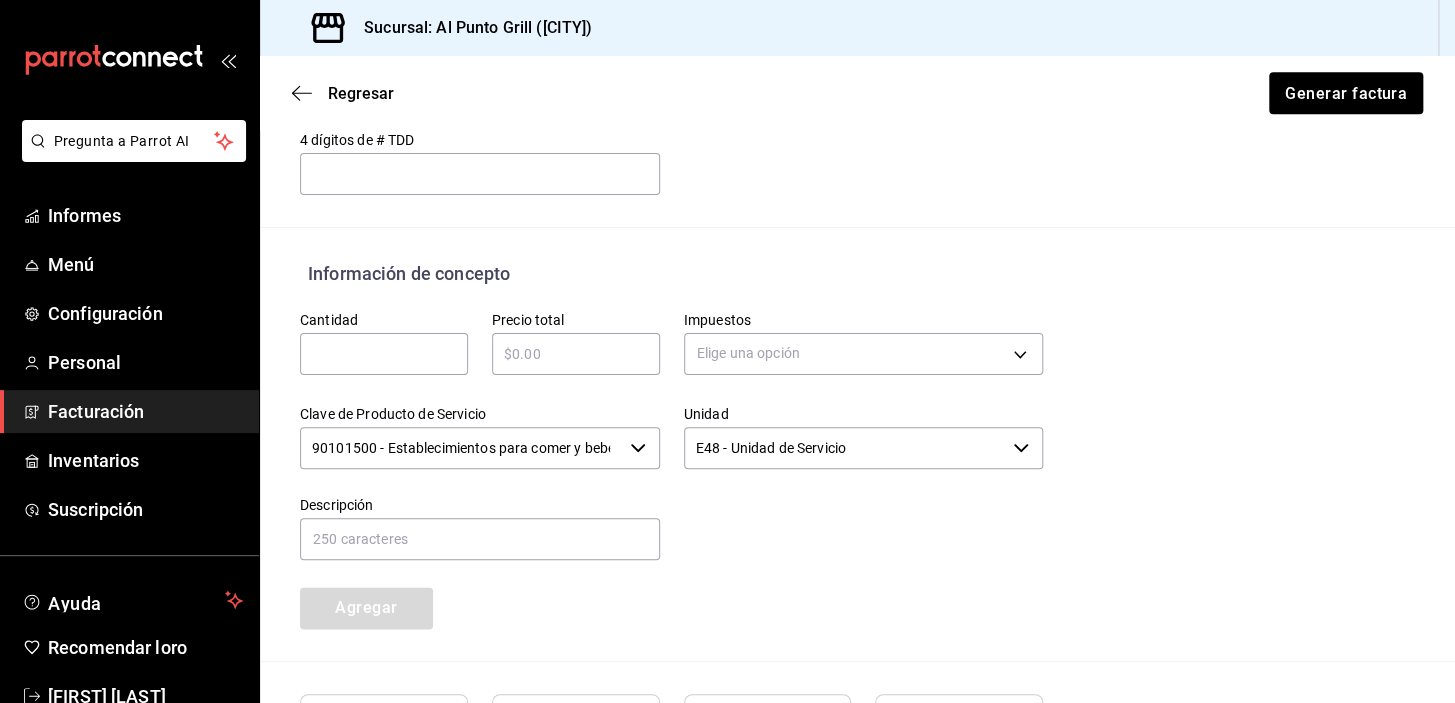 scroll, scrollTop: 1026, scrollLeft: 0, axis: vertical 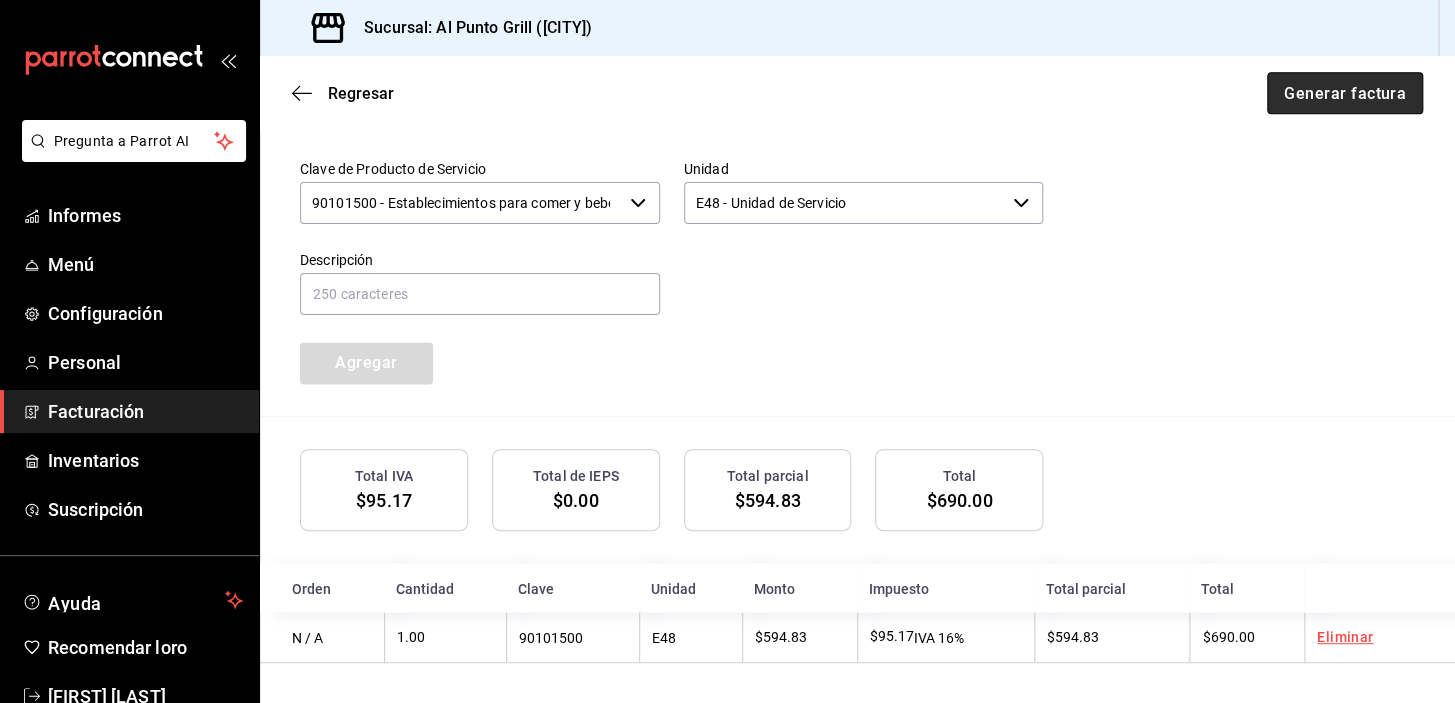 click on "Generar factura" at bounding box center [1345, 92] 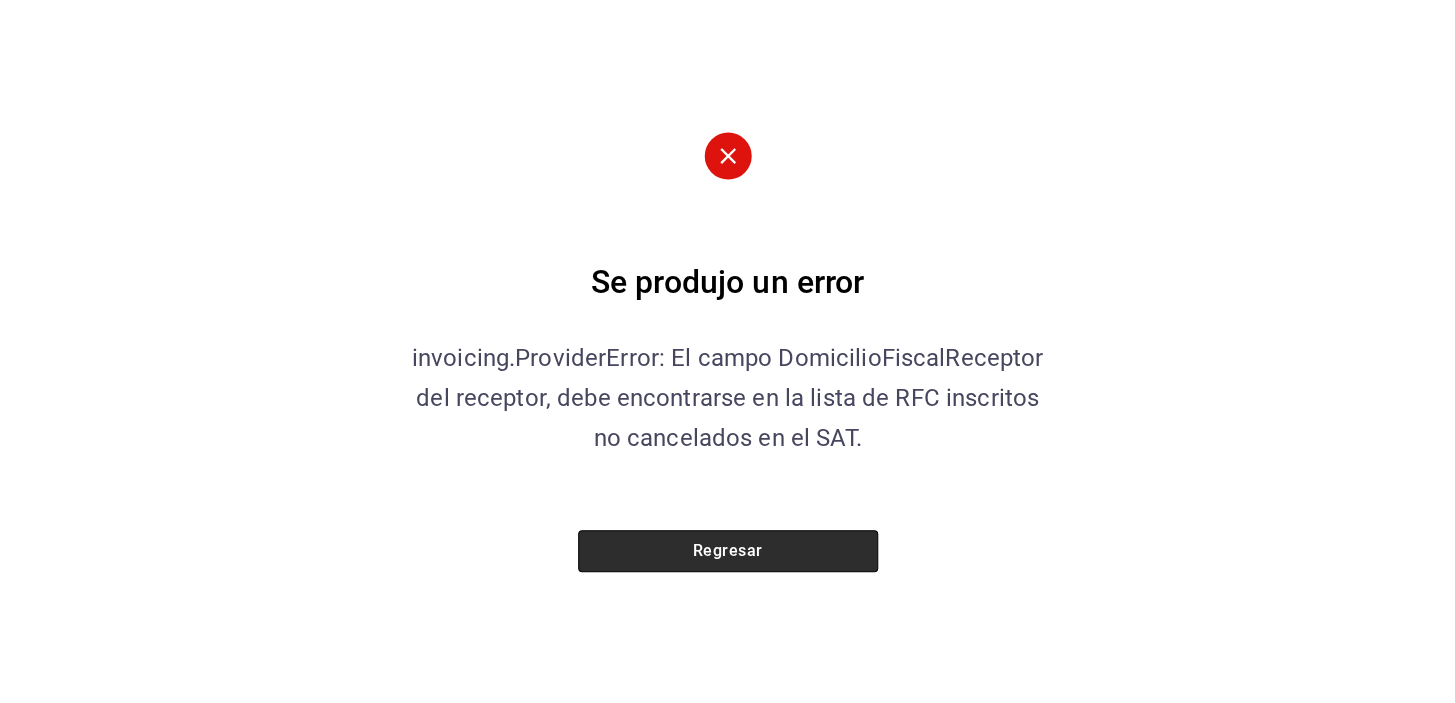 click on "Regresar" at bounding box center (728, 551) 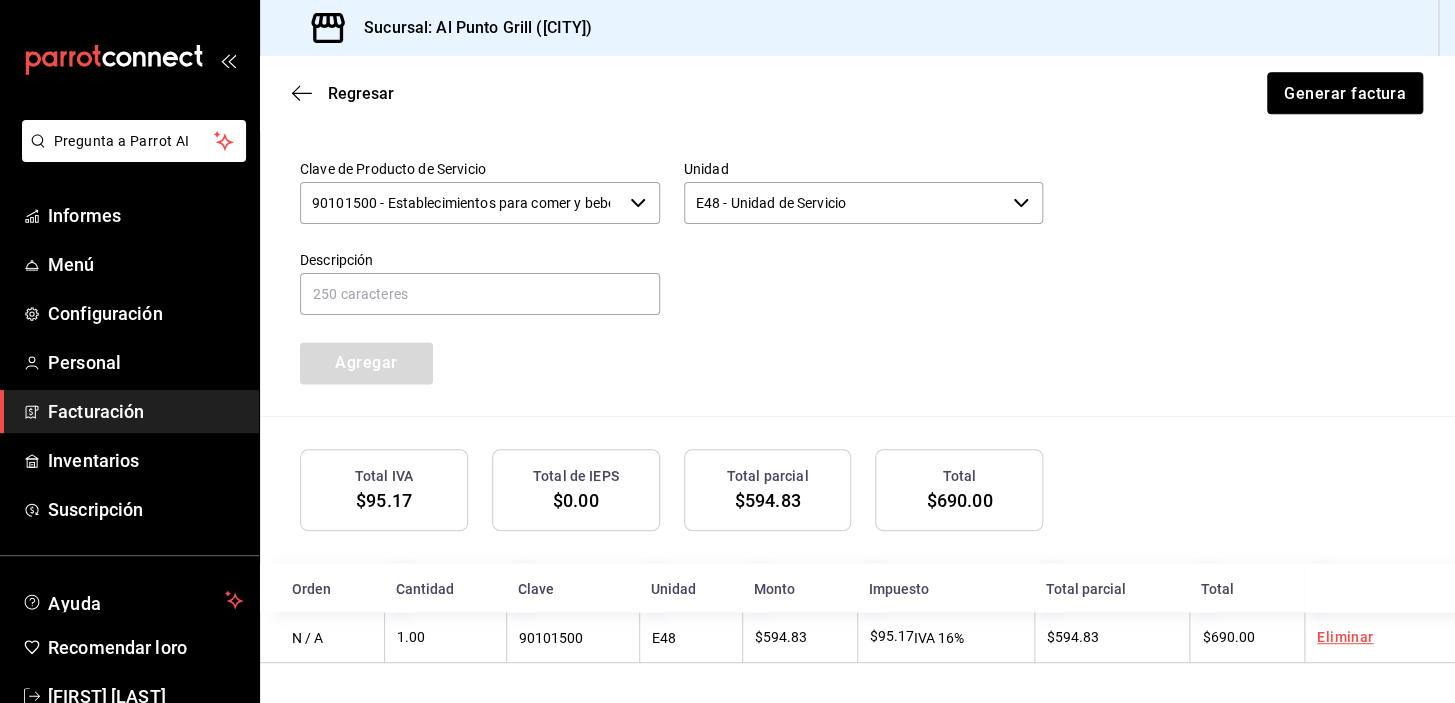 scroll, scrollTop: 753, scrollLeft: 0, axis: vertical 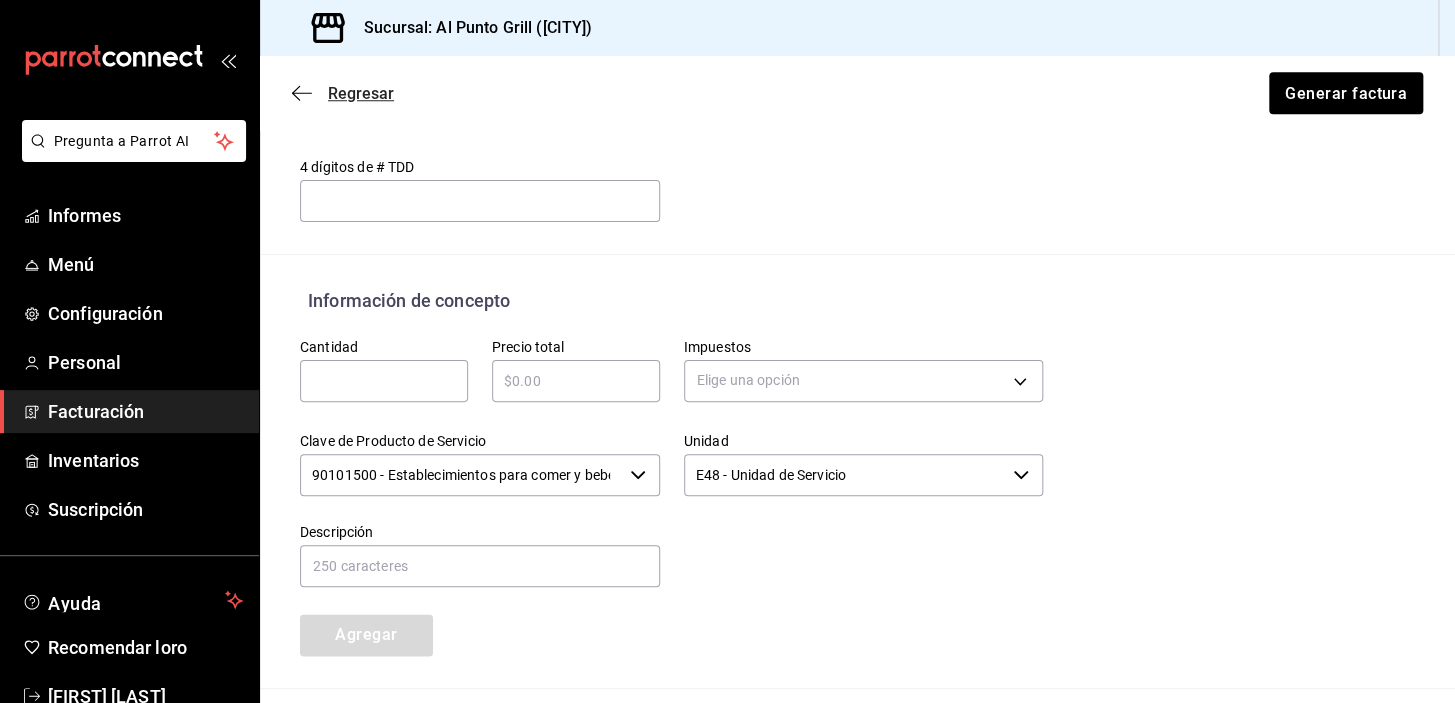 click 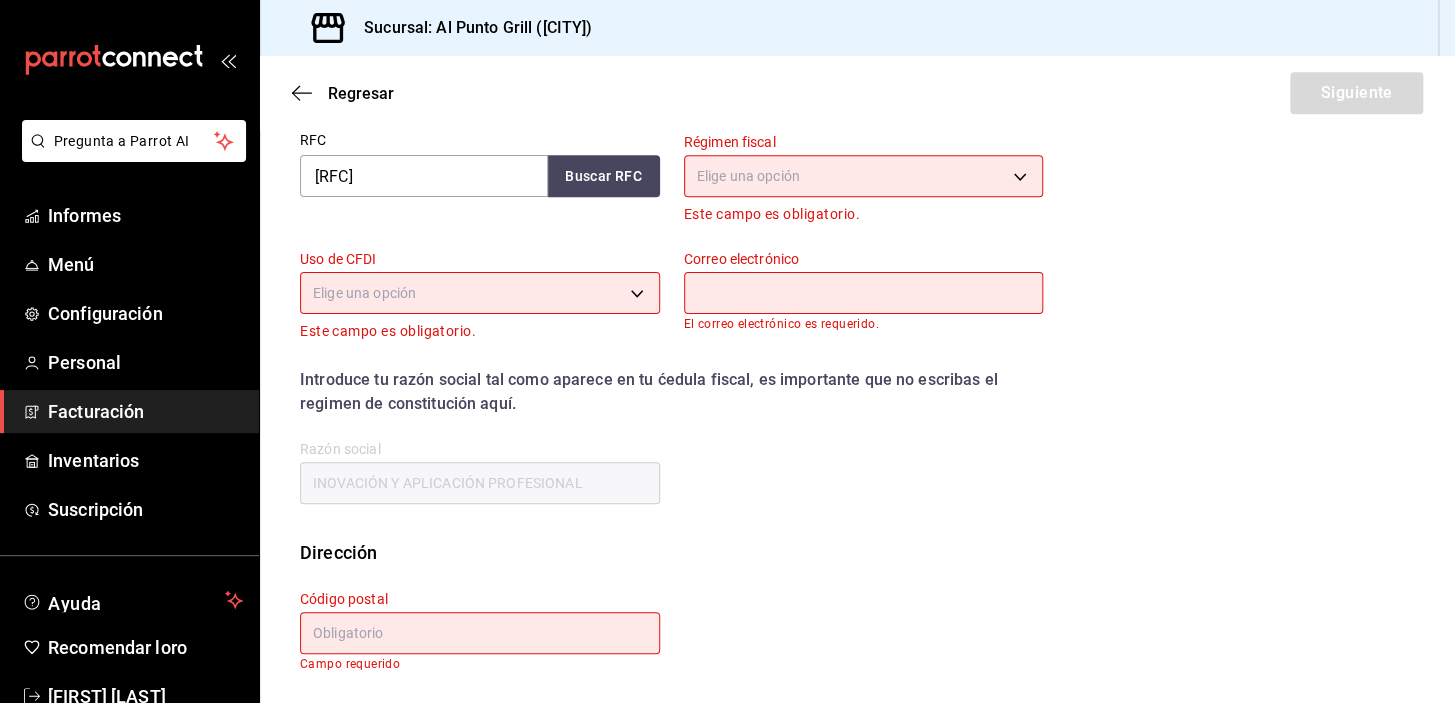 scroll, scrollTop: 254, scrollLeft: 0, axis: vertical 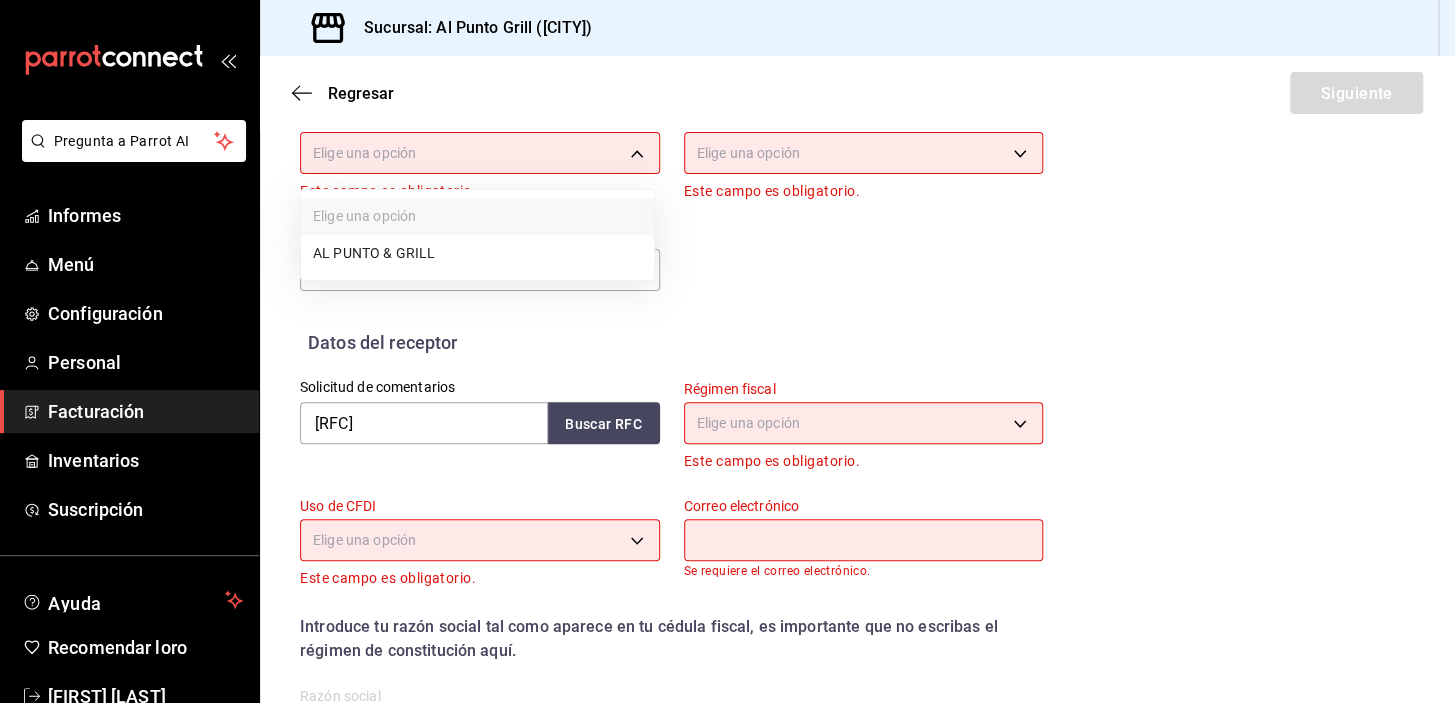 click on "Pregunta a Parrot AI Informes   Menú   Configuración   Personal   Facturación   Inventarios   Suscripción   Ayuda Recomendar loro   [PERSON]   Sugerir nueva función   Sucursal: Al Punto Grill ([CITY]) Regresar Siguiente Factura general Realiza tus facturas con un número de orden o un monto en específico; También puedes realizar una factura de remplazo mediante una factura cancelada. Factura de reemplazo Al activar esta opción tendrás que elegir una factura a reemplazar Datos del emisor Perfil fiscal Elige una opción Este campo es obligatorio. Marca Elige una opción Este campo es obligatorio. Tipo de comprobante Ingreso I Datos del receptor Solicitud de comentarios [RFC] Buscar RFC Régimen fiscal Elige una opción Este campo es obligatorio. Uso de CFDI Elige una opción Este campo es obligatorio. Correo electrónico Se requiere el correo electrónico. Introduce tu razón social tal como aparece en tu cédula fiscal, es importante que no escribas el régimen de constitución aquí. Calle" at bounding box center (727, 351) 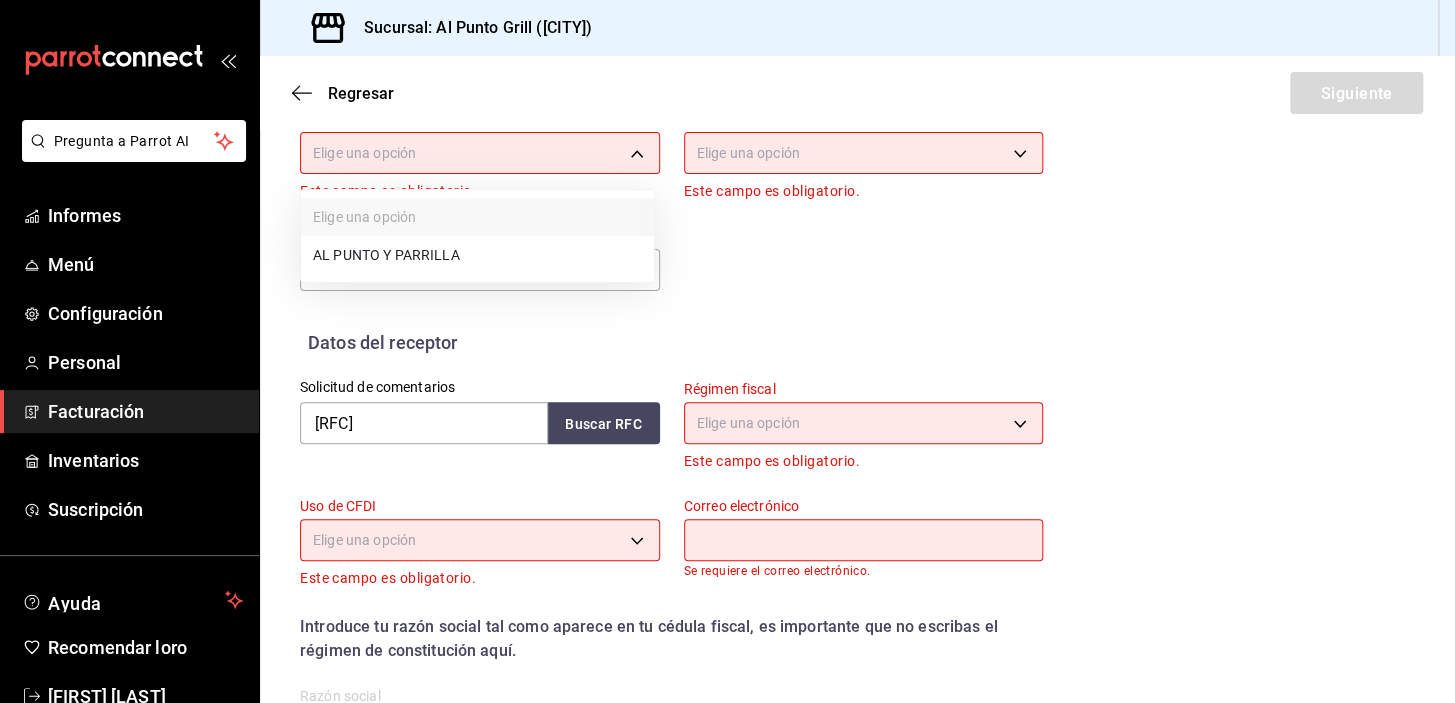 click on "AL PUNTO Y PARRILLA" at bounding box center (386, 255) 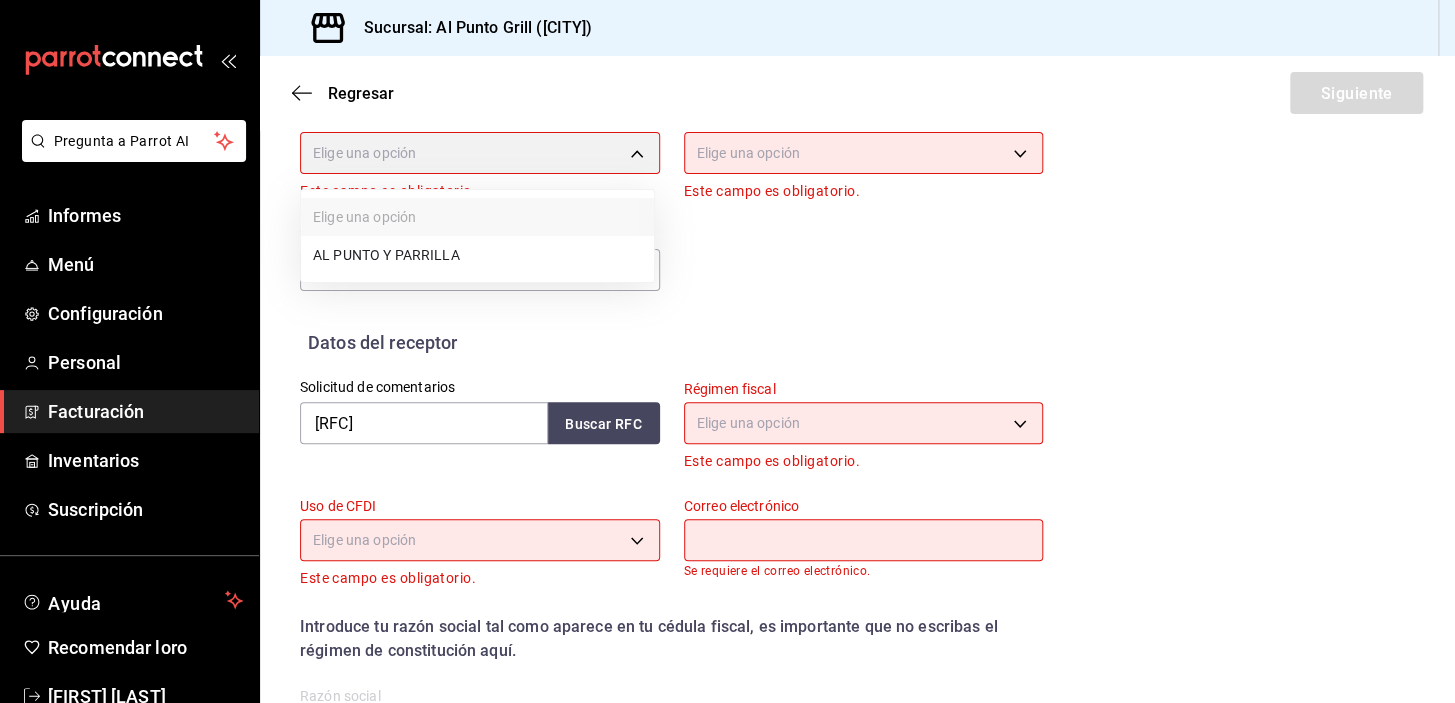 type on "[UUID]" 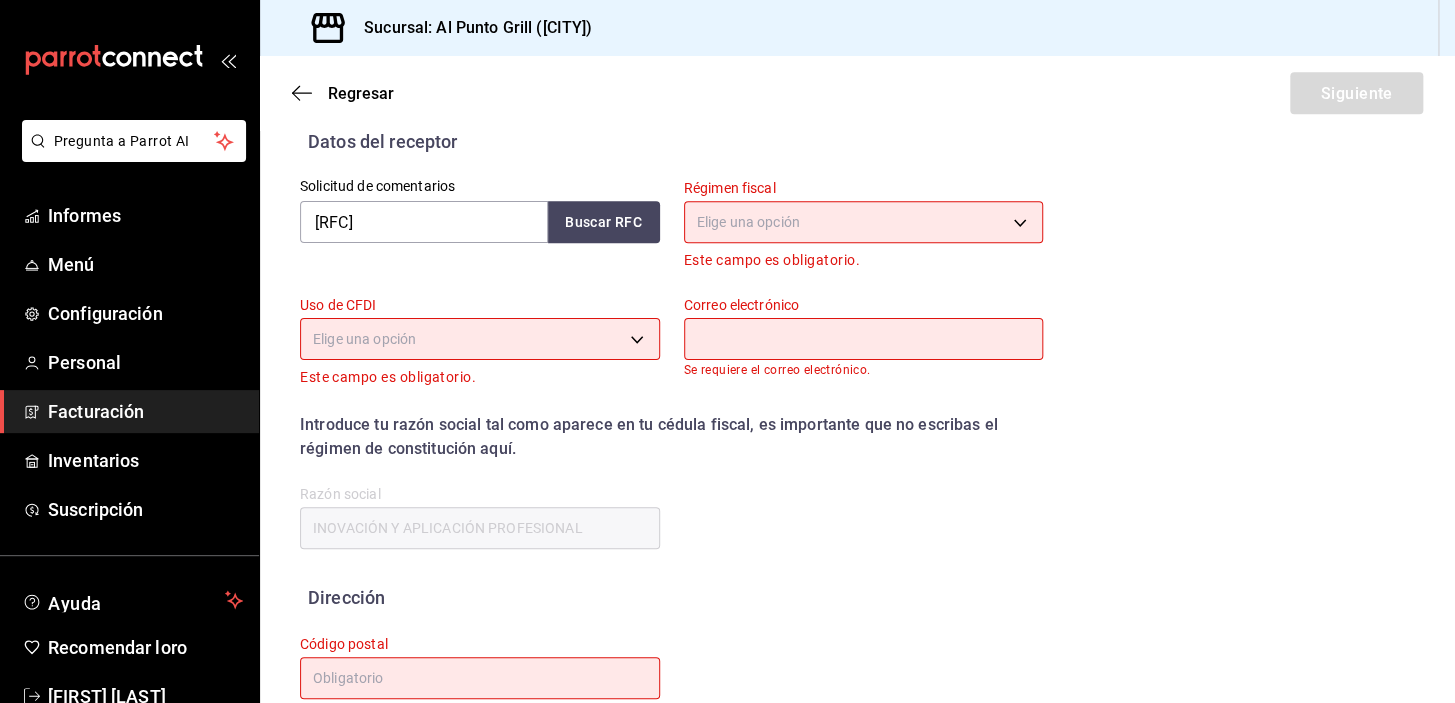 scroll, scrollTop: 436, scrollLeft: 0, axis: vertical 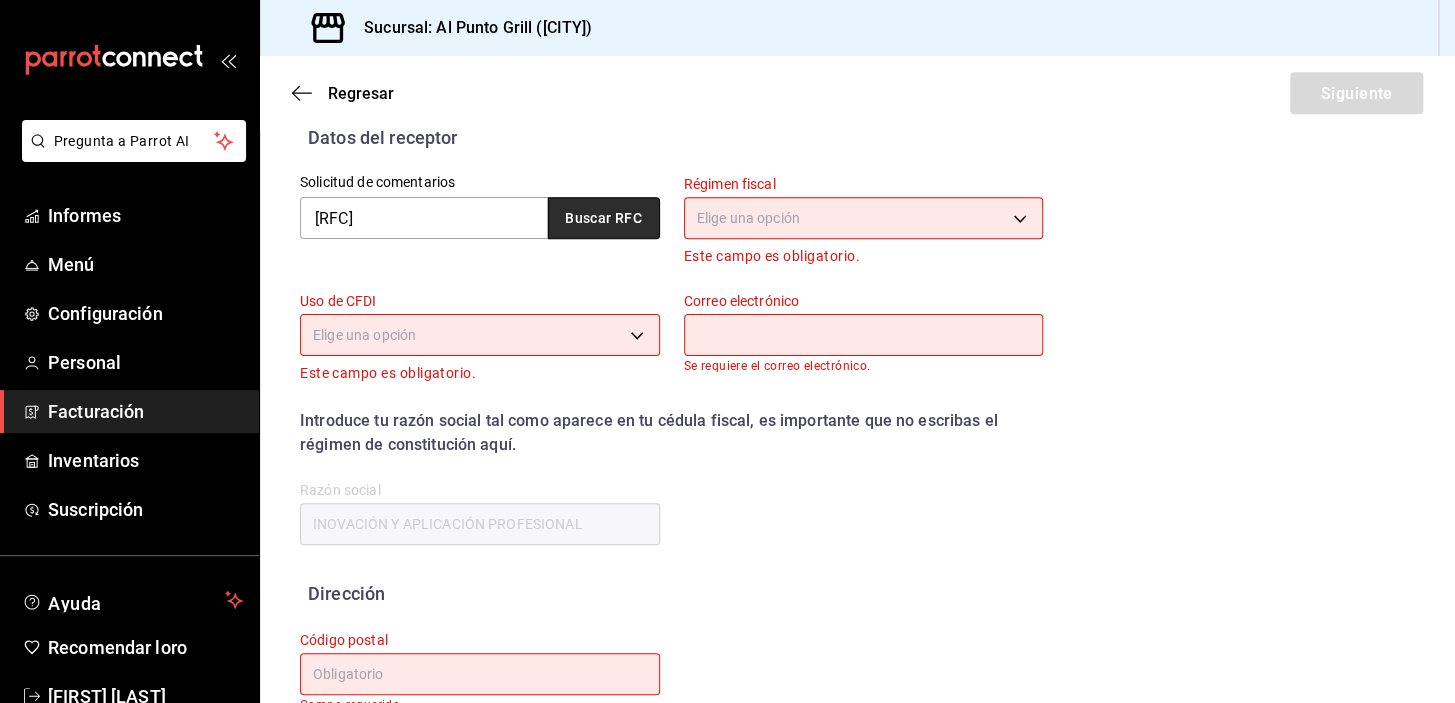 click on "Buscar RFC" at bounding box center (604, 218) 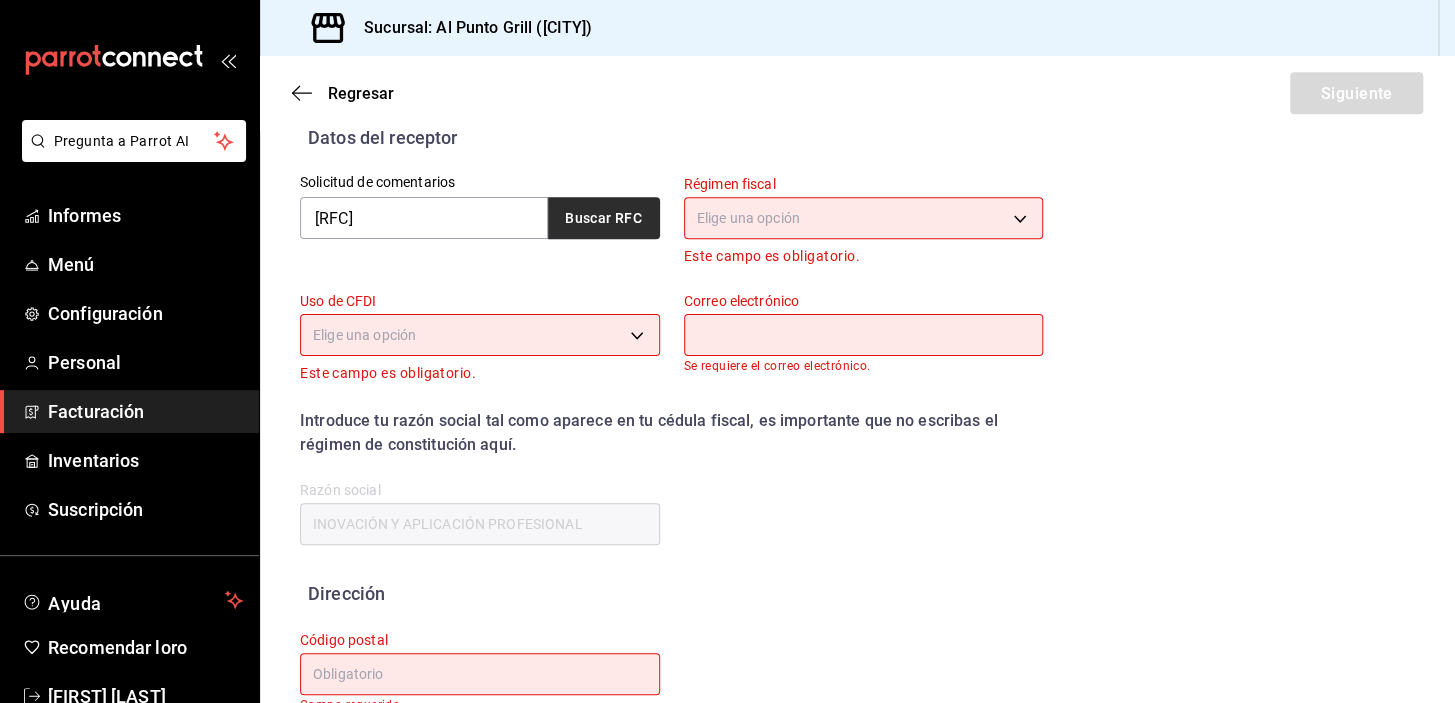 type on "[EMAIL]" 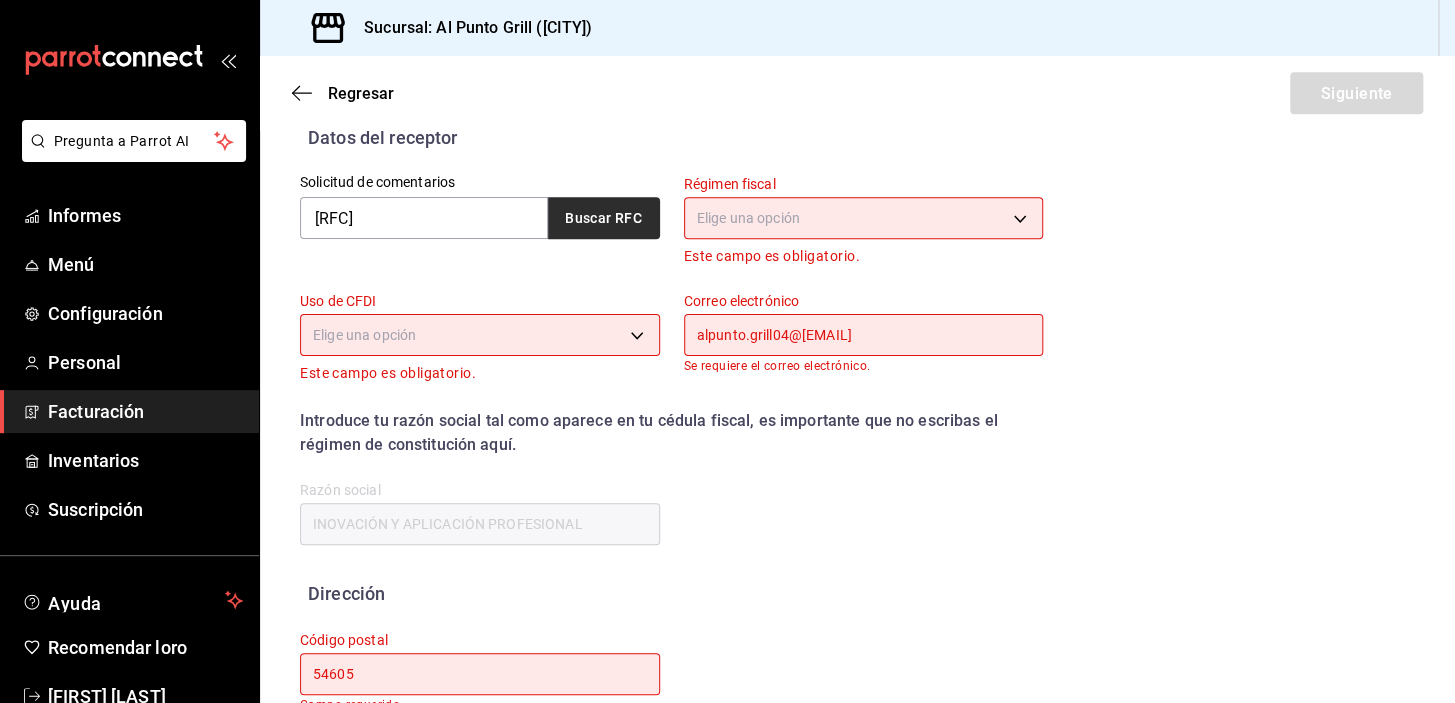 type on "626" 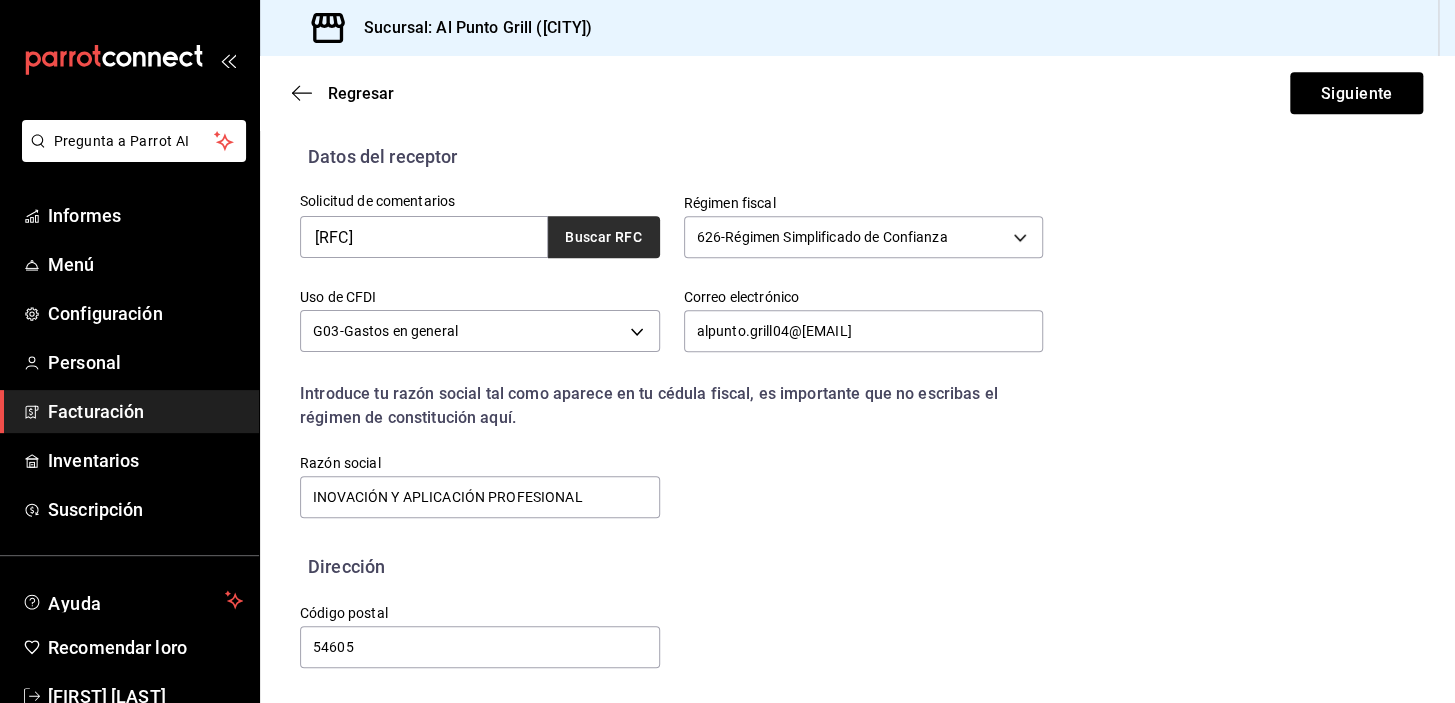 scroll, scrollTop: 417, scrollLeft: 0, axis: vertical 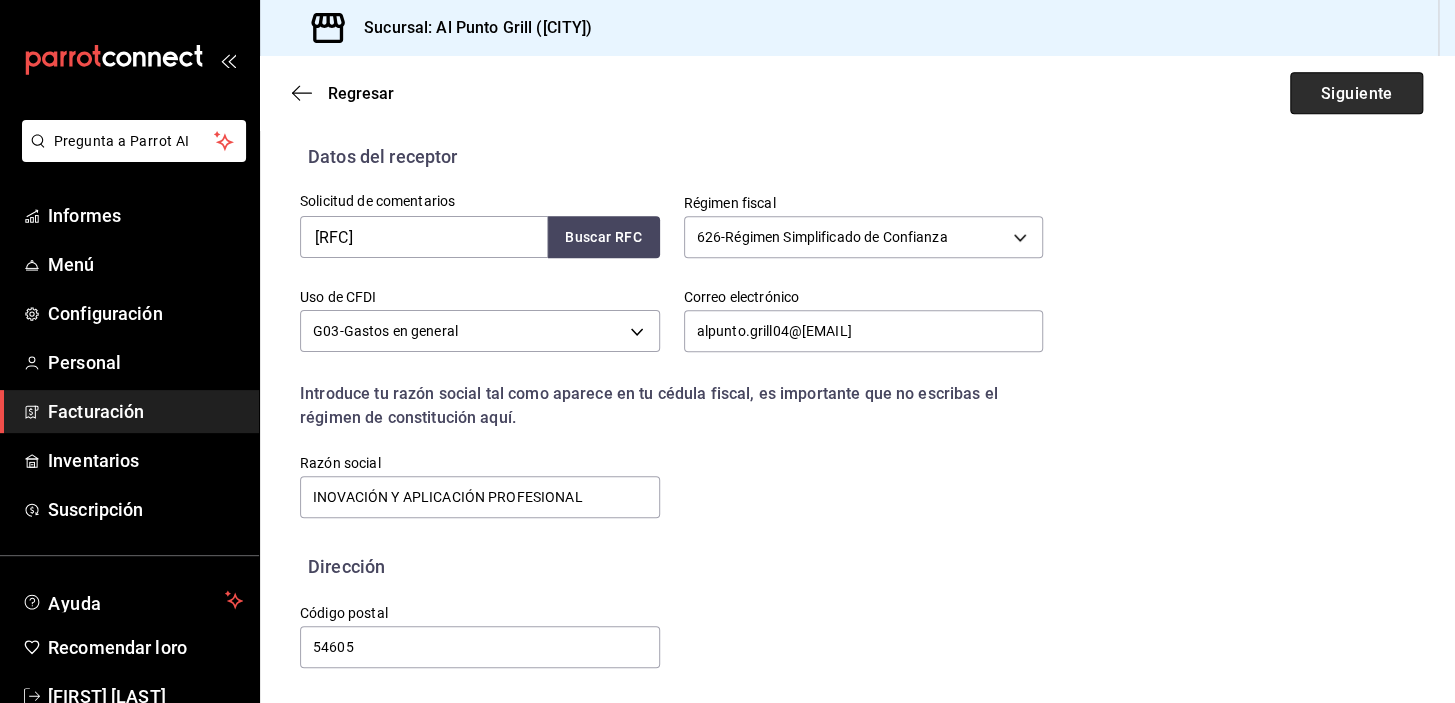 click on "Siguiente" at bounding box center (1356, 93) 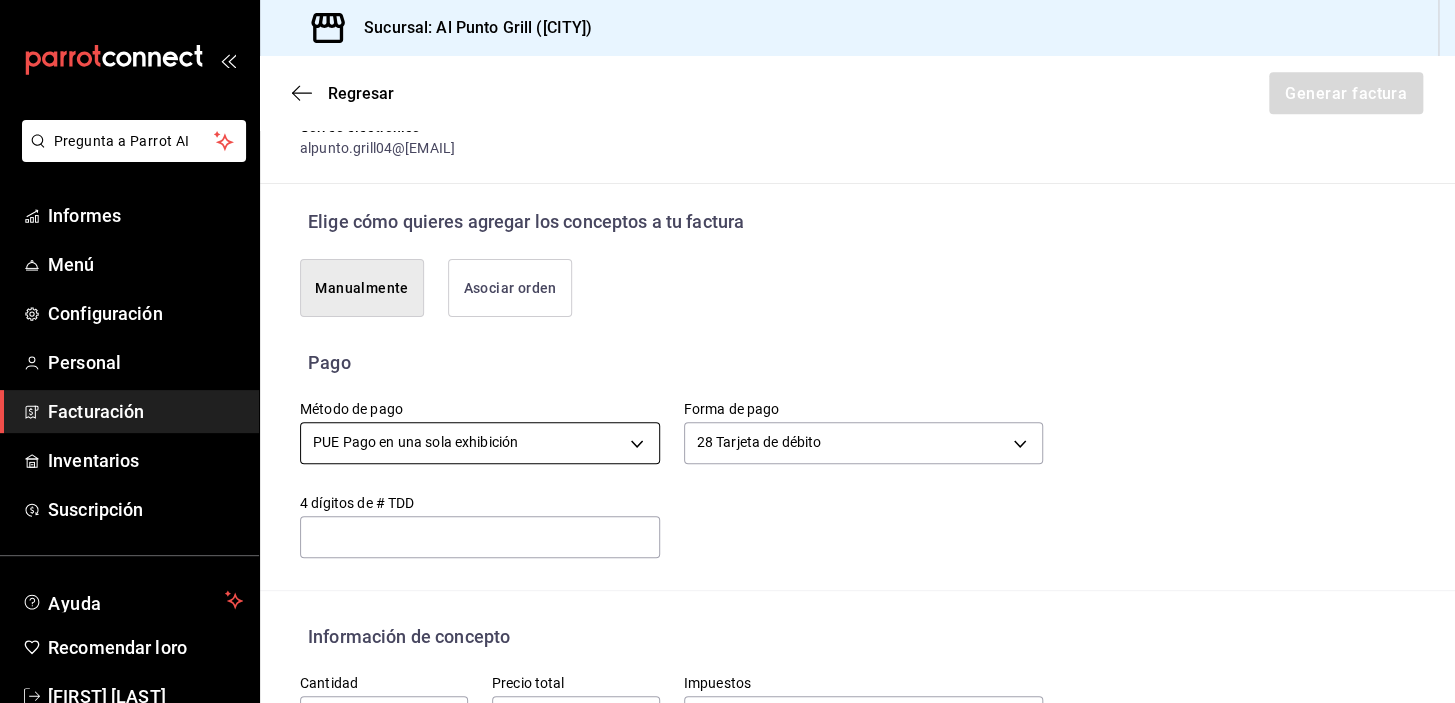 scroll, scrollTop: 51, scrollLeft: 0, axis: vertical 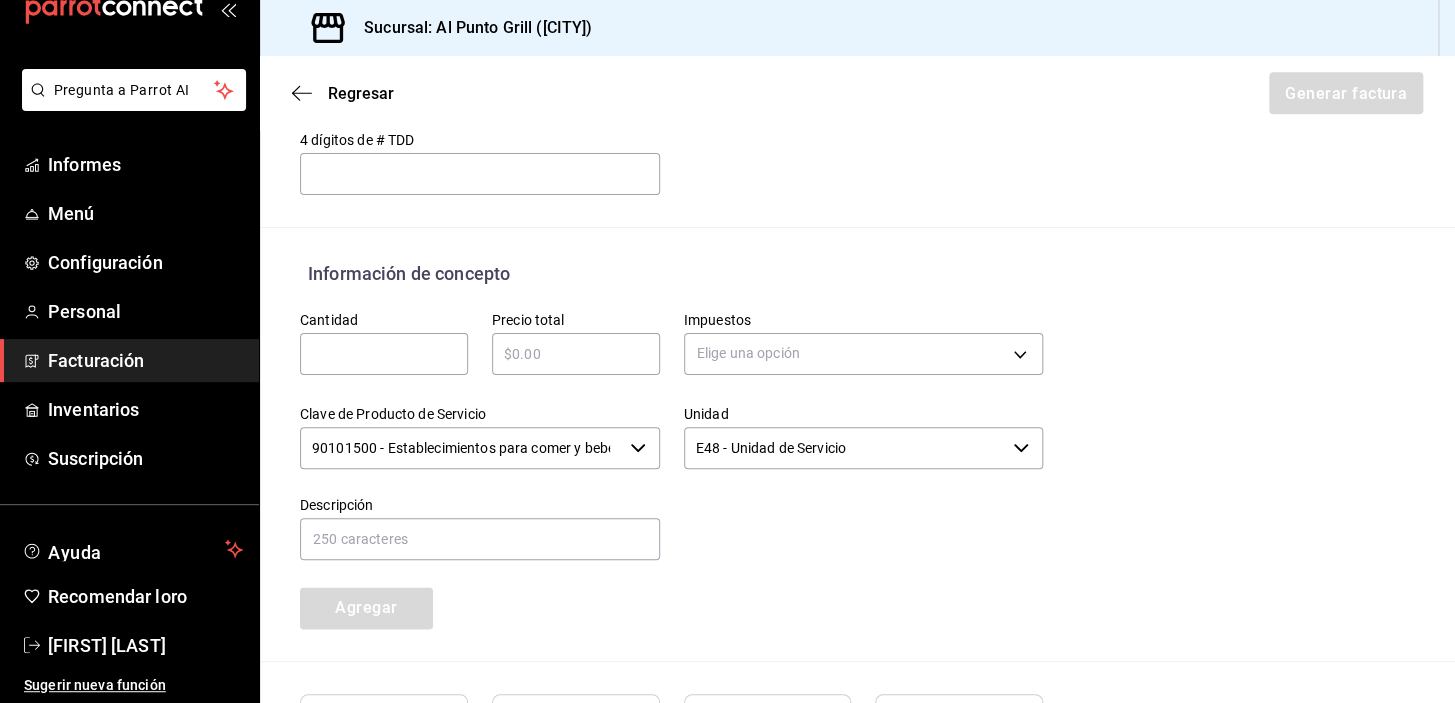 click at bounding box center [384, 354] 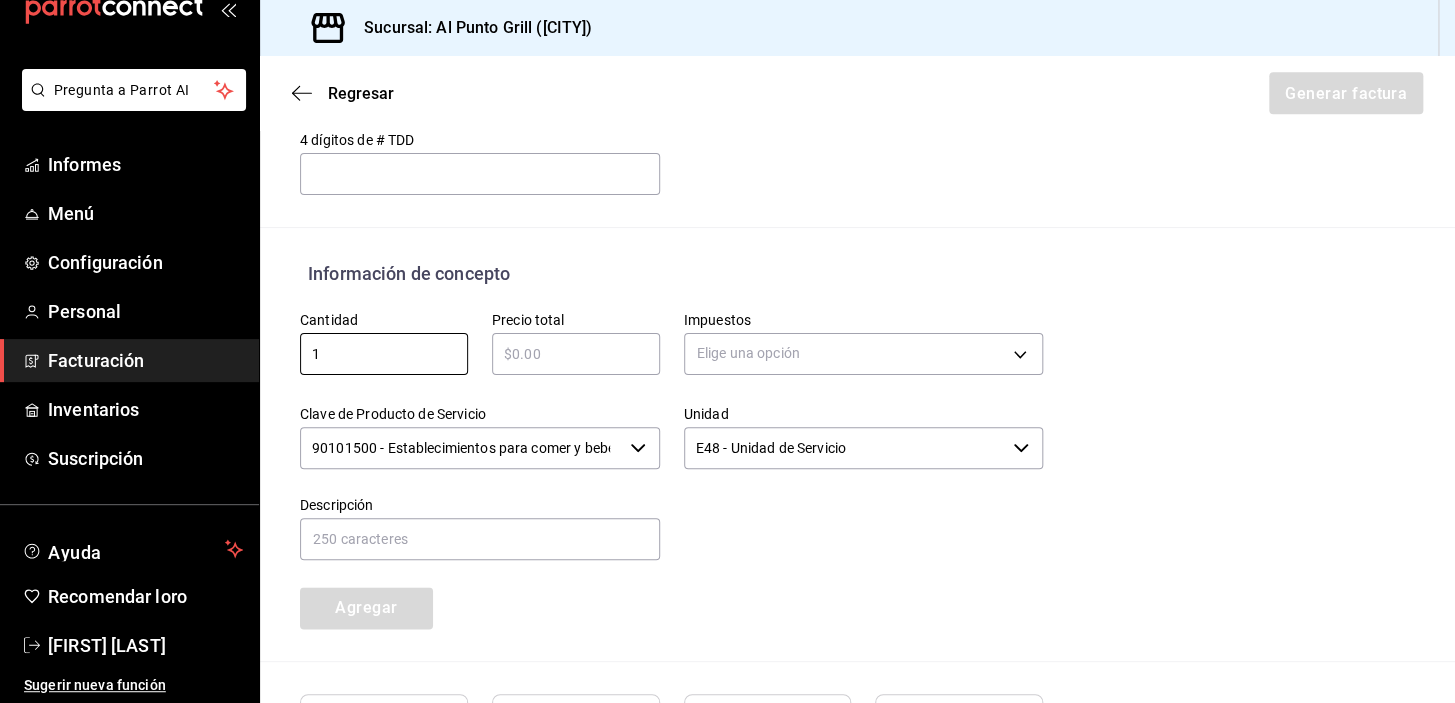 type on "1" 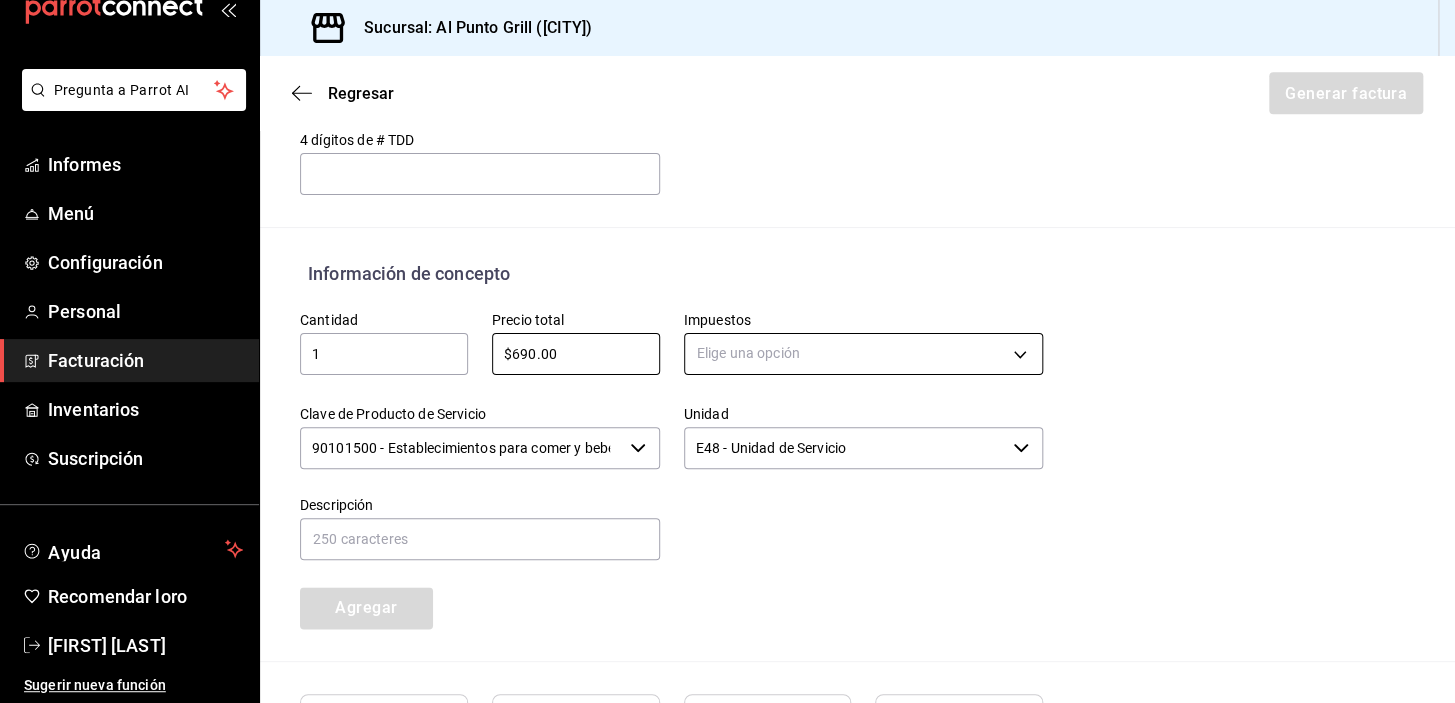 type on "$690.00" 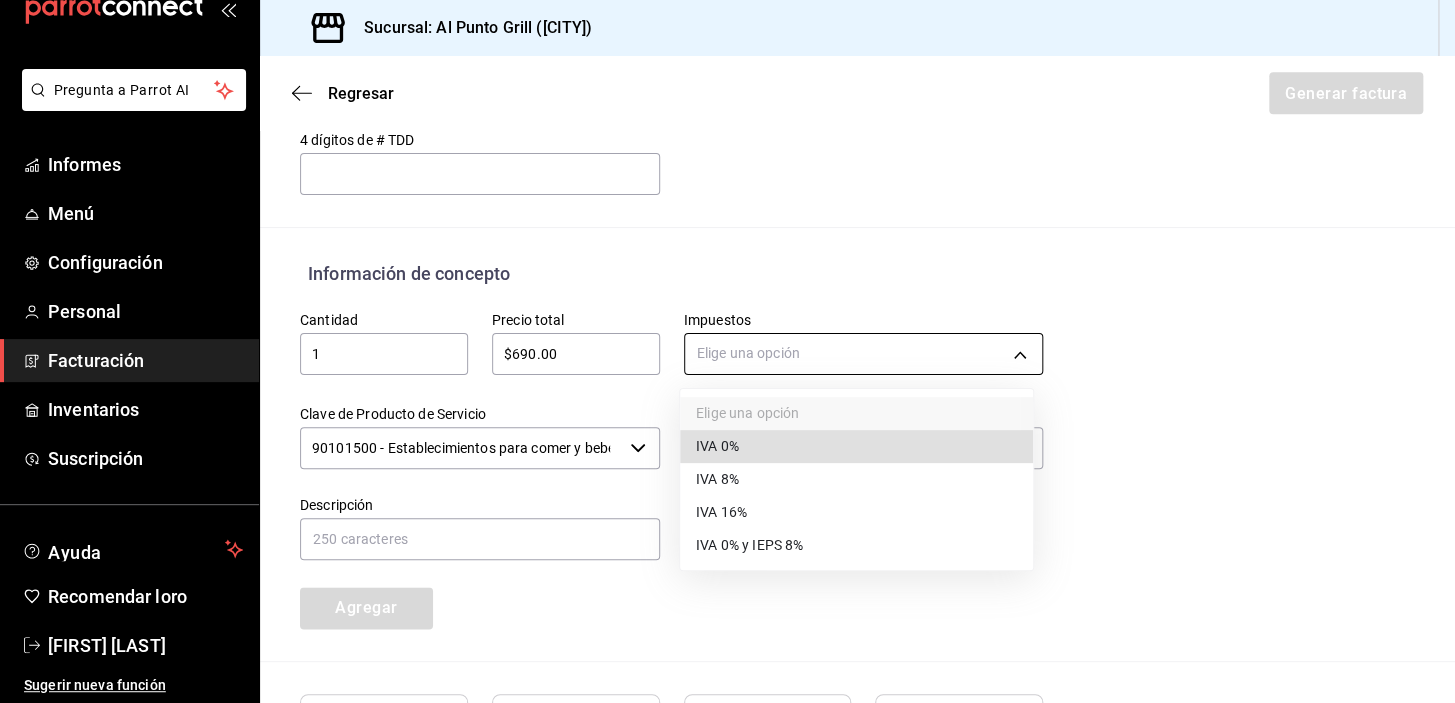 click on "Pregunta a Parrot AI Informes   Menú   Configuración   Personal   Facturación   Inventarios   Suscripción   Ayuda Recomendar loro   [PERSON]   Sugerir nueva función   Sucursal: Al Punto Grill ([CITY]) Regresar Generar factura Emisor Perfil fiscal AL PUNTO Y PARRILLA Tipo de comprobante Ingreso Receptor Nombre / Razón social INOVACIÓN Y APLICACIÓN PROFESIONAL Receptor RFC [RFC] Régimen fiscal Régimen Simplificado de Confianza Uso de CFDI G03: Gastos en general Correo electrónico [EMAIL] Elige cómo quieres agregar los conceptos a tu factura Manualmente Asociar orden Pago Método de pago PUE    Pago en una sola exhibición PUE Forma de pago 28    Tarjeta de débito 28 4 dígitos de # TDD ​ Información de concepto Cantidad 1 ​ Precio total $690.00 ​ Impuestos Elige una opción Clave de Producto de Servicio 90101500 - Establecimientos para comer y beber ​ Unidad E48 - Unidad de Servicio ​ Descripción Agregar Total IVA $0.00 Total de IEPS $0.00 Total parcial $0.00" at bounding box center [727, 351] 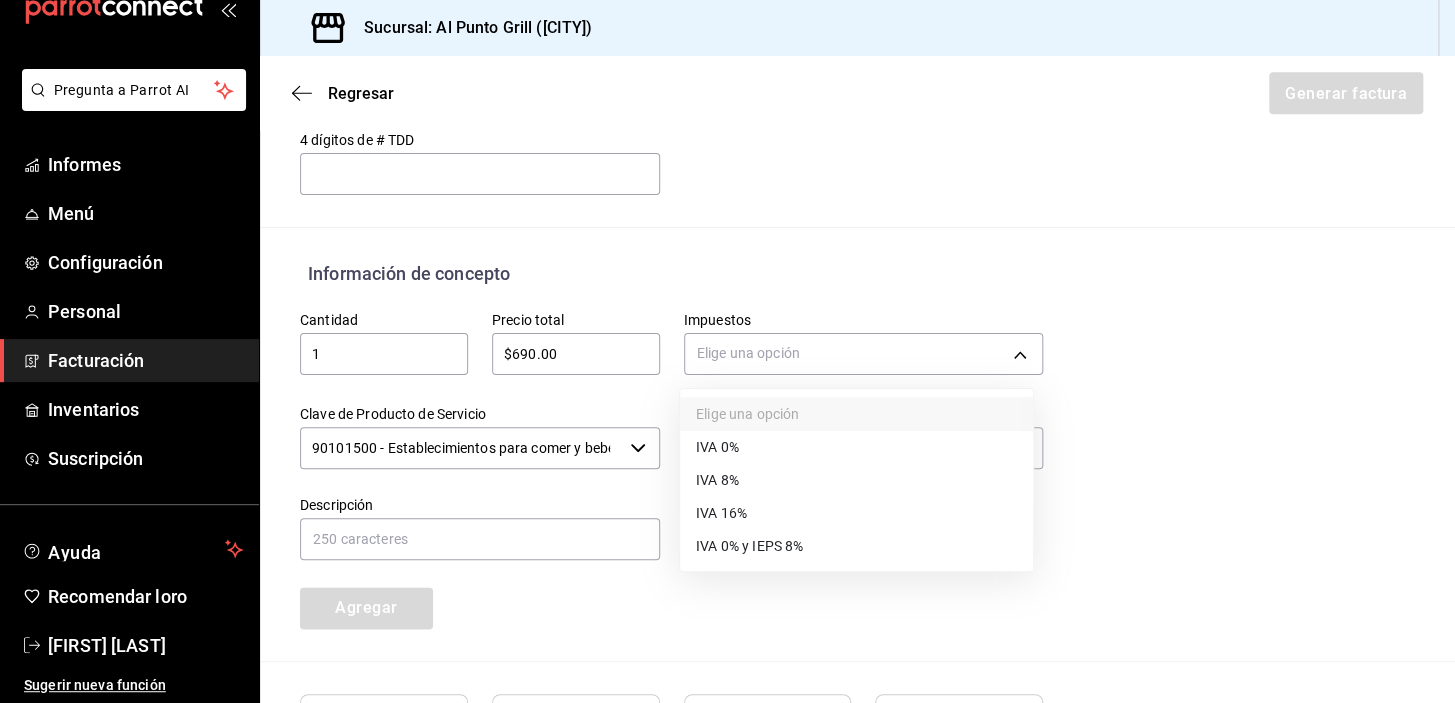 click on "IVA 16%" at bounding box center [721, 513] 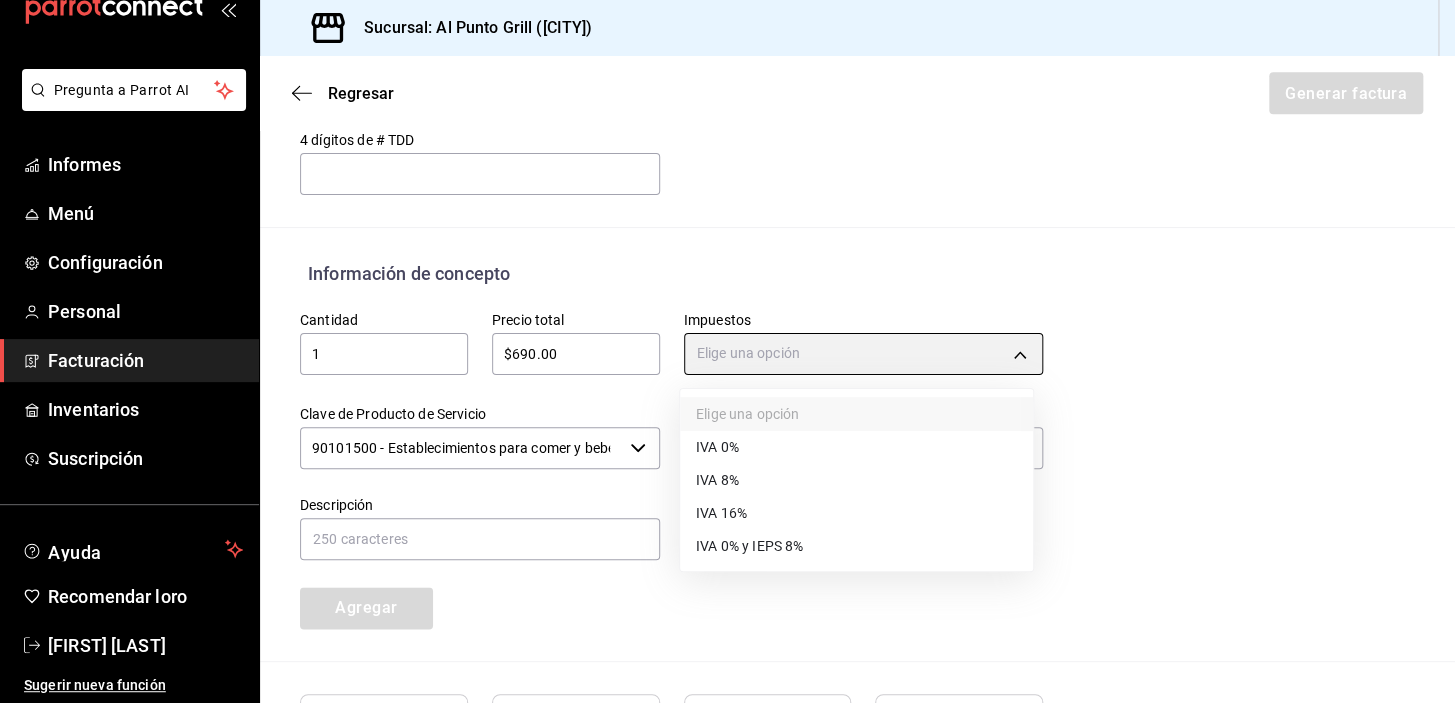 type on "IVA_16" 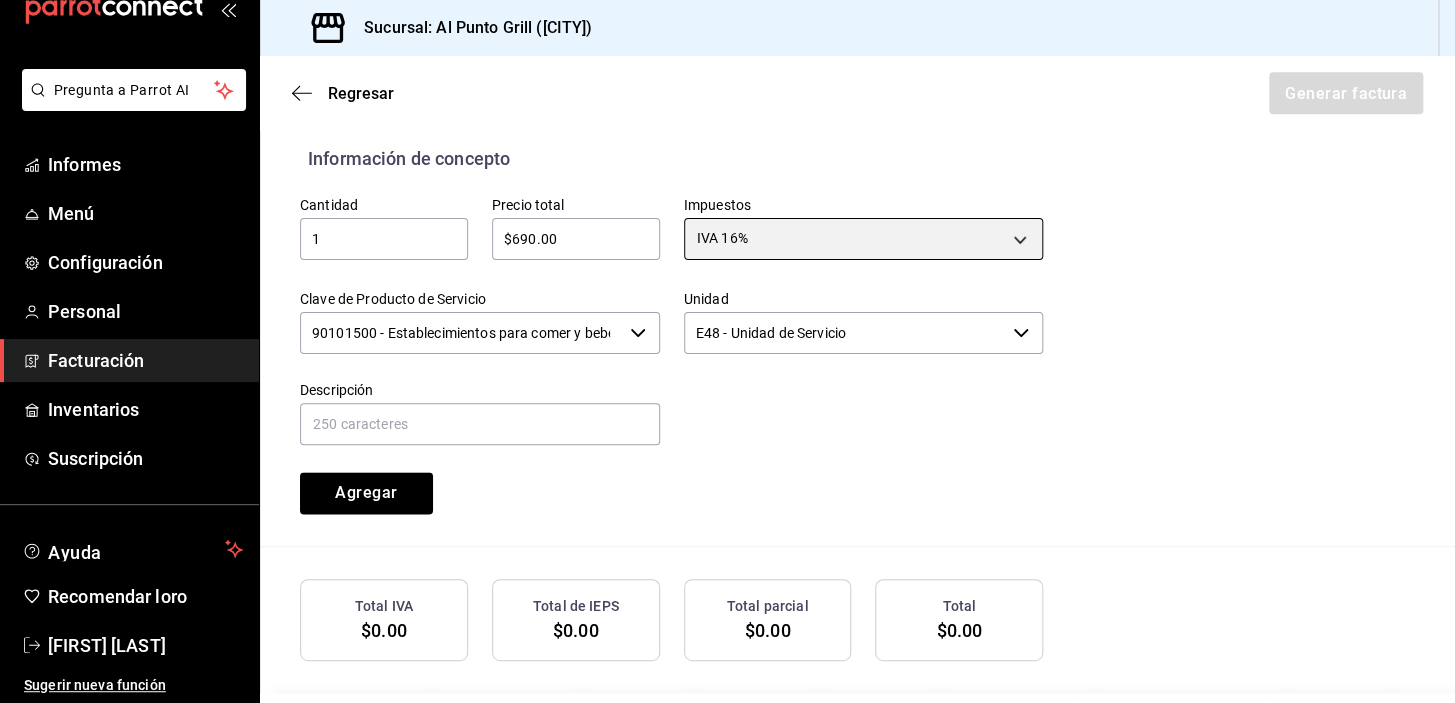 scroll, scrollTop: 974, scrollLeft: 0, axis: vertical 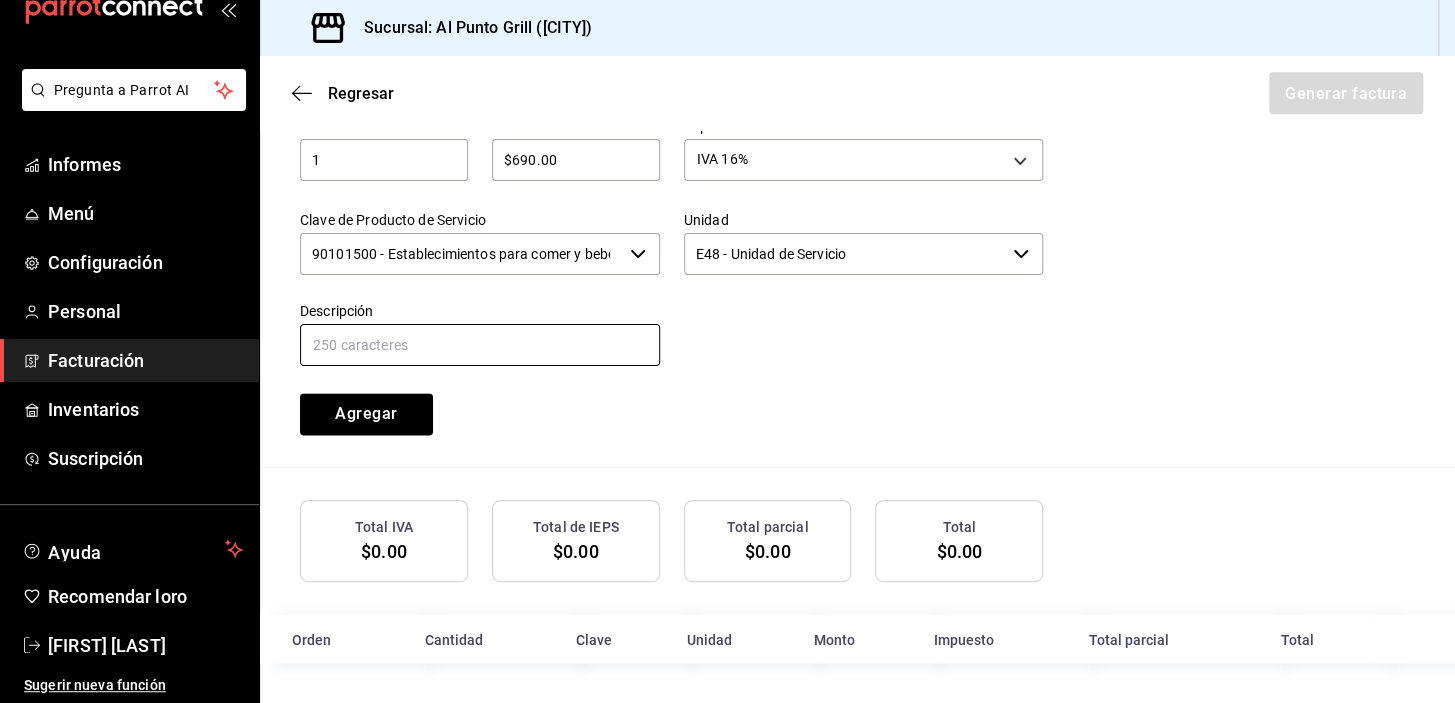 click at bounding box center [480, 345] 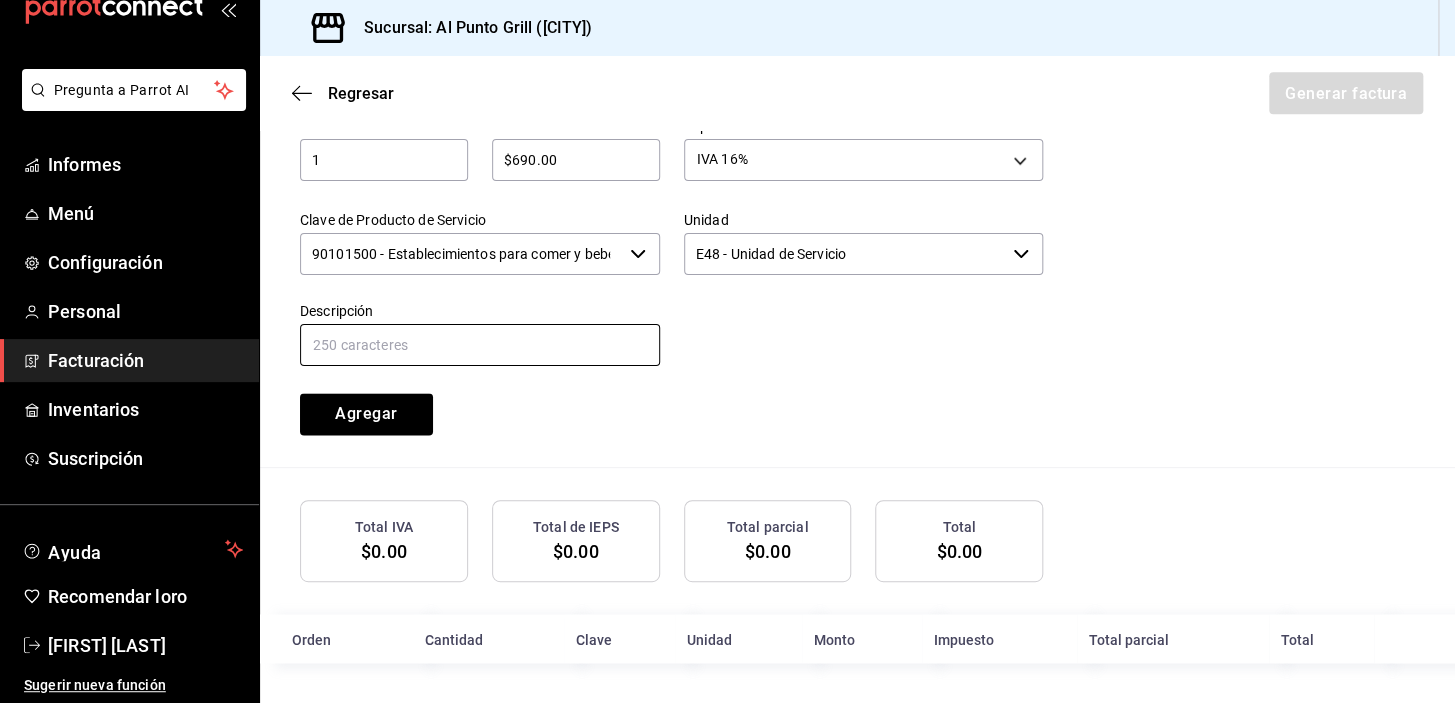 type on "CONSUMO DE ALIMENTOS Y BEBIDAS" 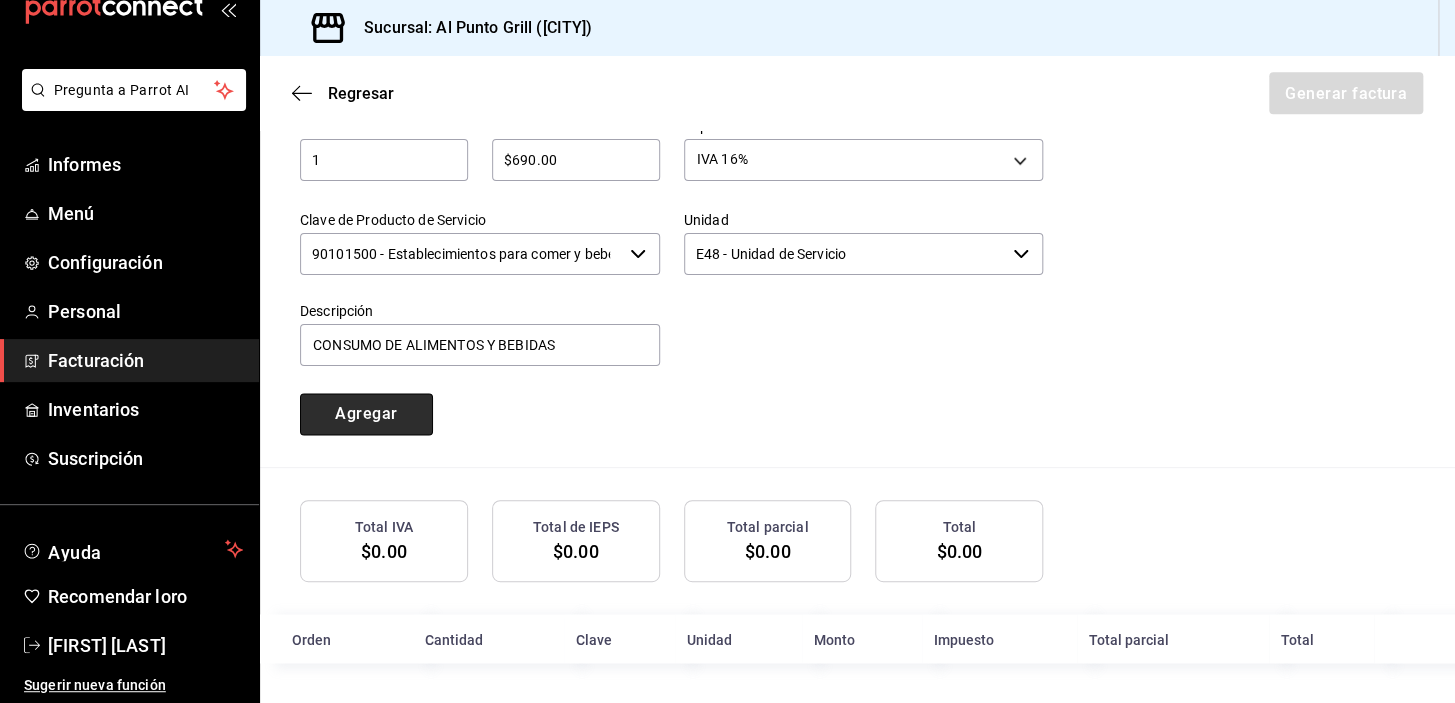 click on "Agregar" at bounding box center [366, 413] 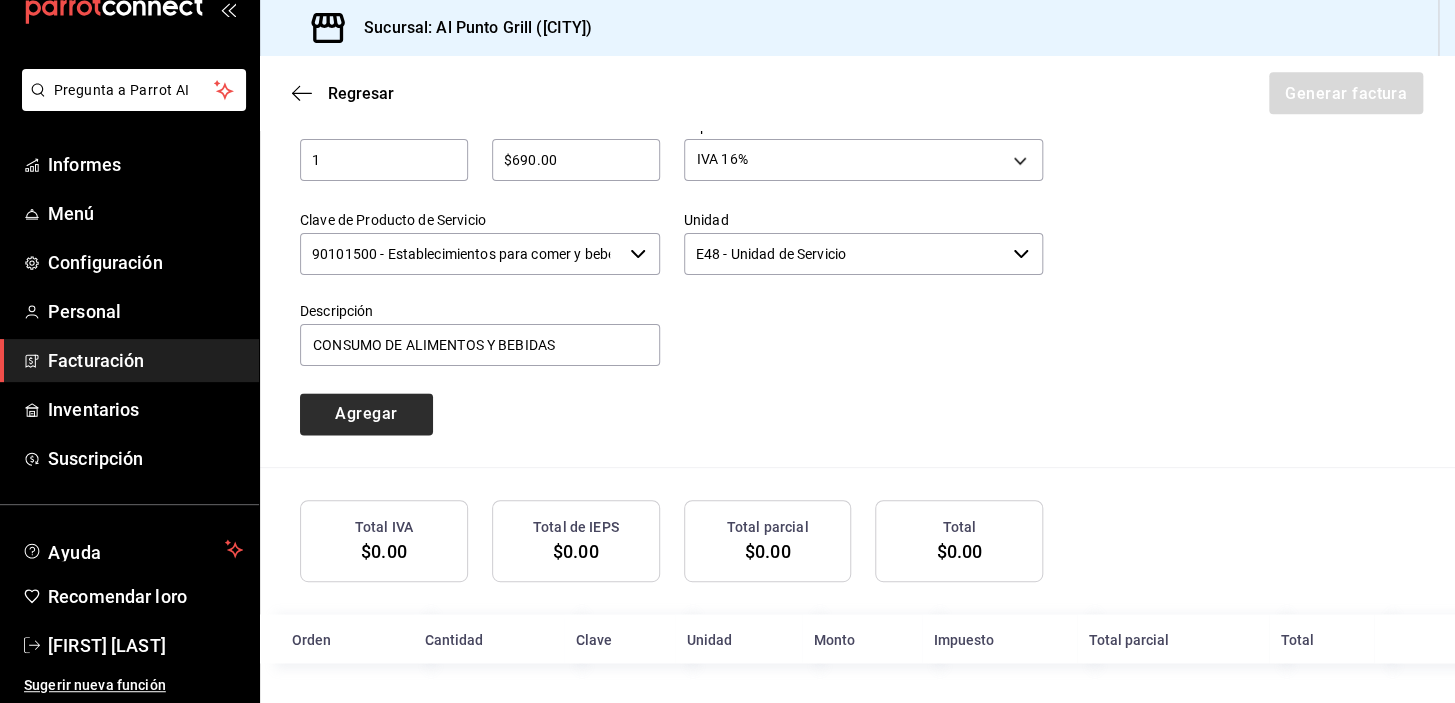 type 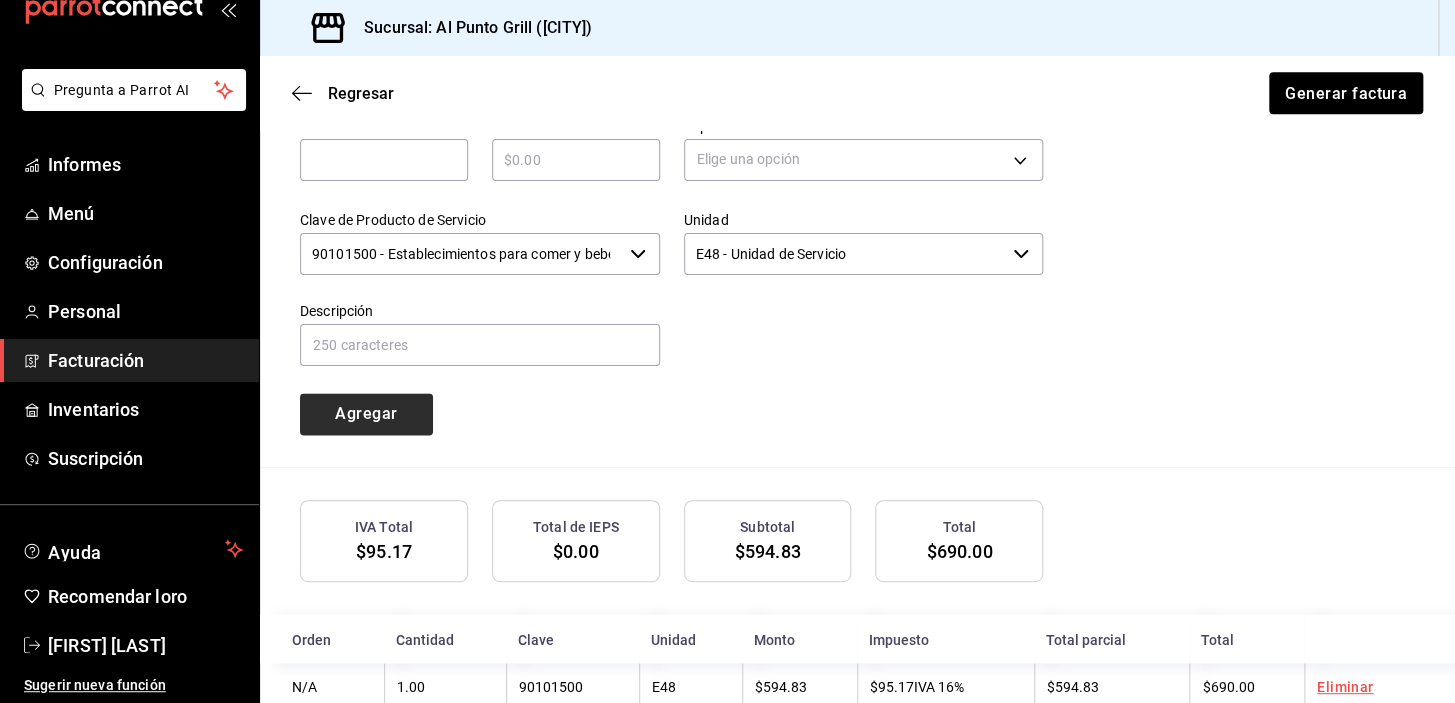 type on "90101500 - Establecimientos para comer y beber" 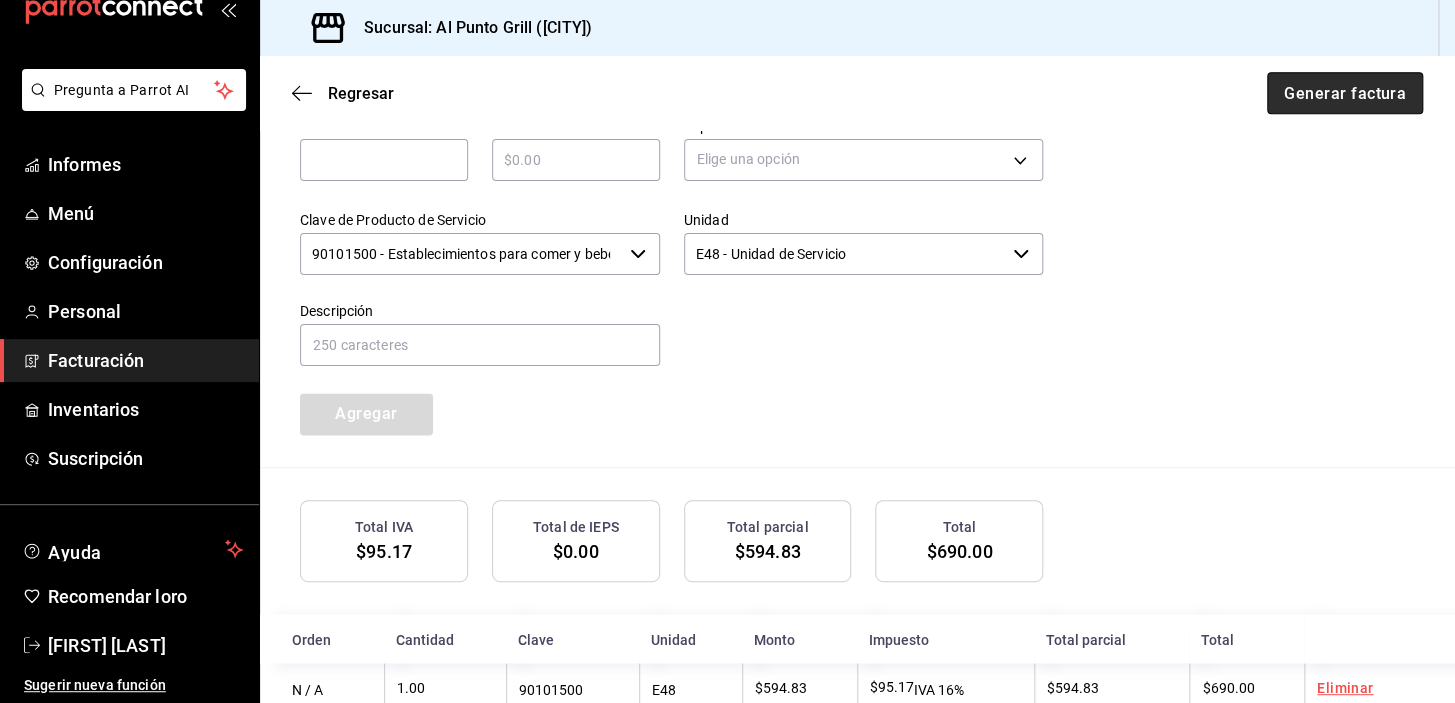 click on "Generar factura" at bounding box center (1345, 92) 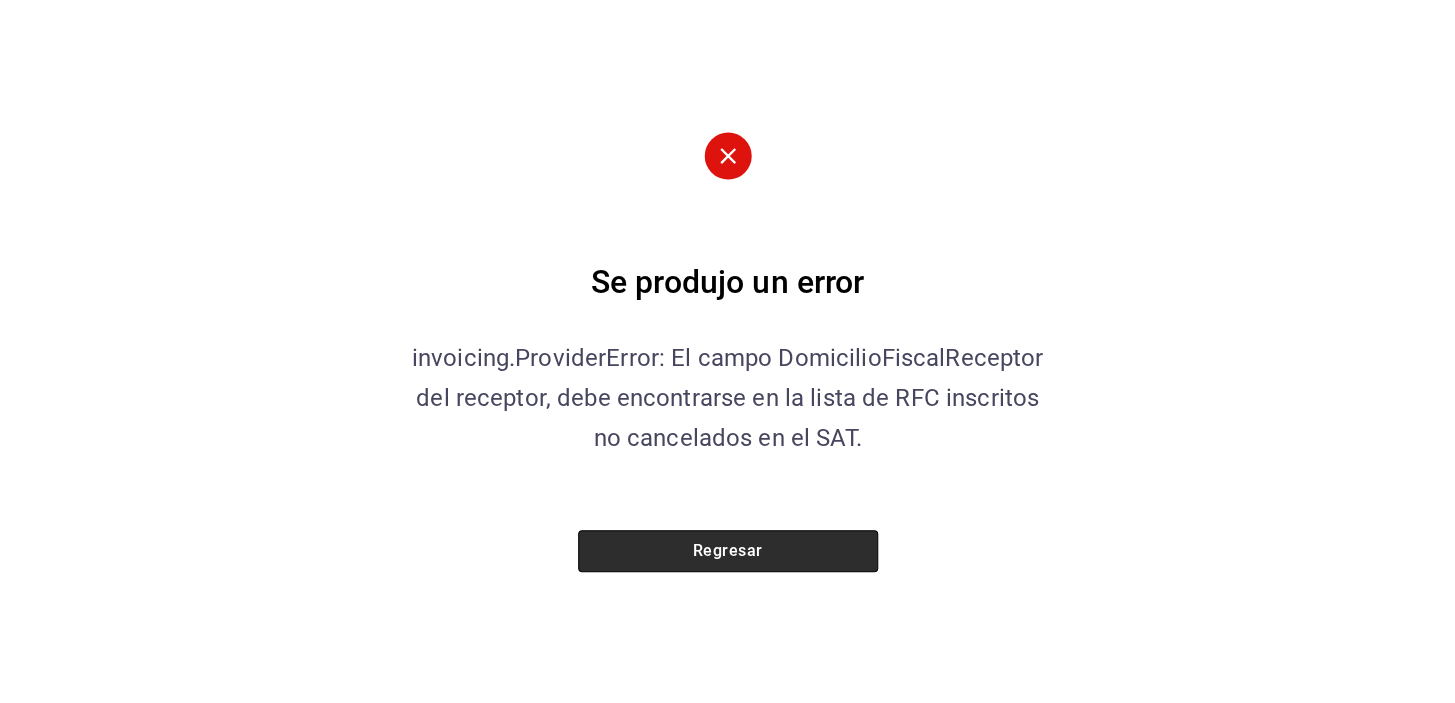 click on "Regresar" at bounding box center (728, 551) 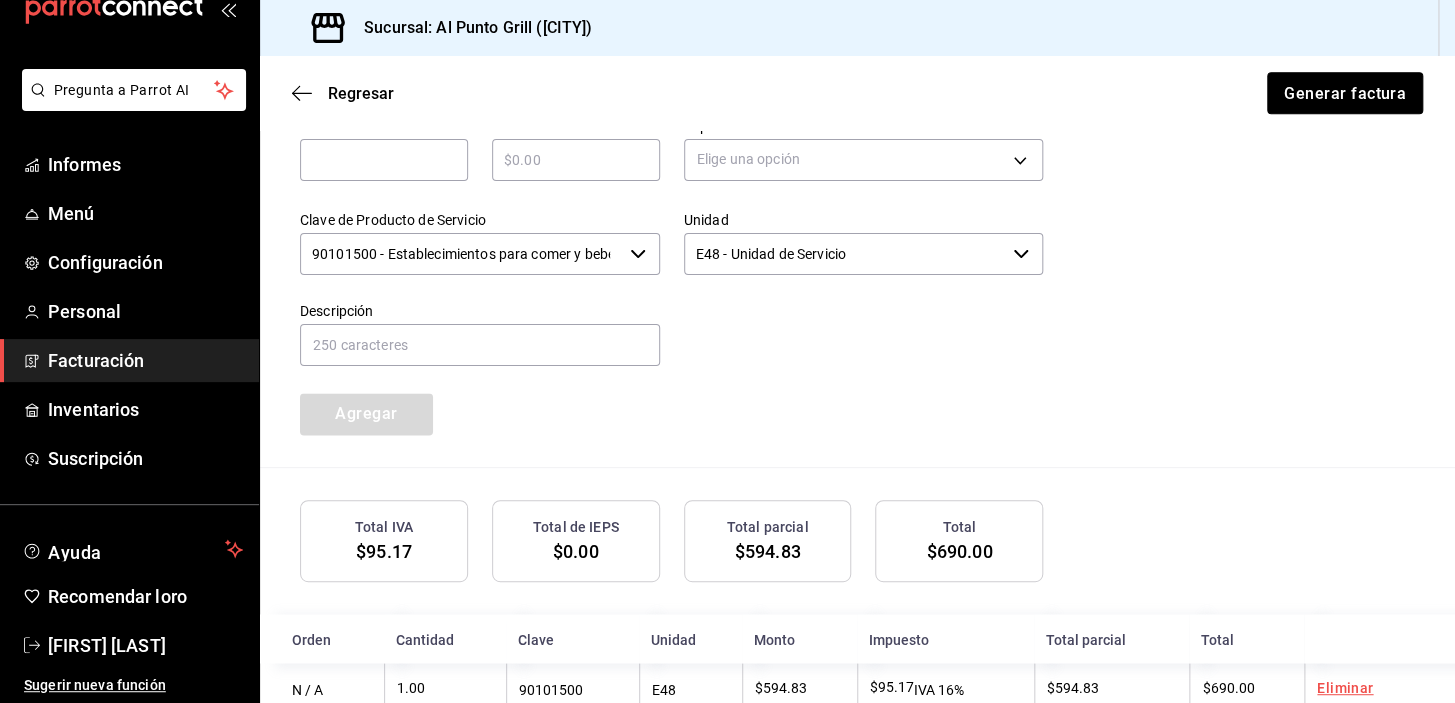 scroll, scrollTop: 701, scrollLeft: 0, axis: vertical 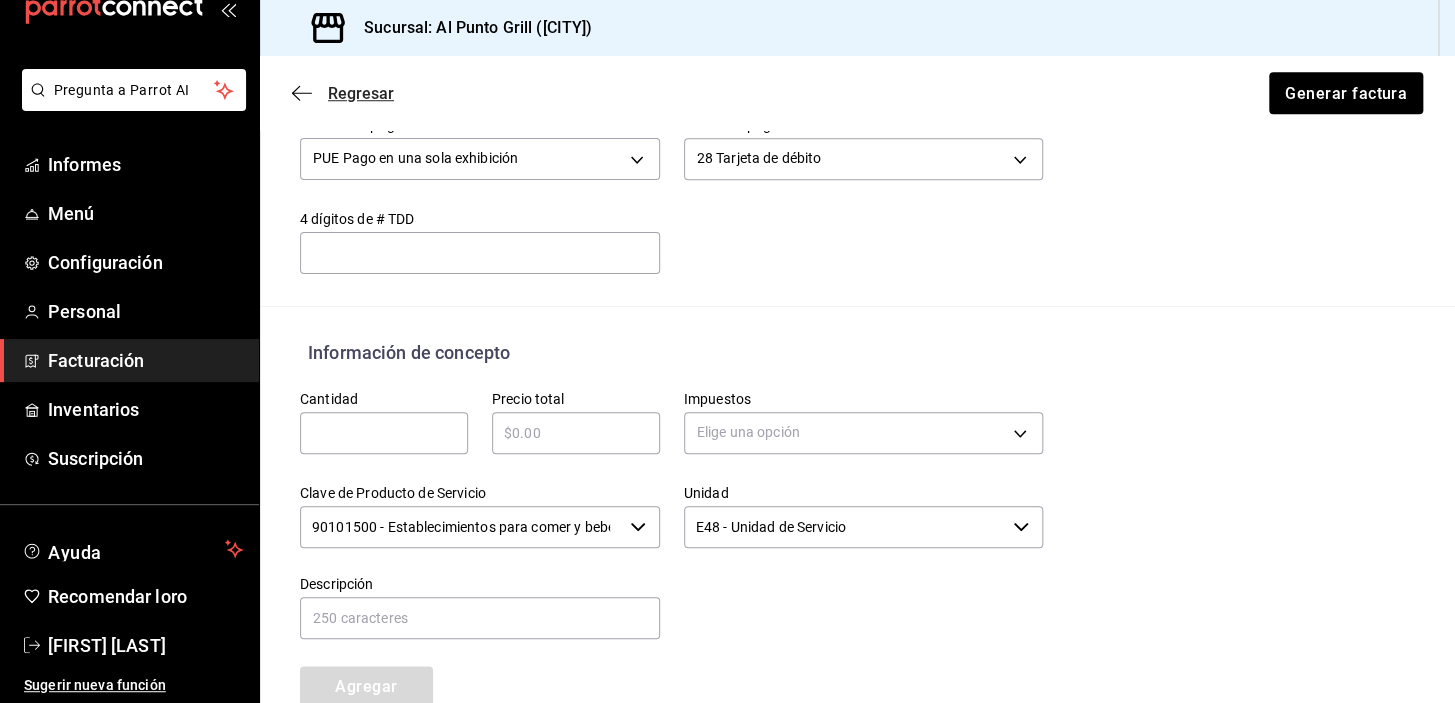click 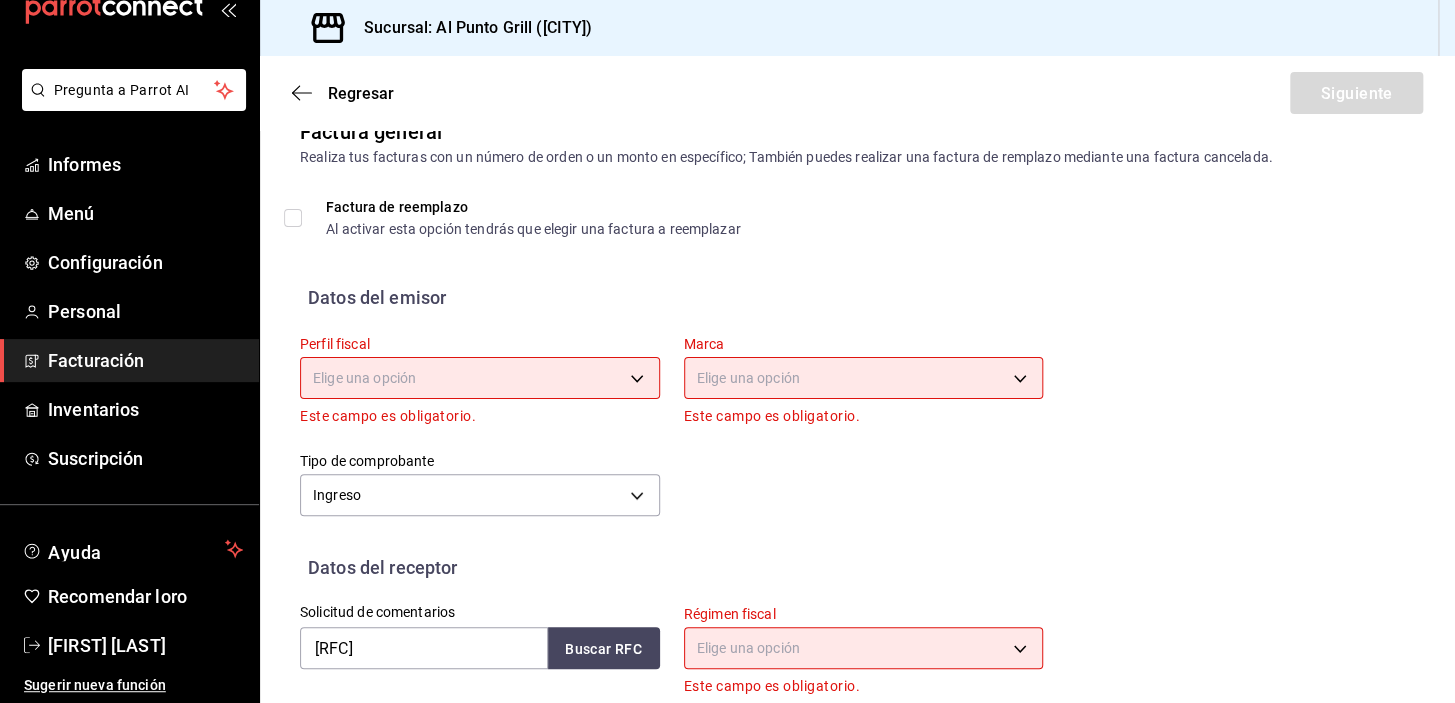 scroll, scrollTop: 0, scrollLeft: 0, axis: both 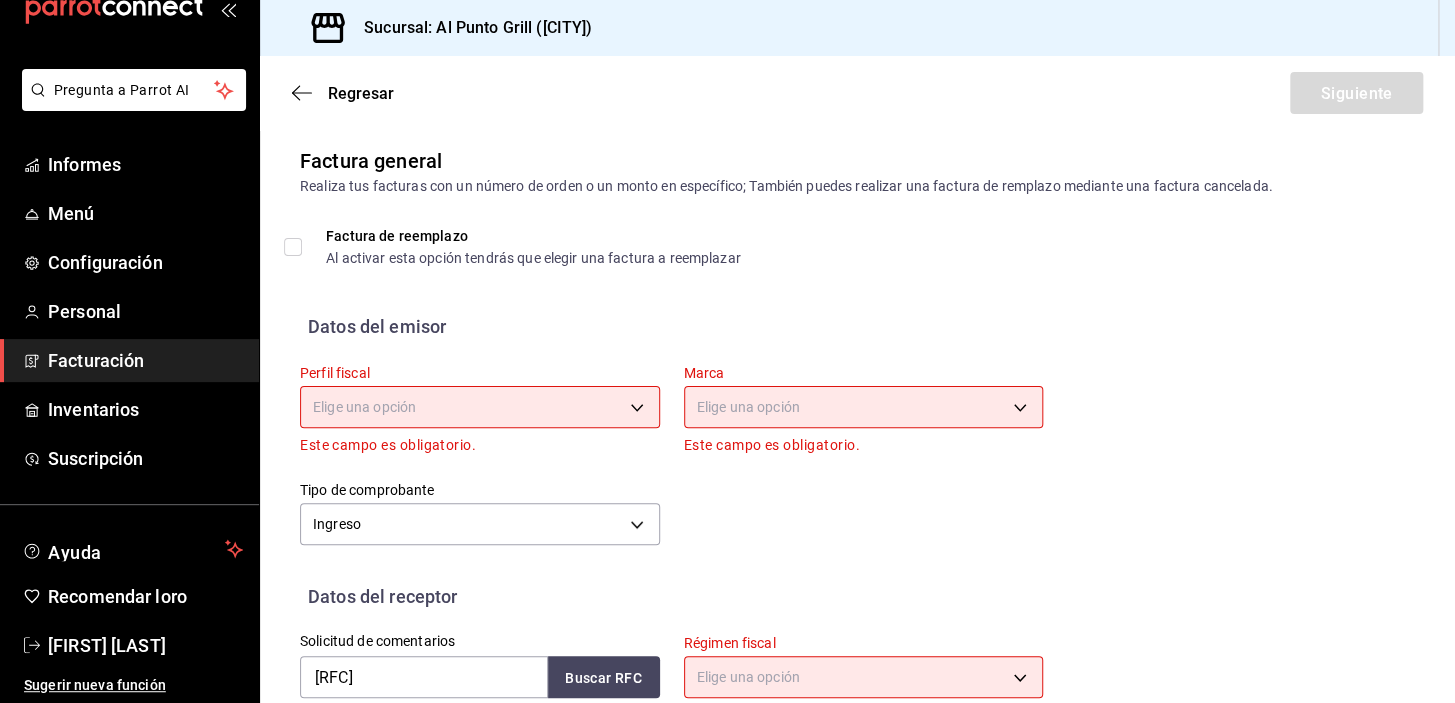click on "Pregunta a Parrot AI Informes   Menú   Configuración   Personal   Facturación   Inventarios   Suscripción   Ayuda Recomendar loro   [PERSON]   Sugerir nueva función   Sucursal: Al Punto Grill ([CITY]) Regresar Siguiente Factura general Realiza tus facturas con un número de orden o un monto en específico; También puedes realizar una factura de remplazo mediante una factura cancelada. Factura de reemplazo Al activar esta opción tendrás que elegir una factura a reemplazar Datos del emisor Perfil fiscal Elige una opción Este campo es obligatorio. Marca Elige una opción Este campo es obligatorio. Tipo de comprobante Ingreso I Datos del receptor Solicitud de comentarios [RFC] Buscar RFC Régimen fiscal Elige una opción Este campo es obligatorio. Uso de CFDI Elige una opción Este campo es obligatorio. Correo electrónico Se requiere el correo electrónico. Introduce tu razón social tal como aparece en tu cédula fiscal, es importante que no escribas el régimen de constitución aquí. Calle" at bounding box center (727, 351) 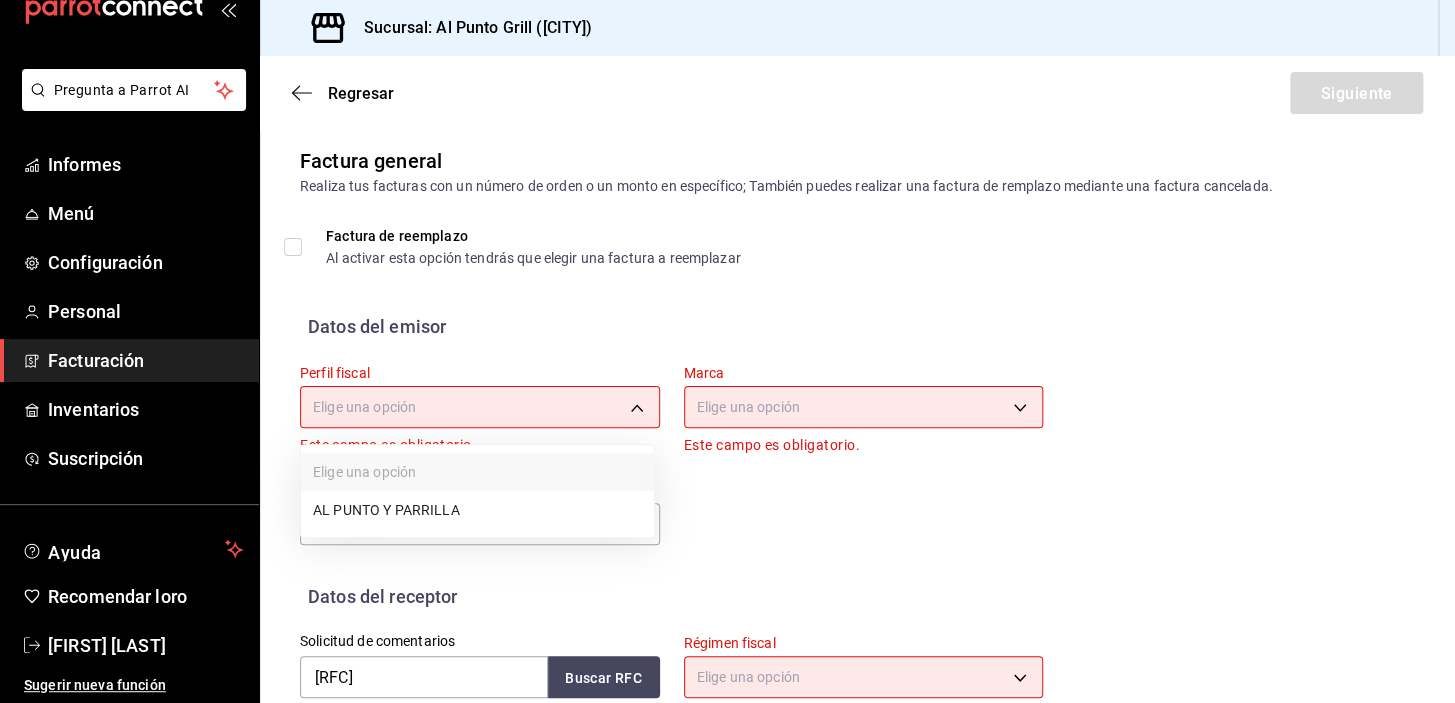 click on "AL PUNTO Y PARRILLA" at bounding box center (386, 510) 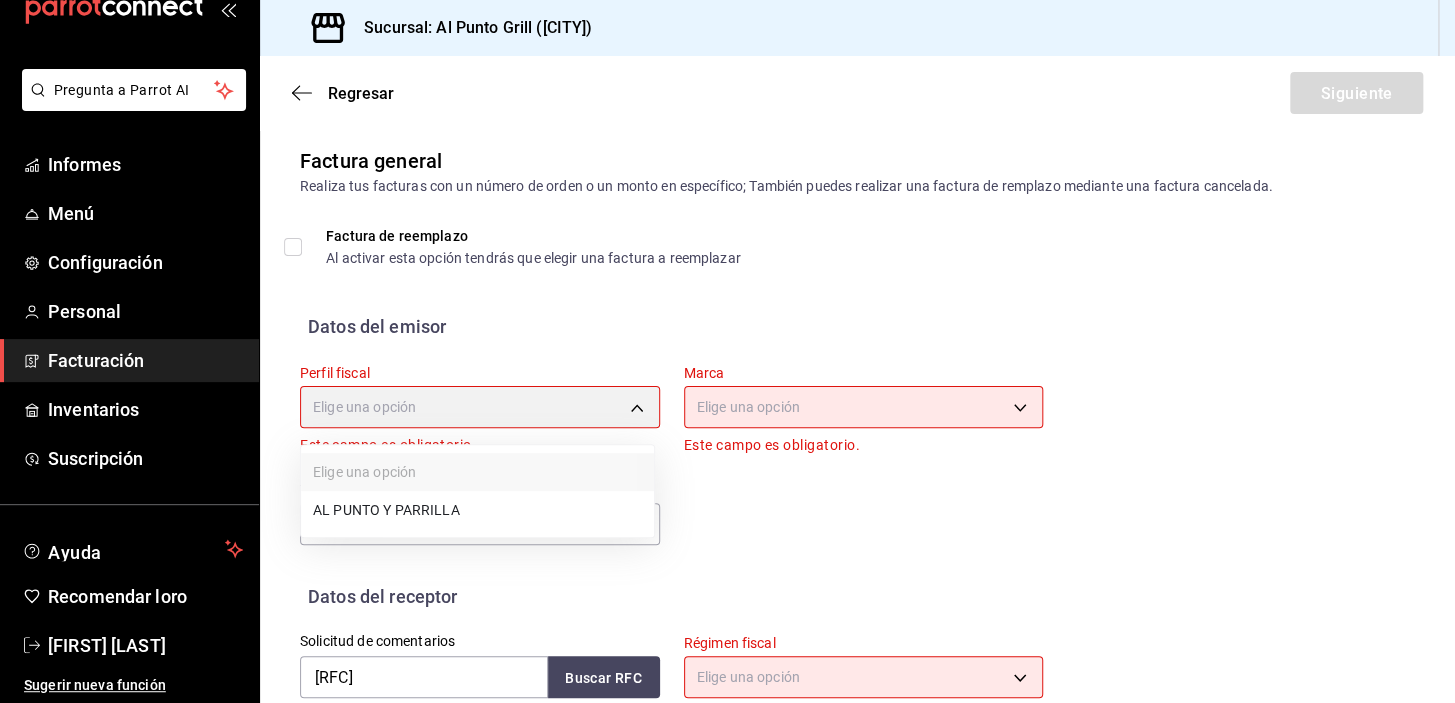type on "[UUID]" 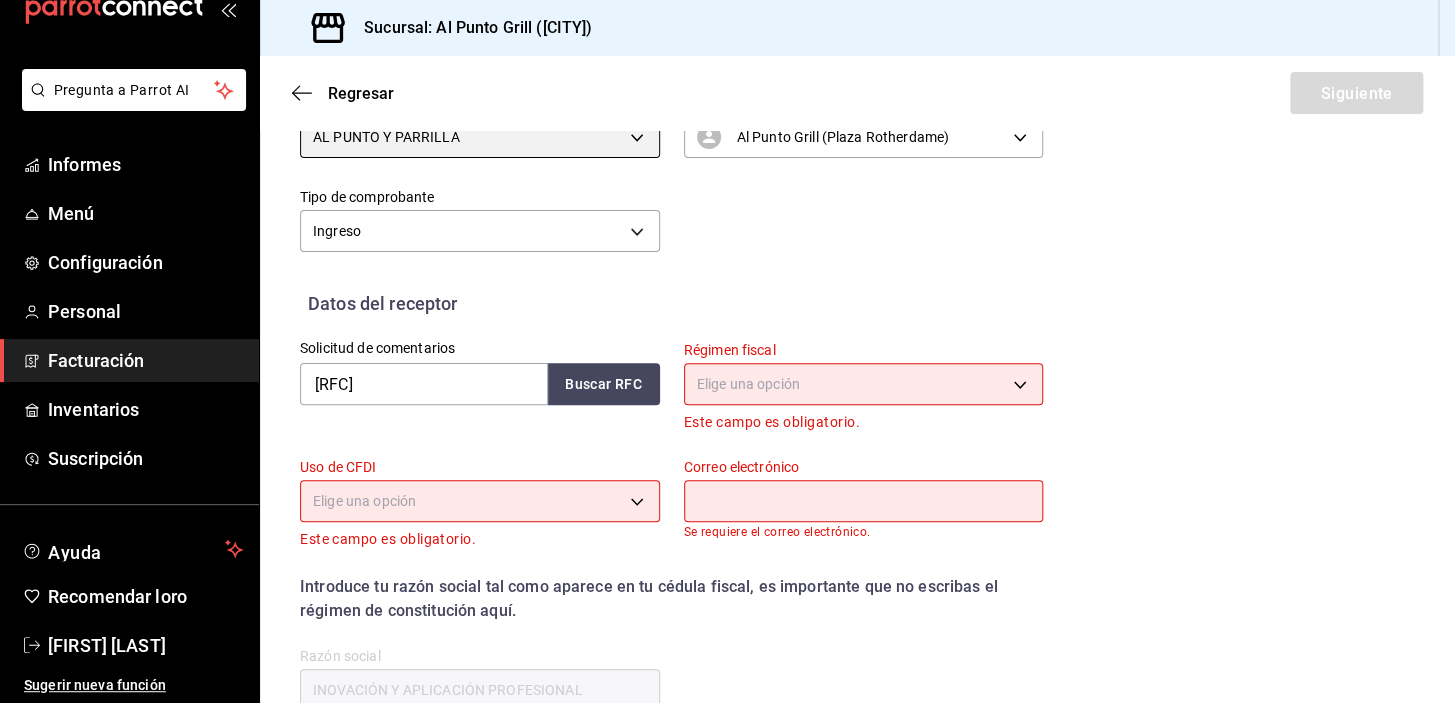 scroll, scrollTop: 272, scrollLeft: 0, axis: vertical 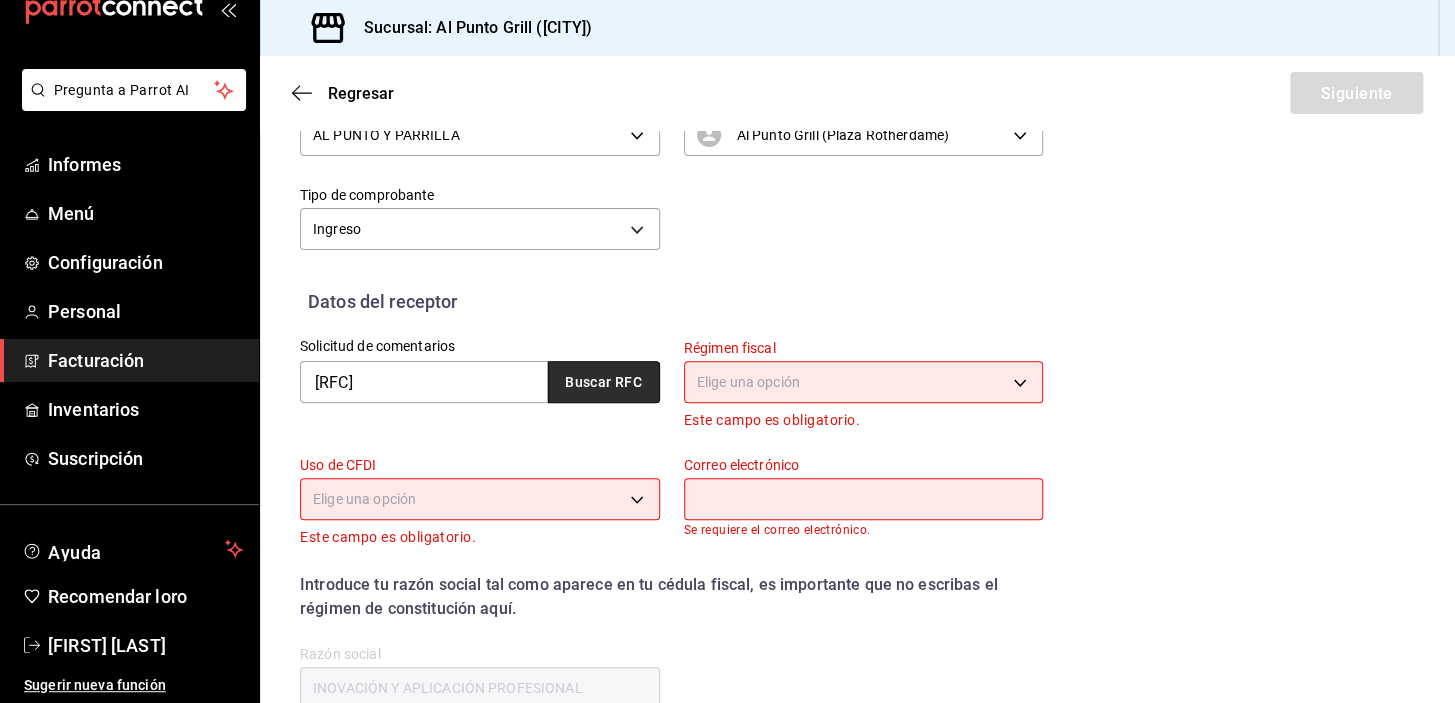 click on "Buscar RFC" at bounding box center [603, 383] 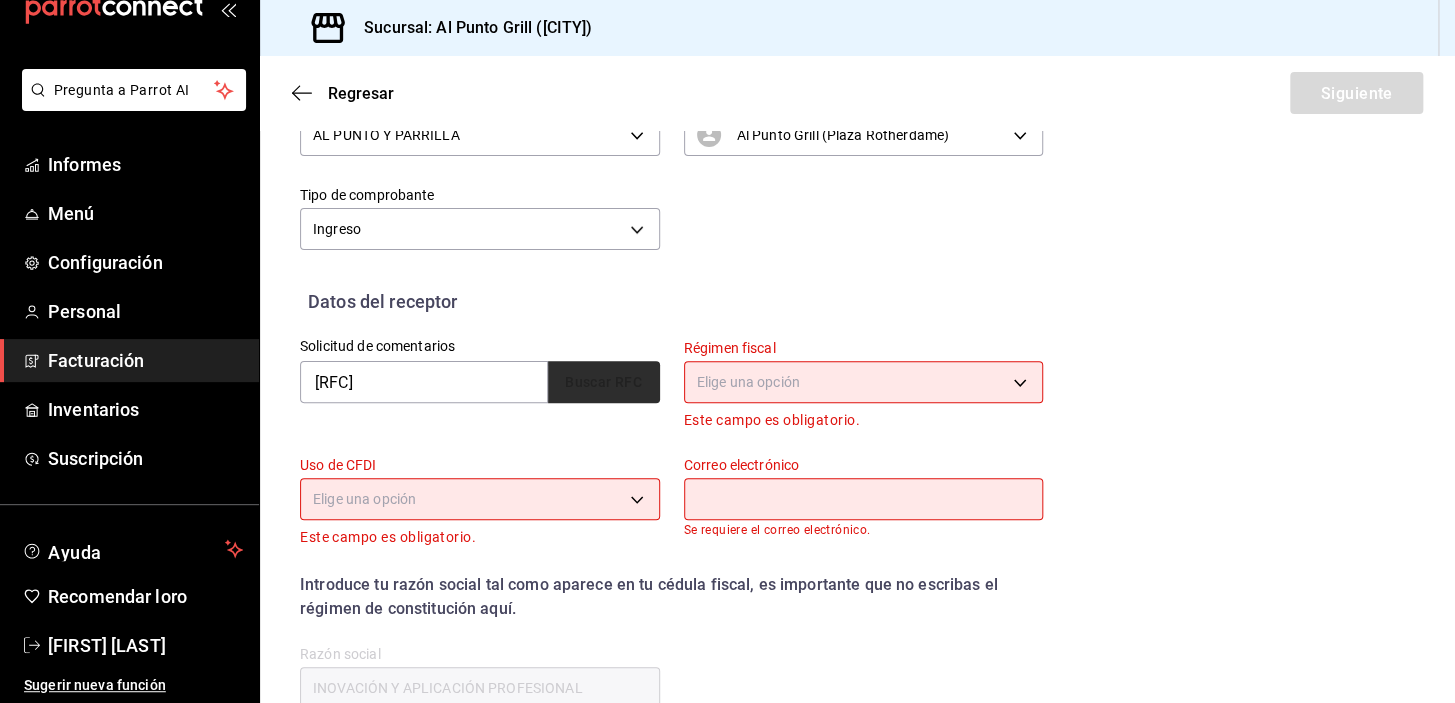type on "[EMAIL]" 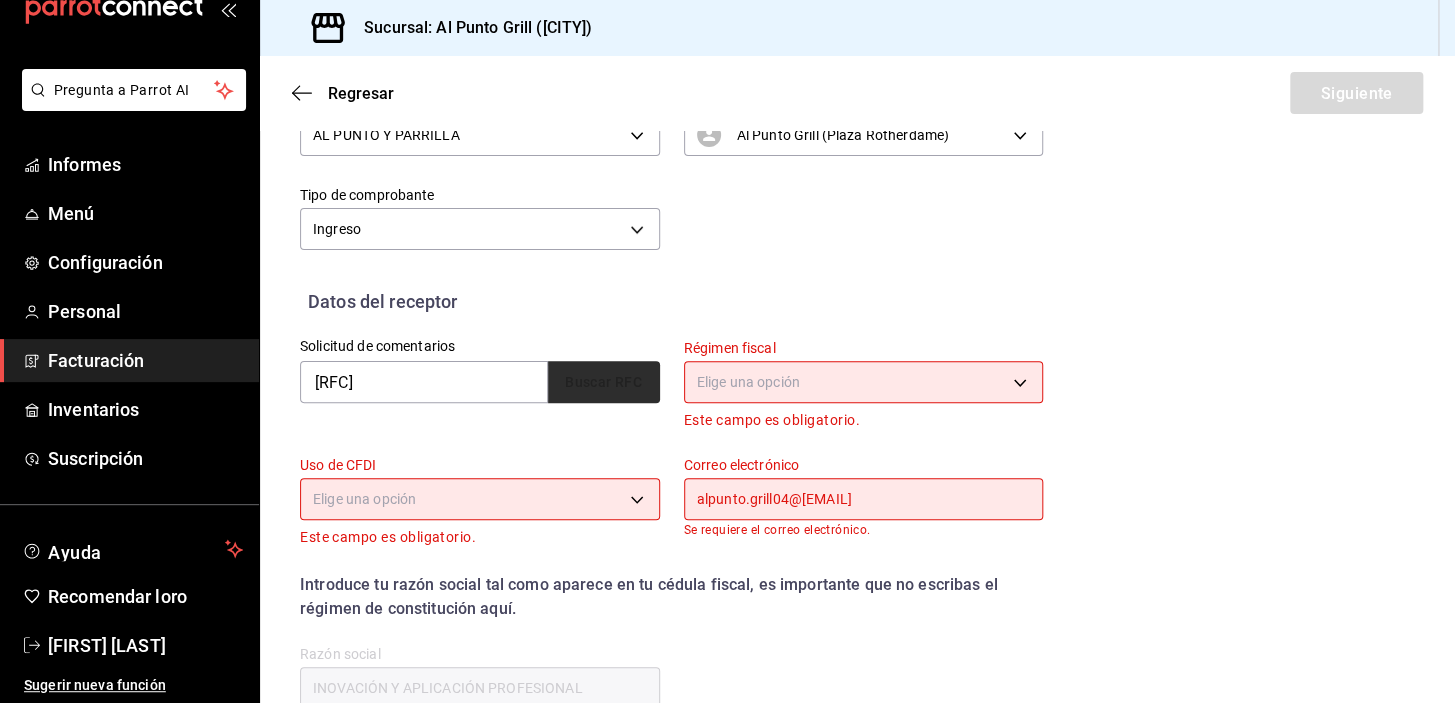 type on "626" 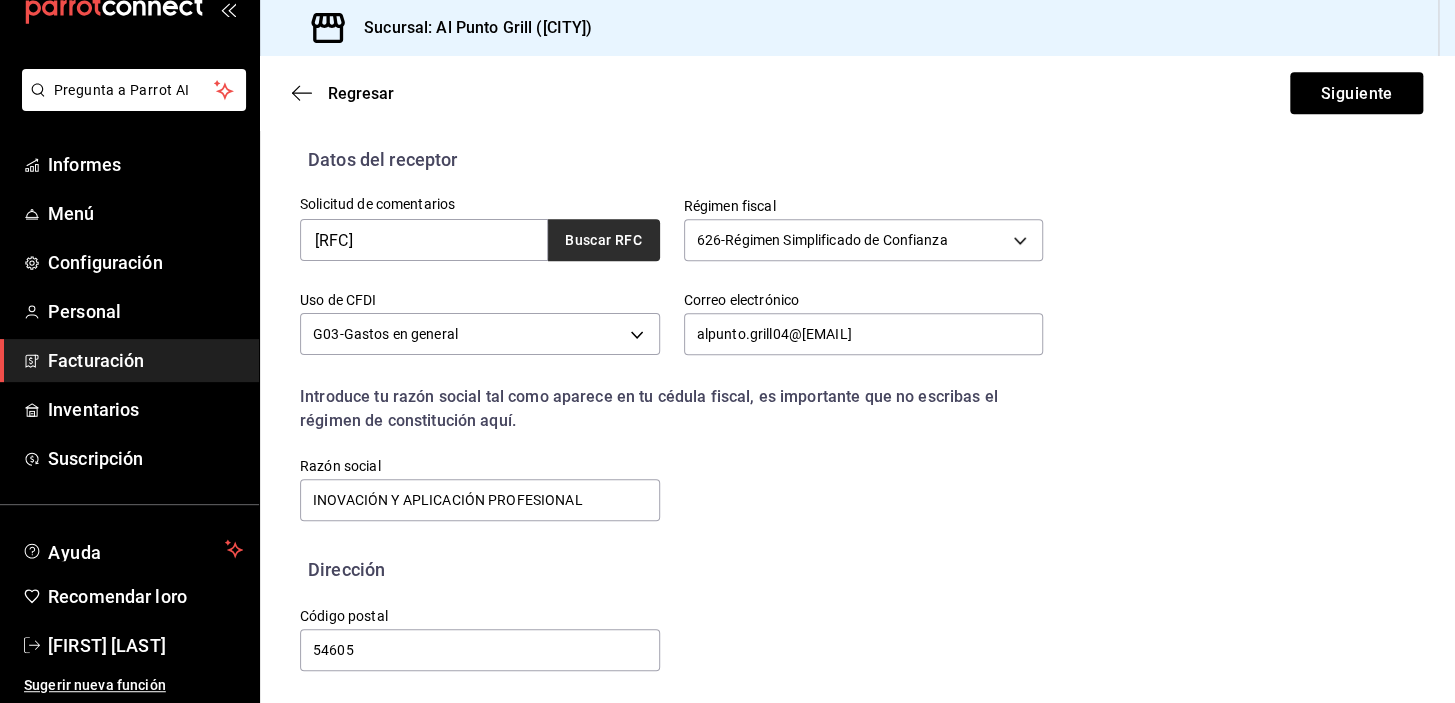 scroll, scrollTop: 417, scrollLeft: 0, axis: vertical 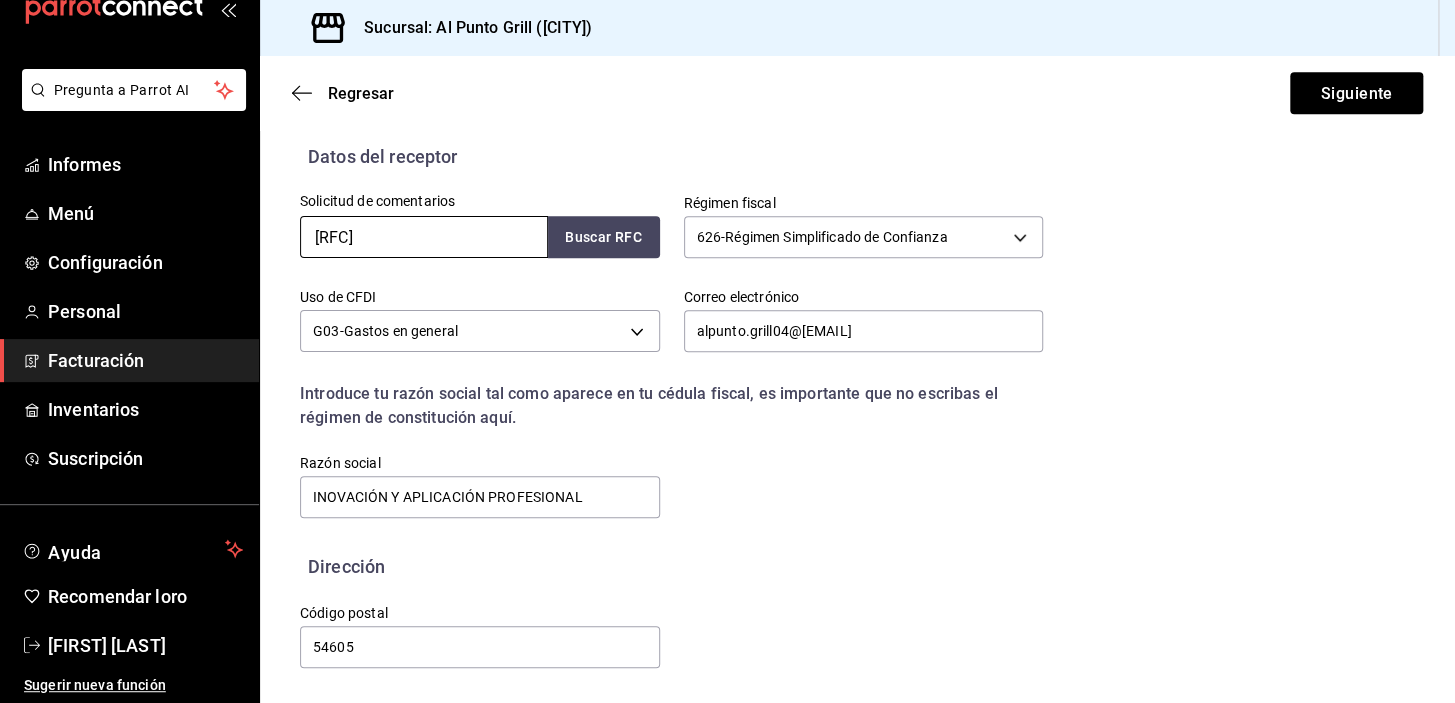 click on "[RFC]" at bounding box center [424, 237] 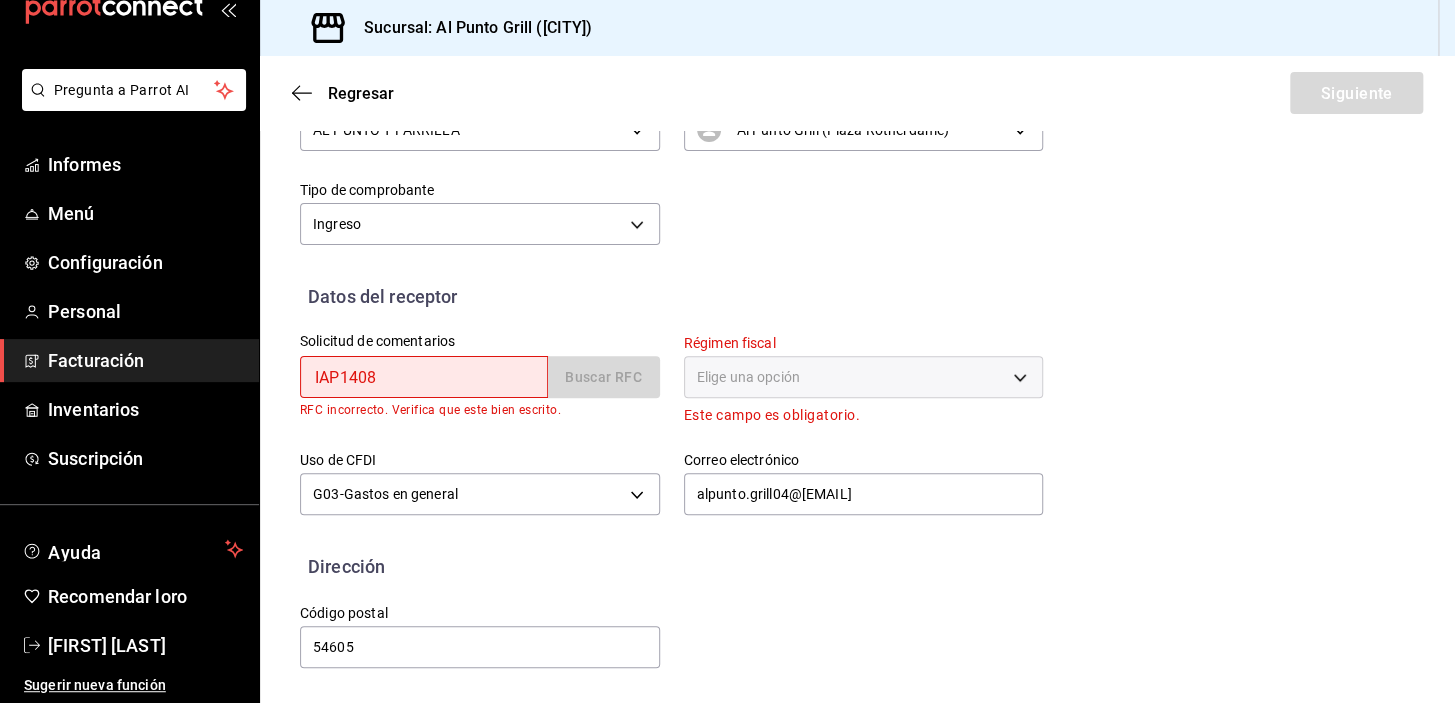 type on "IAP140" 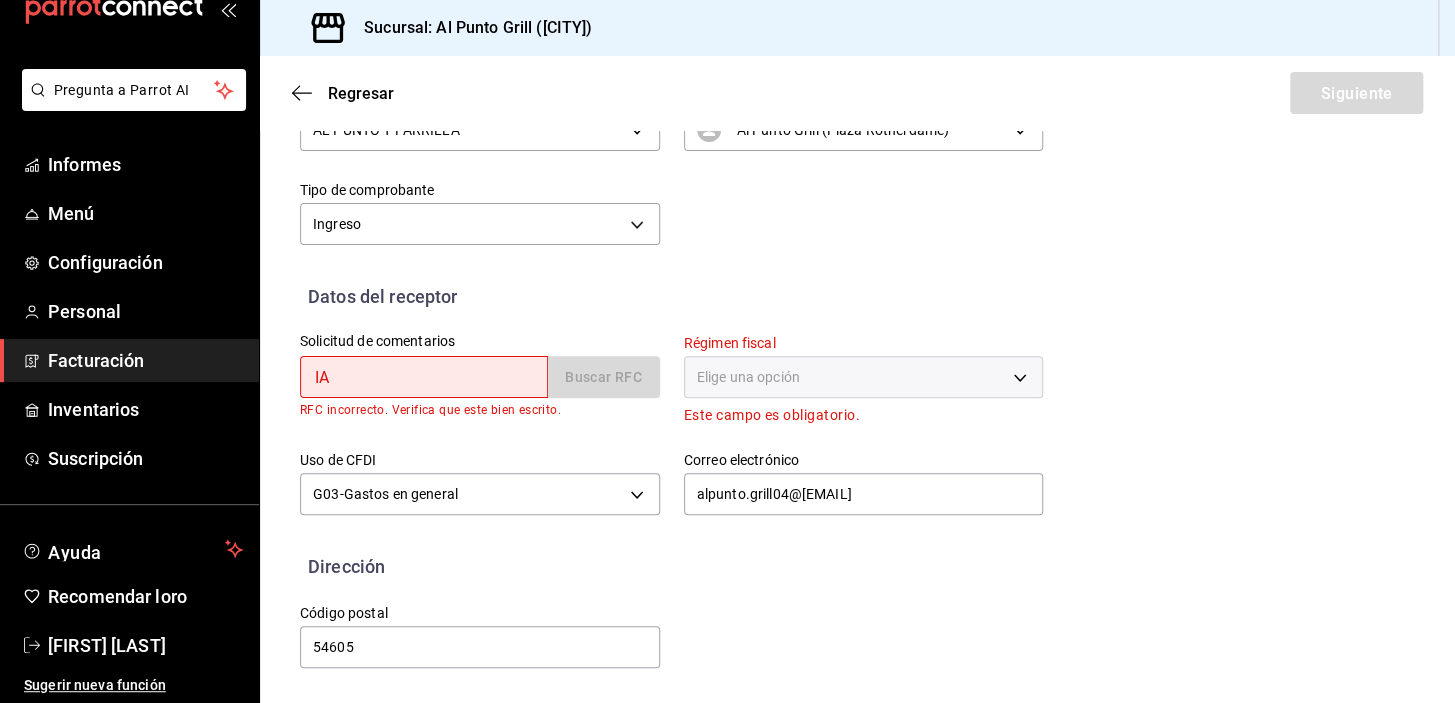 type on "I" 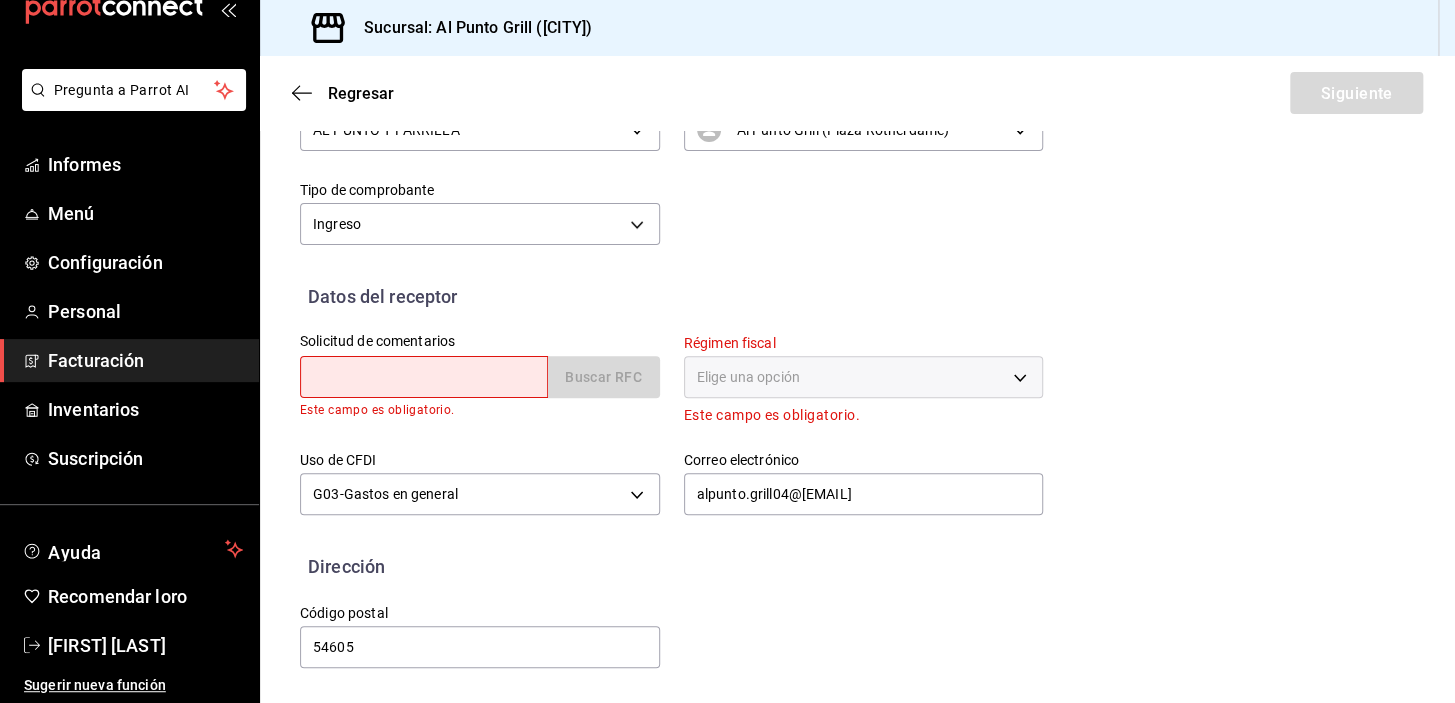 scroll, scrollTop: 277, scrollLeft: 0, axis: vertical 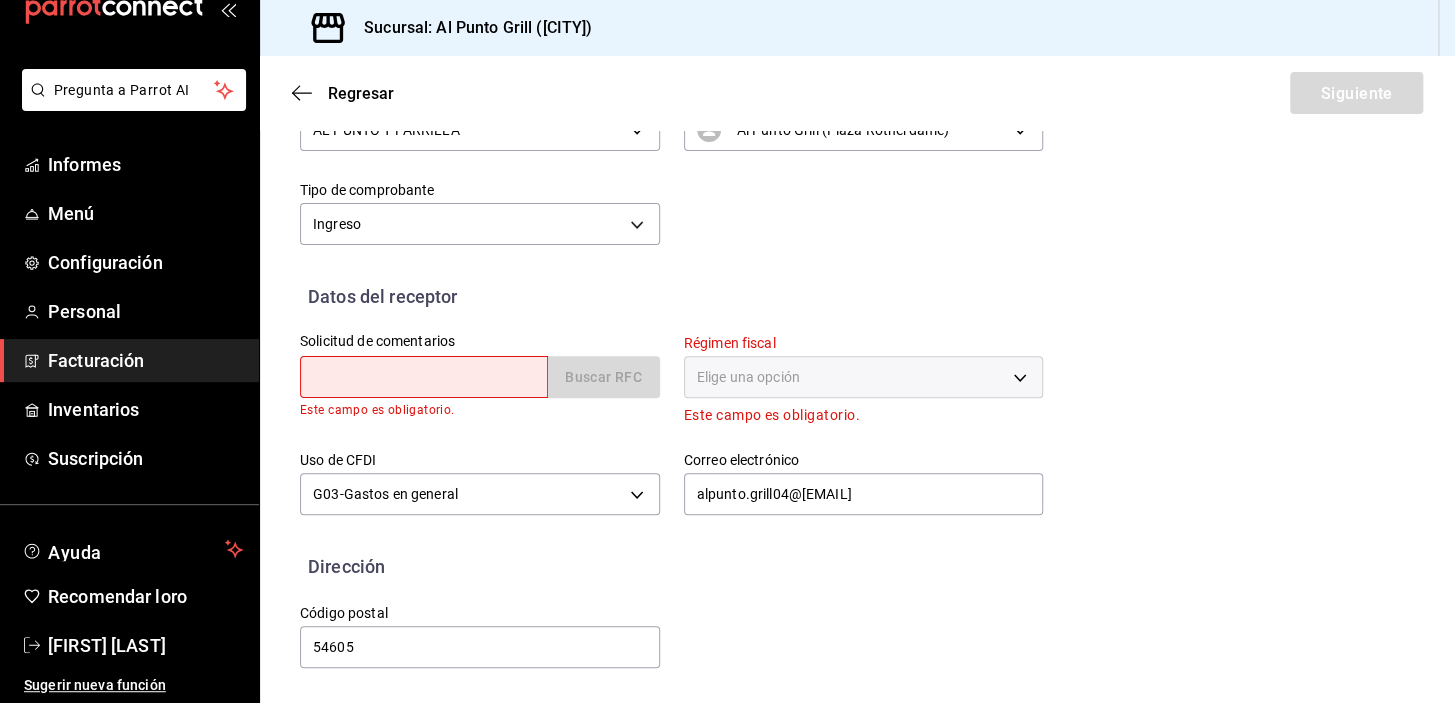 paste on "[RFC]" 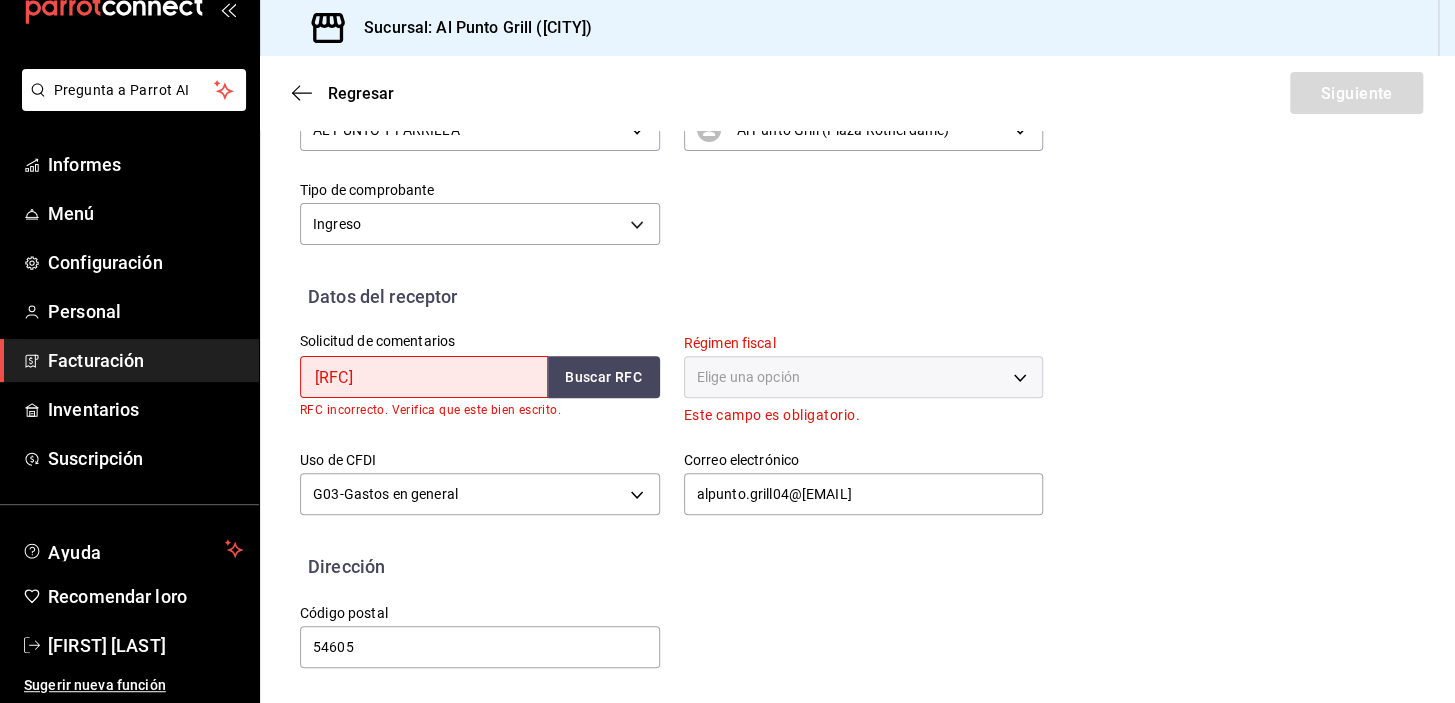 type on "[RFC]" 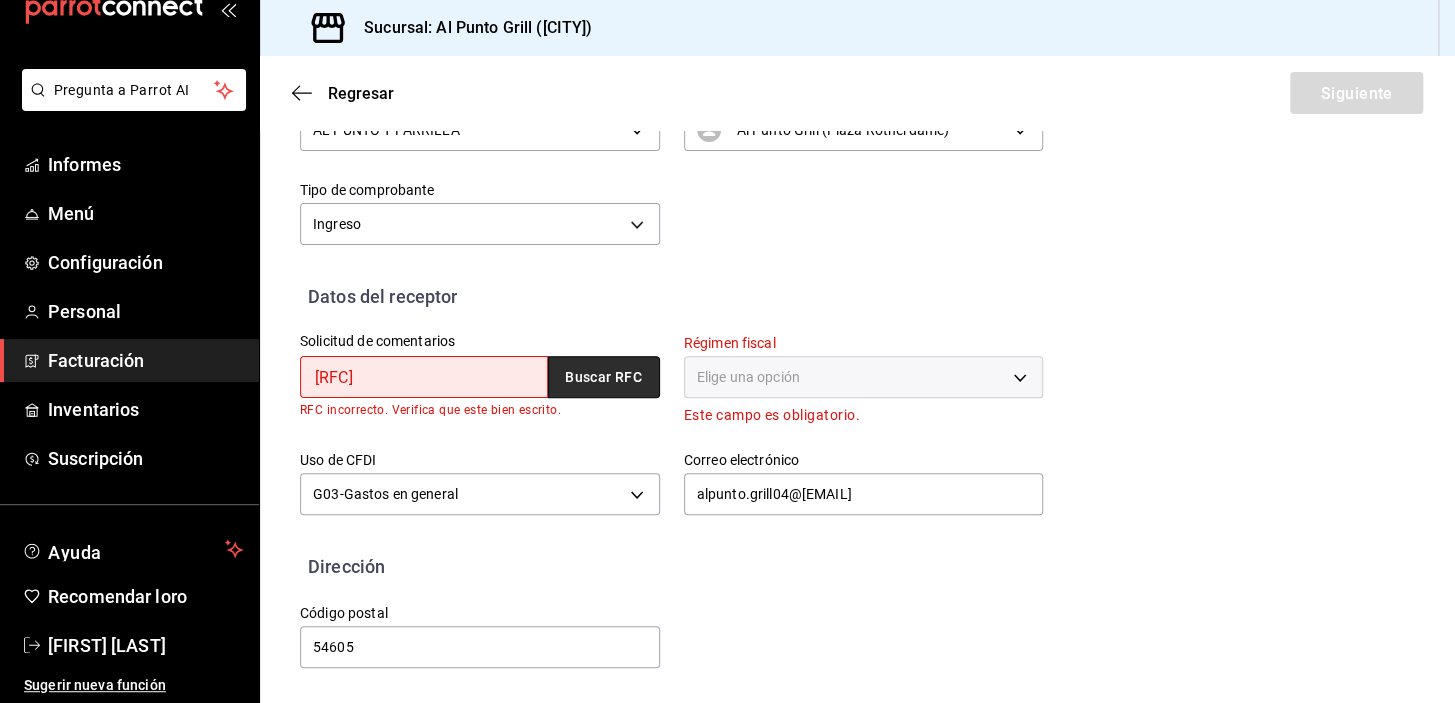 click on "Buscar RFC" at bounding box center (603, 378) 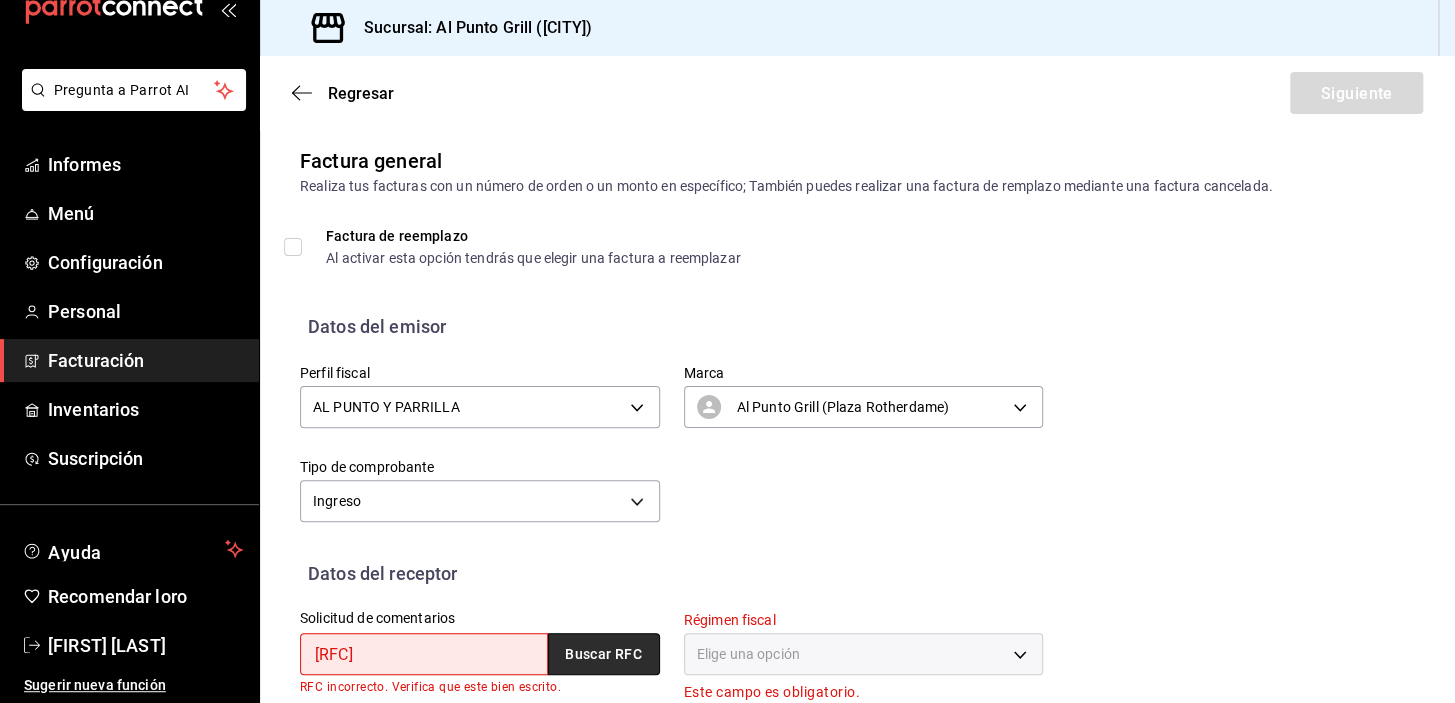 scroll, scrollTop: 277, scrollLeft: 0, axis: vertical 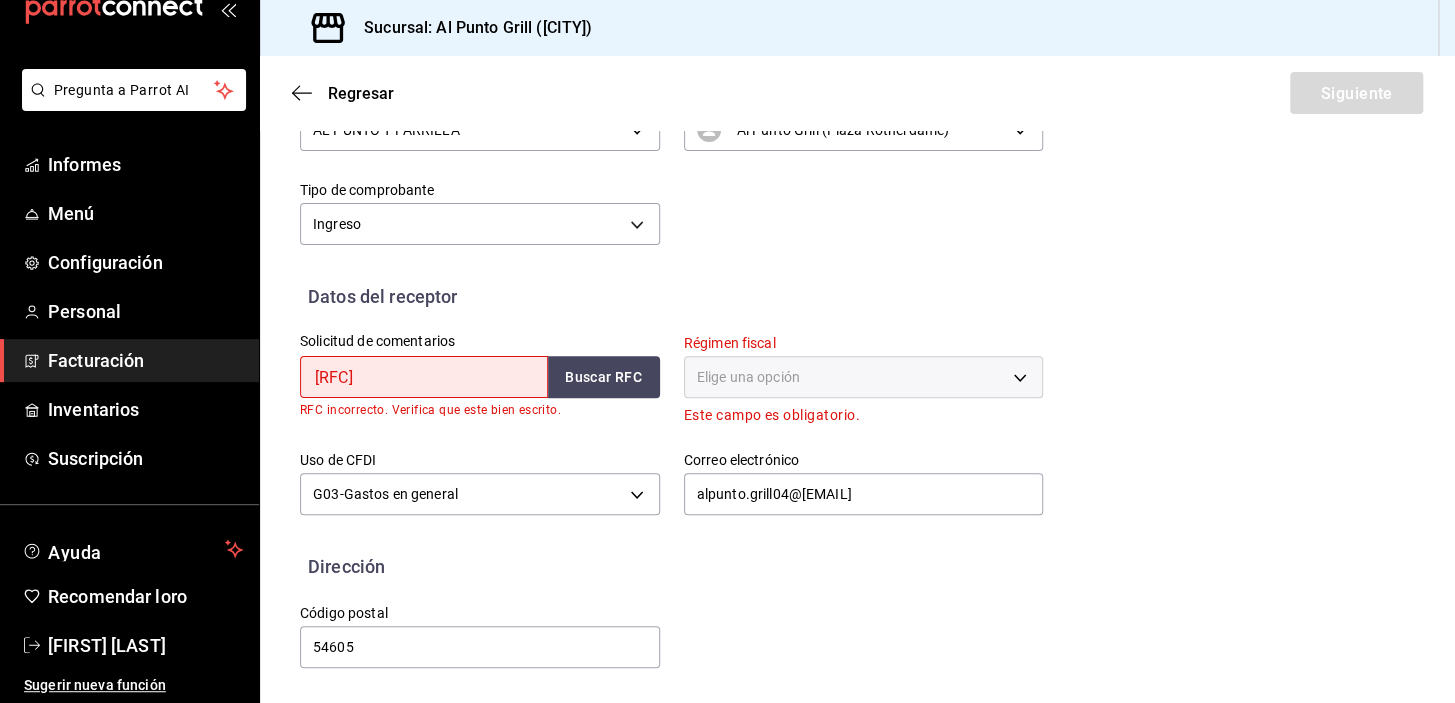 click on "Elige una opción" at bounding box center (864, 377) 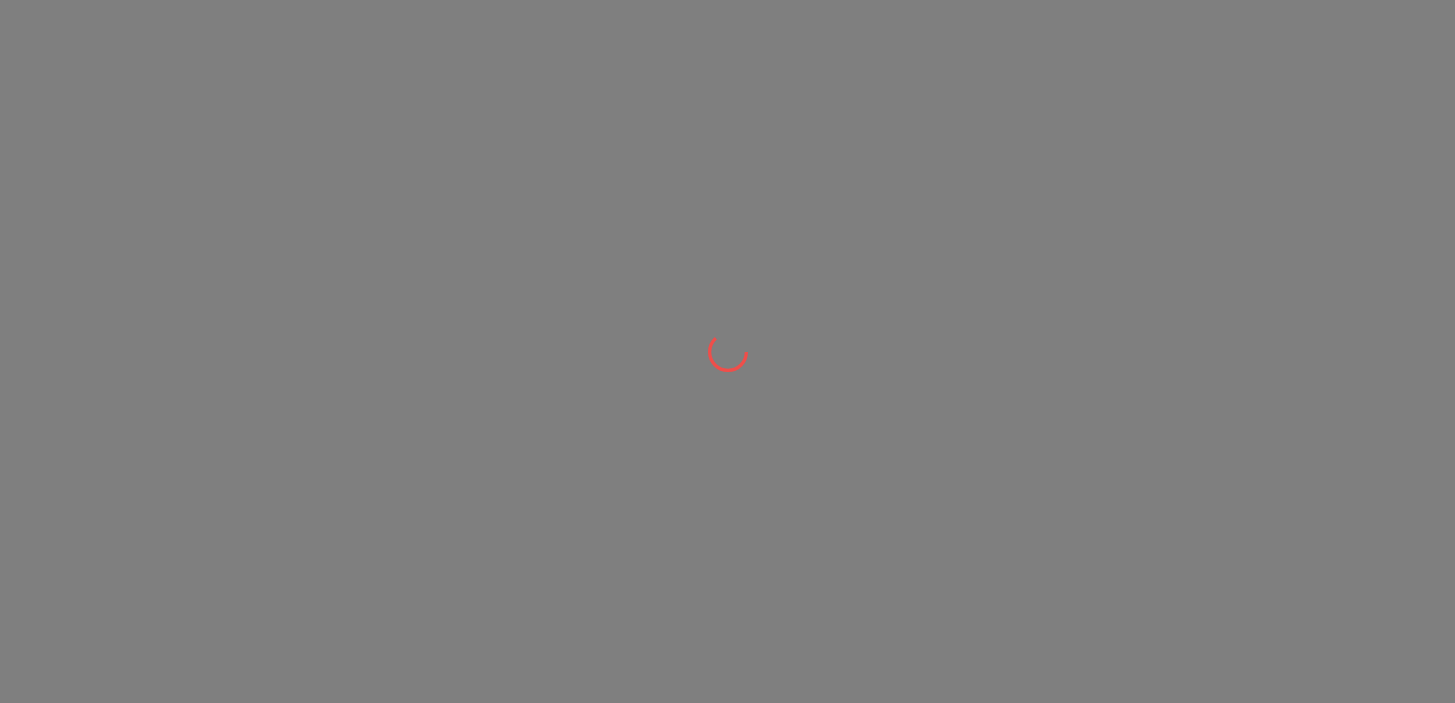 scroll, scrollTop: 0, scrollLeft: 0, axis: both 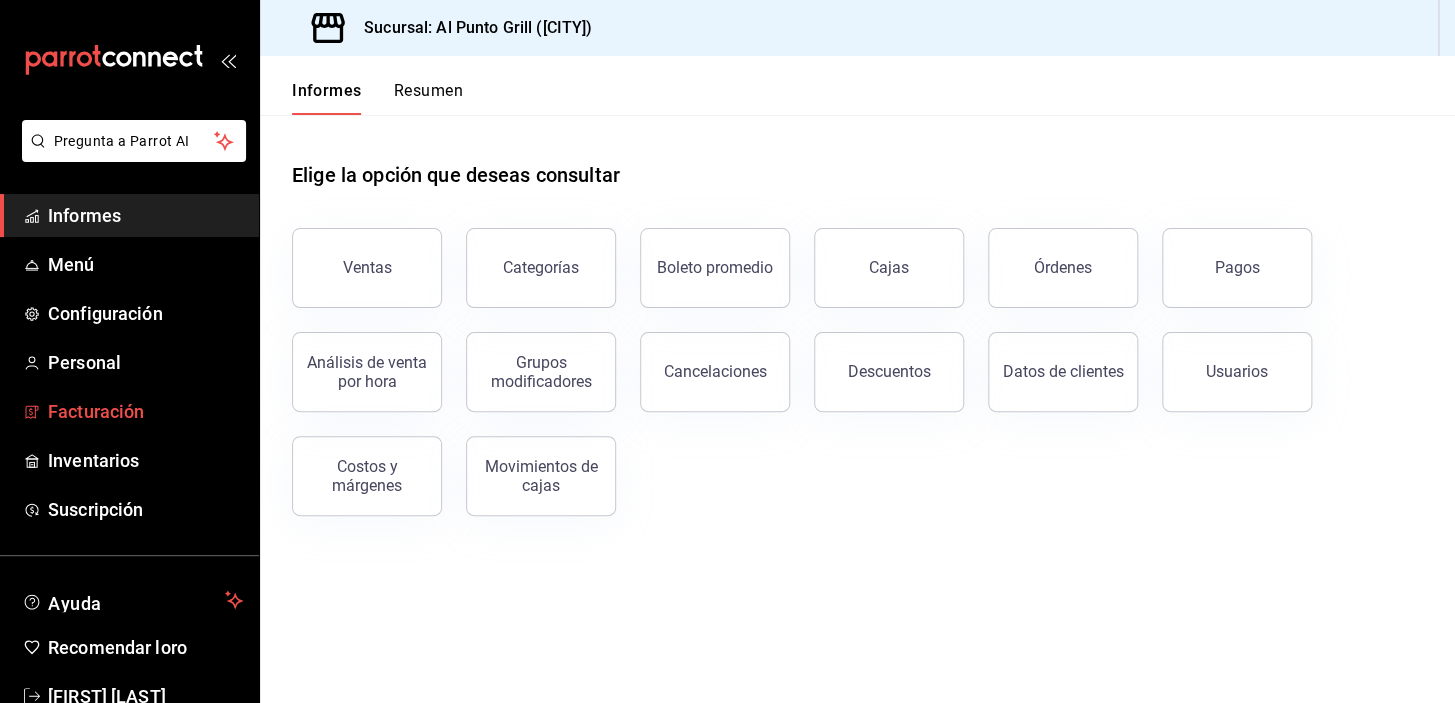 click on "Facturación" at bounding box center (96, 411) 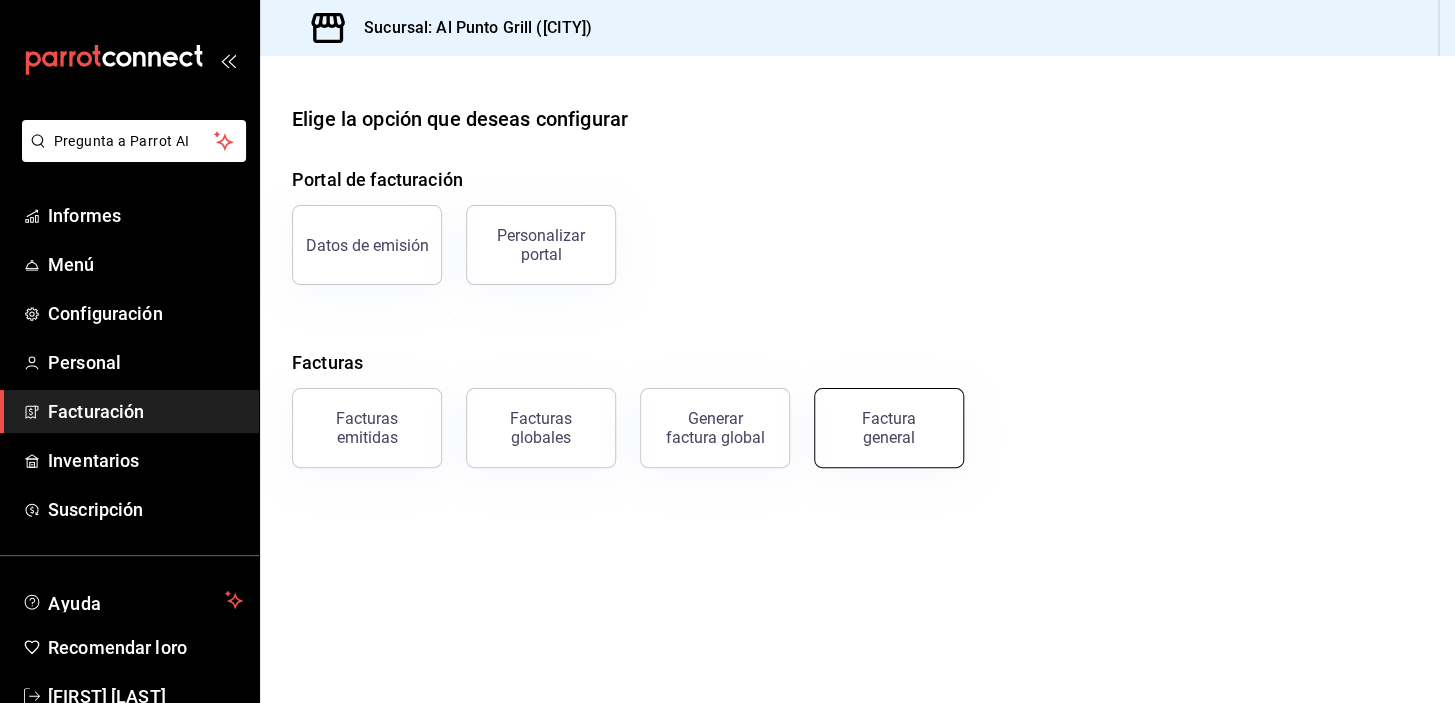 click on "Factura general" at bounding box center [889, 428] 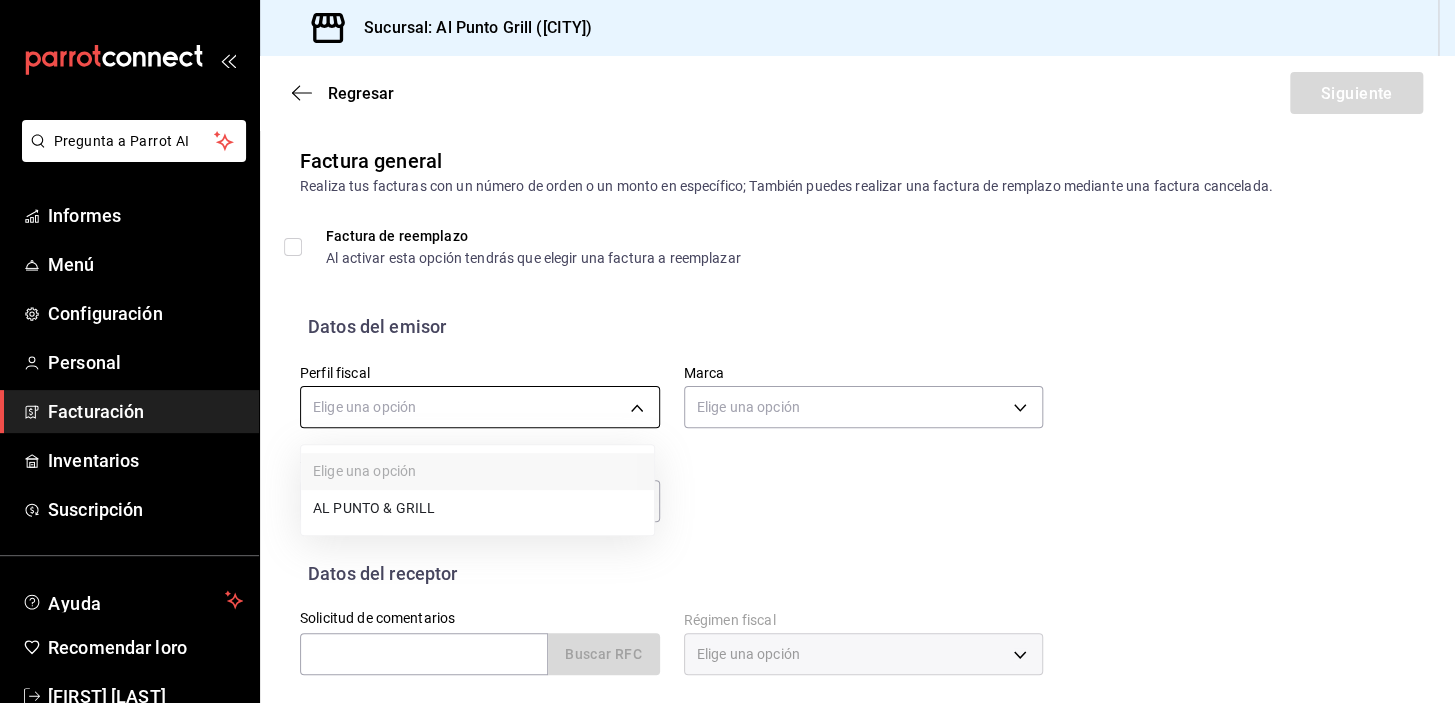 click on "Pregunta a Parrot AI Informes   Menú   Configuración   Personal   Facturación   Inventarios   Suscripción   Ayuda Recomendar loro   [FIRST] [LAST]   Sugerir nueva función   Sucursal: Al Punto Grill ([CITY]) Regresar Siguiente Factura general Realiza tus facturas con un número de orden o un monto en específico; También puedes realizar una factura de remplazo mediante una factura cancelada. Factura de reemplazo Al activar esta opción tendrás que elegir una factura a reemplazar Datos del emisor Perfil fiscal Elige una opción Marca Elige una opción Tipo de comprobante Ingreso I Datos del receptor Solicitud de comentarios Buscar RFC Régimen fiscal Elige una opción Uso de CFDI Elige una opción Correo electrónico Dirección Calle # exterior #interior Código postal Estado ​ Municipio ​ Colonia ​ Texto original Valora esta traducción Tu opinión servirá para ayudar a mejorar el Traductor de Google GANA 1 MES GRATIS EN TU SUSCRIPCIÓN AQUÍ Pregunta a Parrot AI Informes   Menú   Configuración" at bounding box center [727, 351] 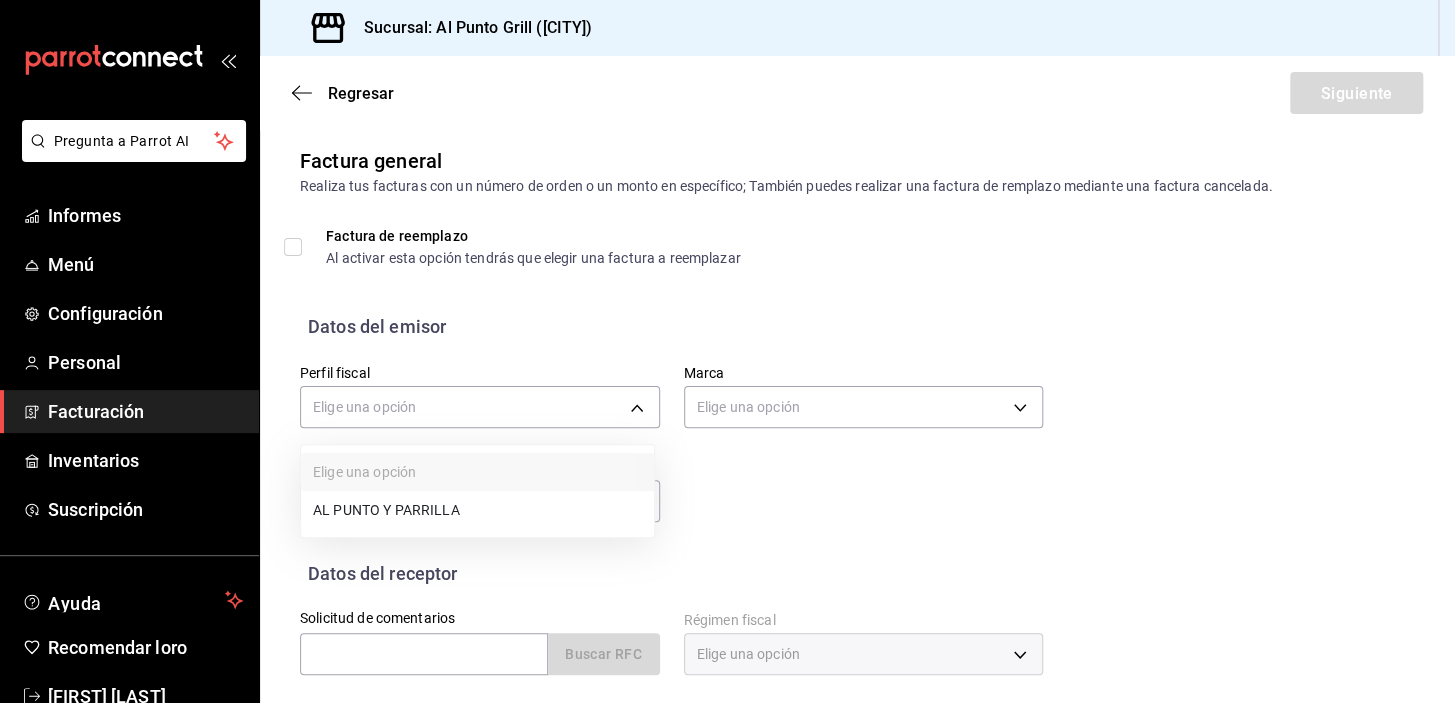 click on "AL PUNTO Y PARRILLA" at bounding box center (386, 510) 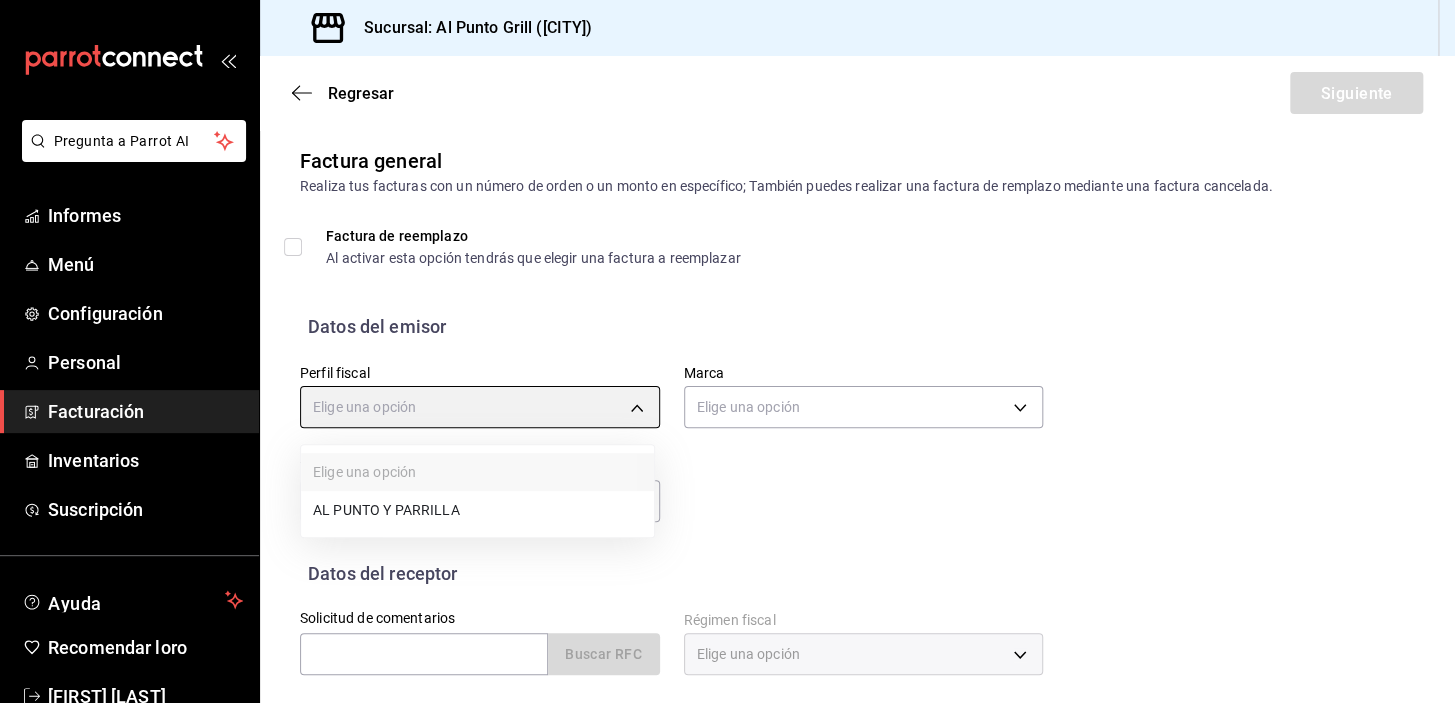 type on "[UUID]" 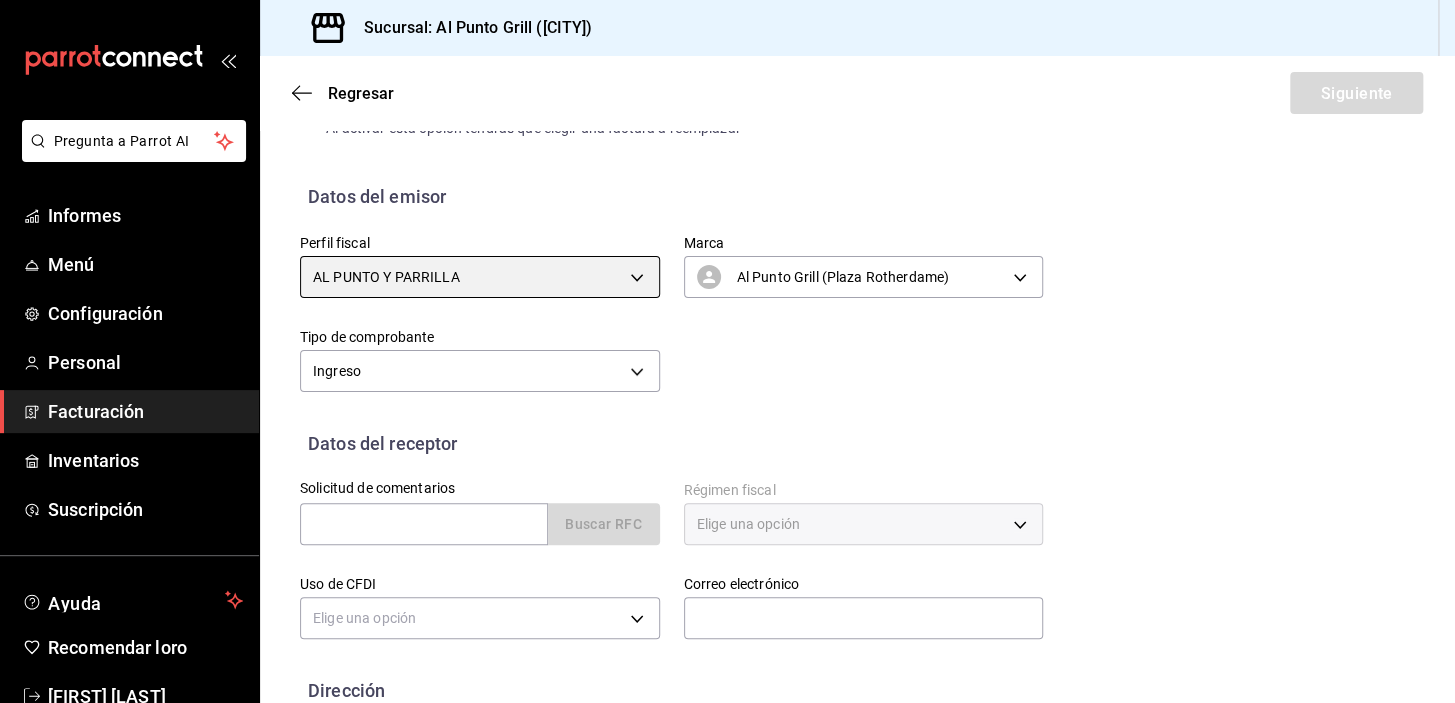 scroll, scrollTop: 181, scrollLeft: 0, axis: vertical 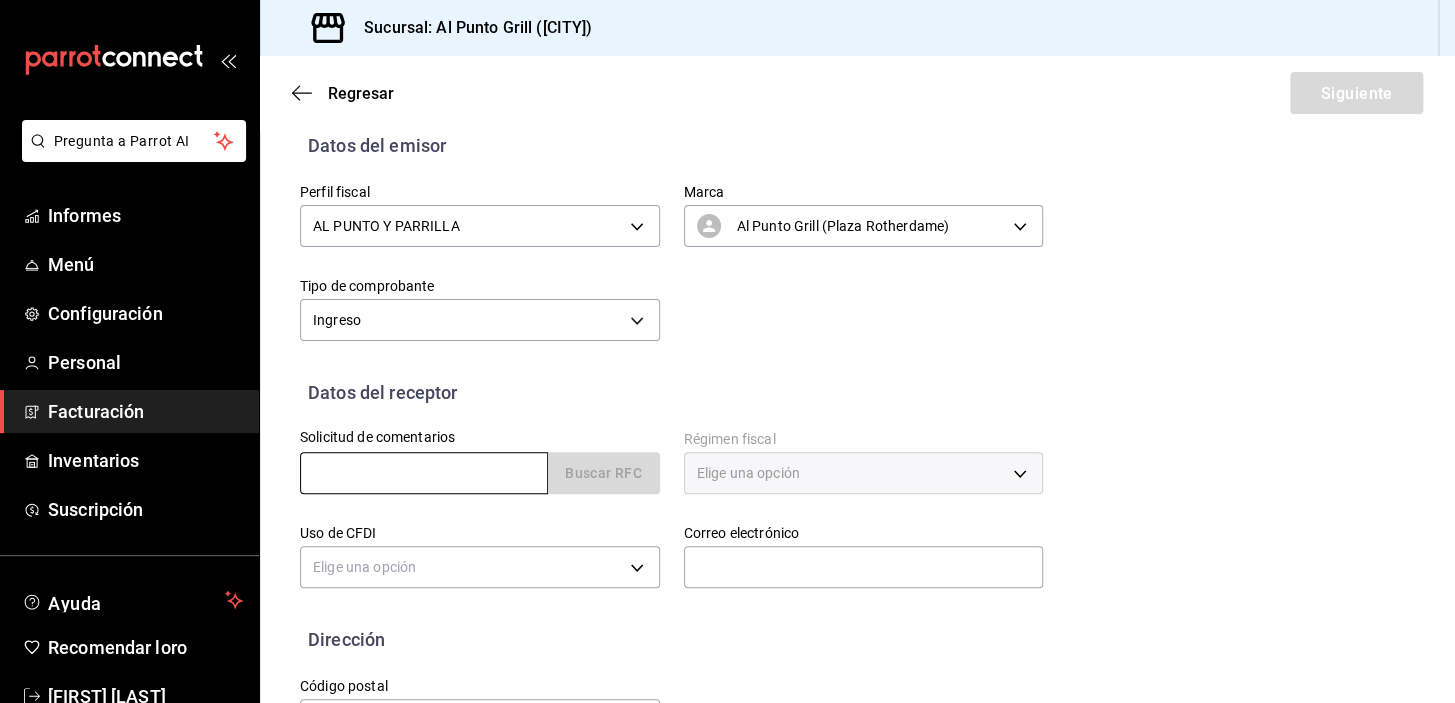 click at bounding box center (424, 473) 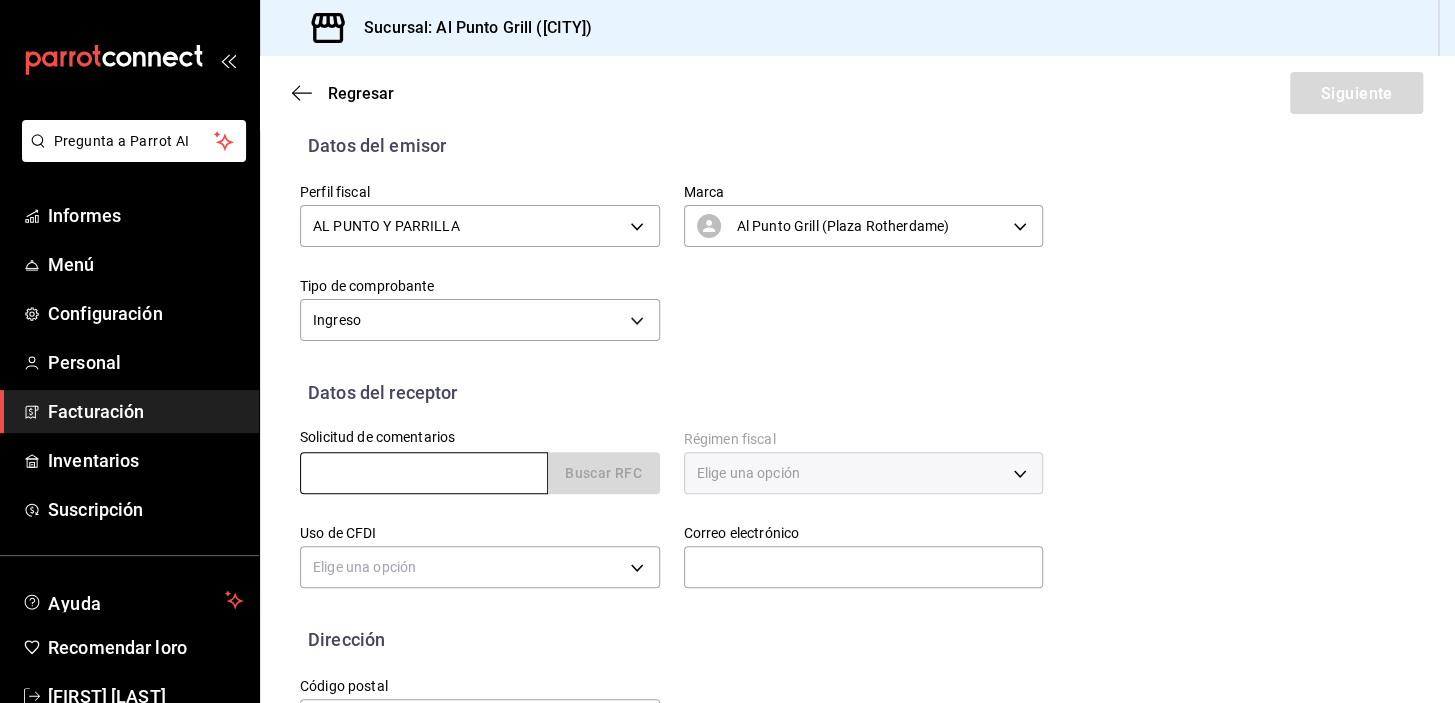 paste on "[RFC]" 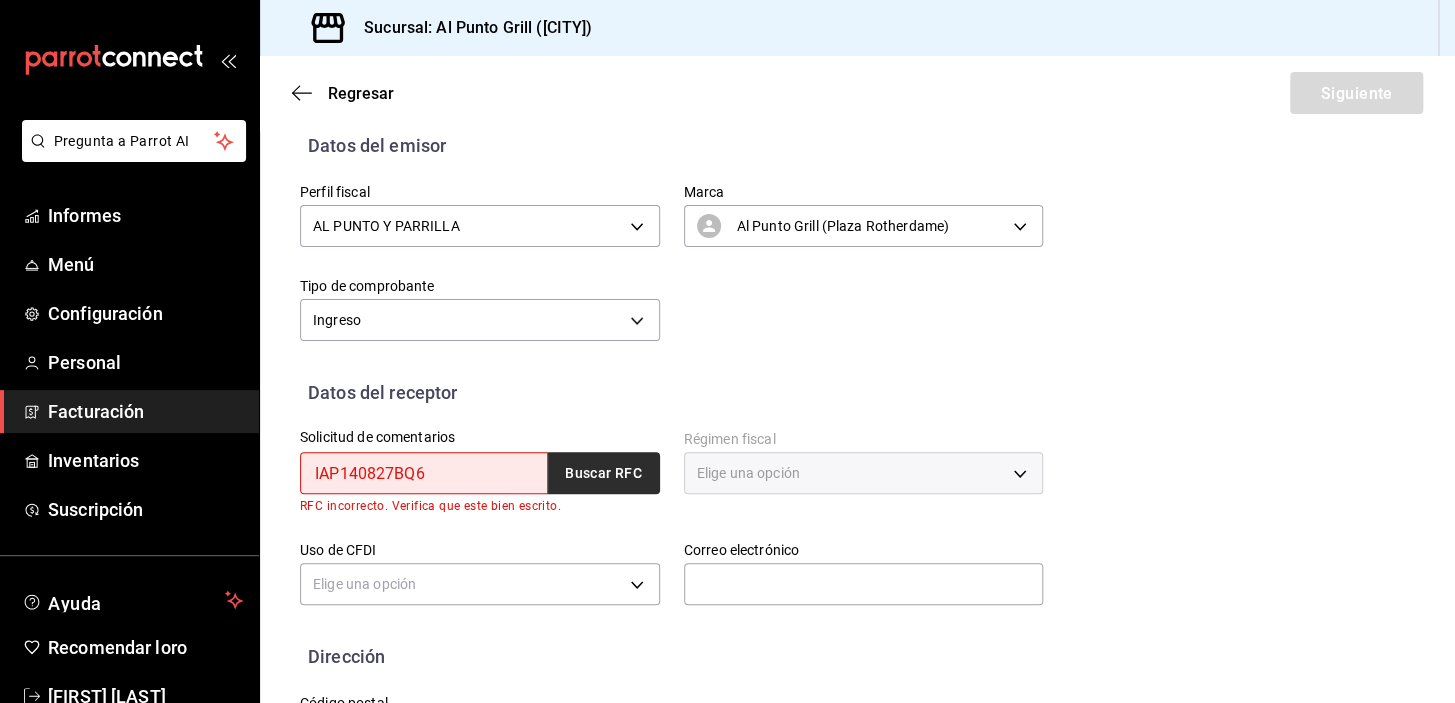 type on "[RFC]" 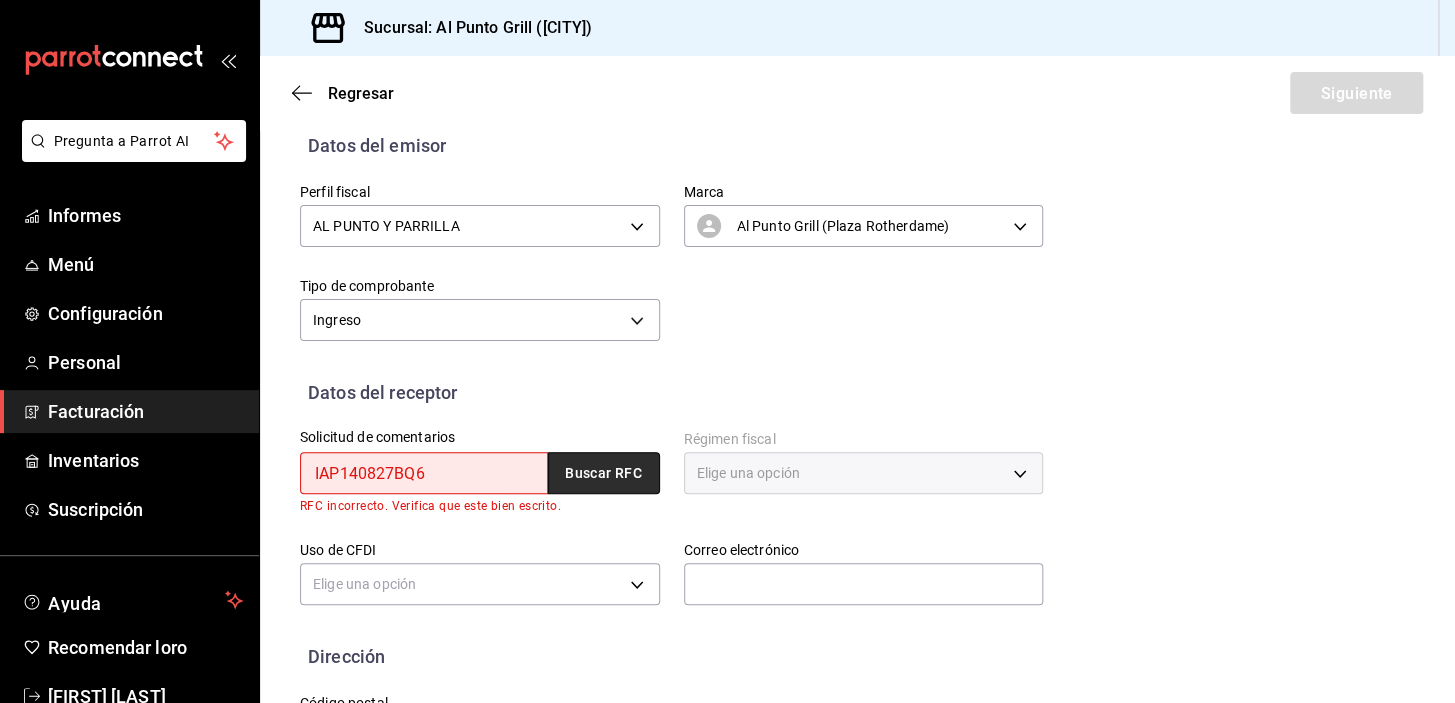 click on "Buscar RFC" at bounding box center (604, 473) 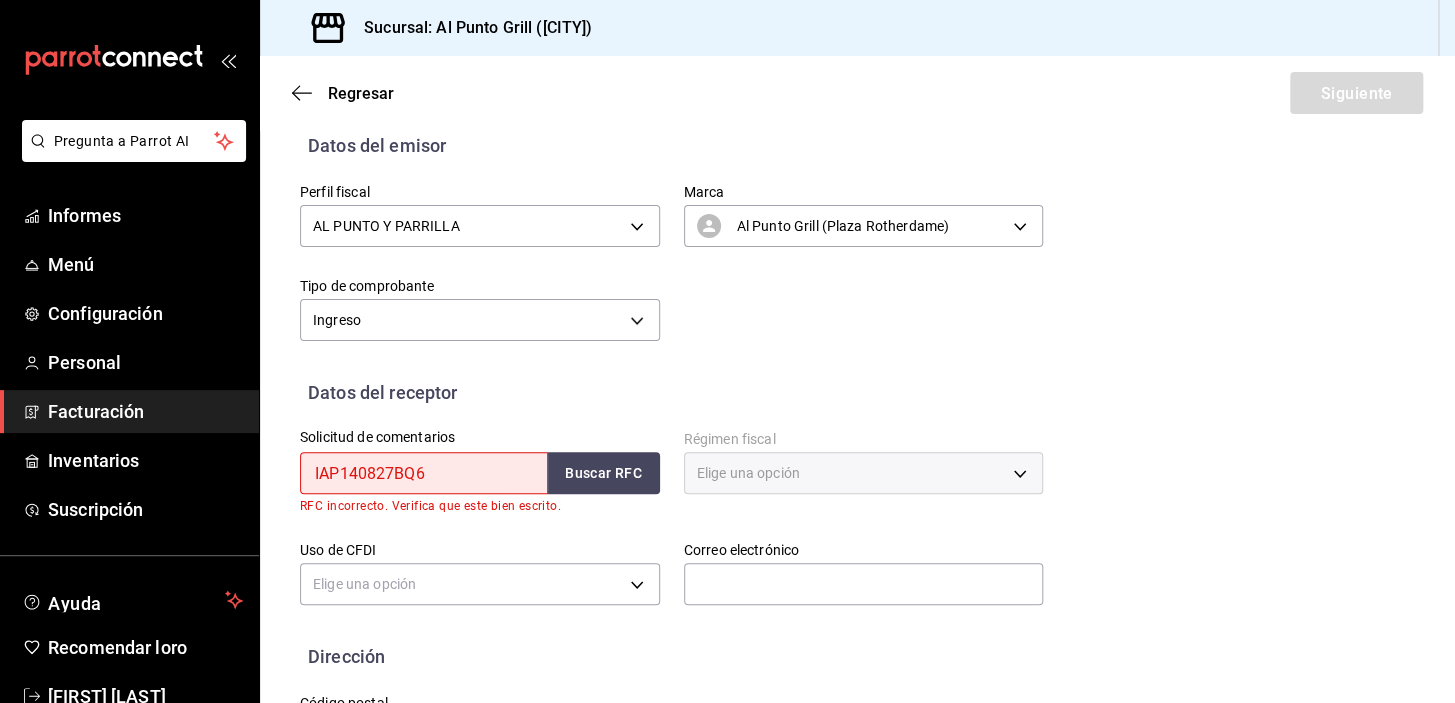 type on "[EMAIL]" 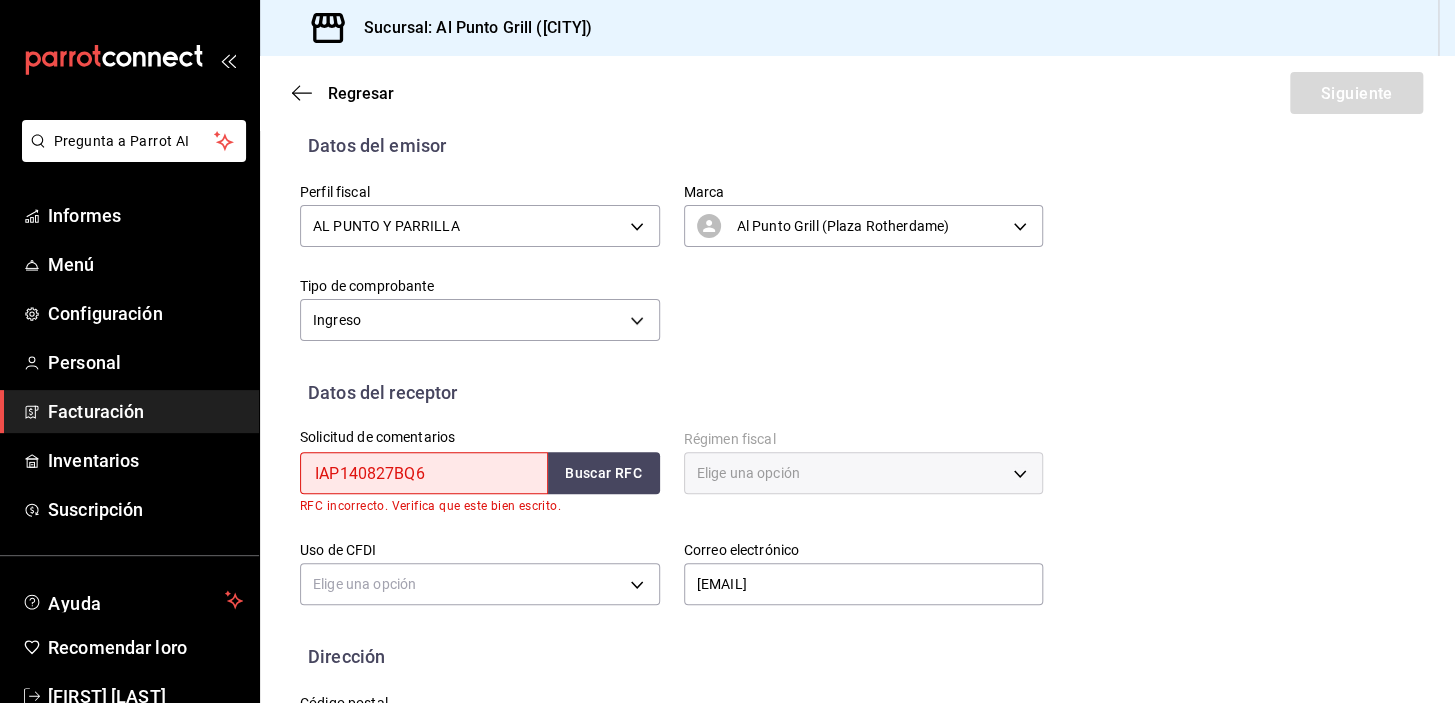 type on "626" 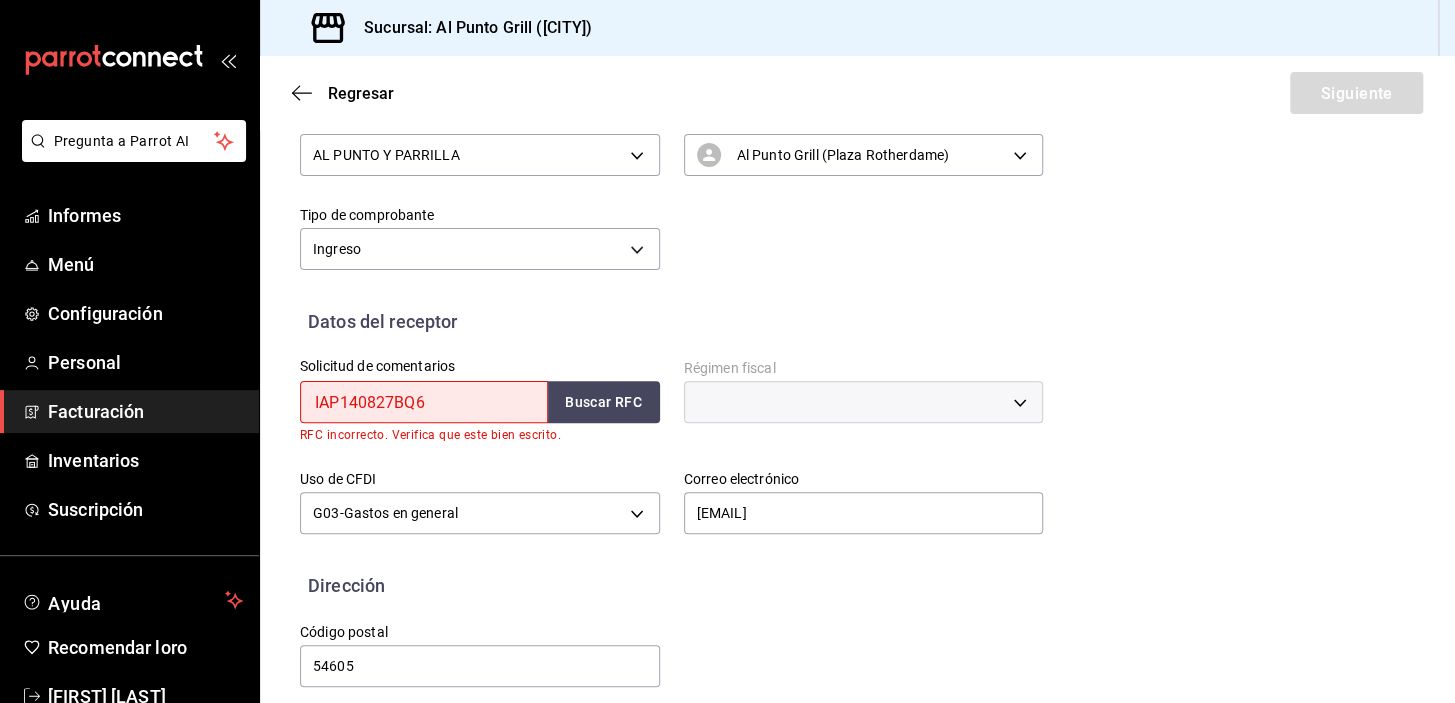 scroll, scrollTop: 270, scrollLeft: 0, axis: vertical 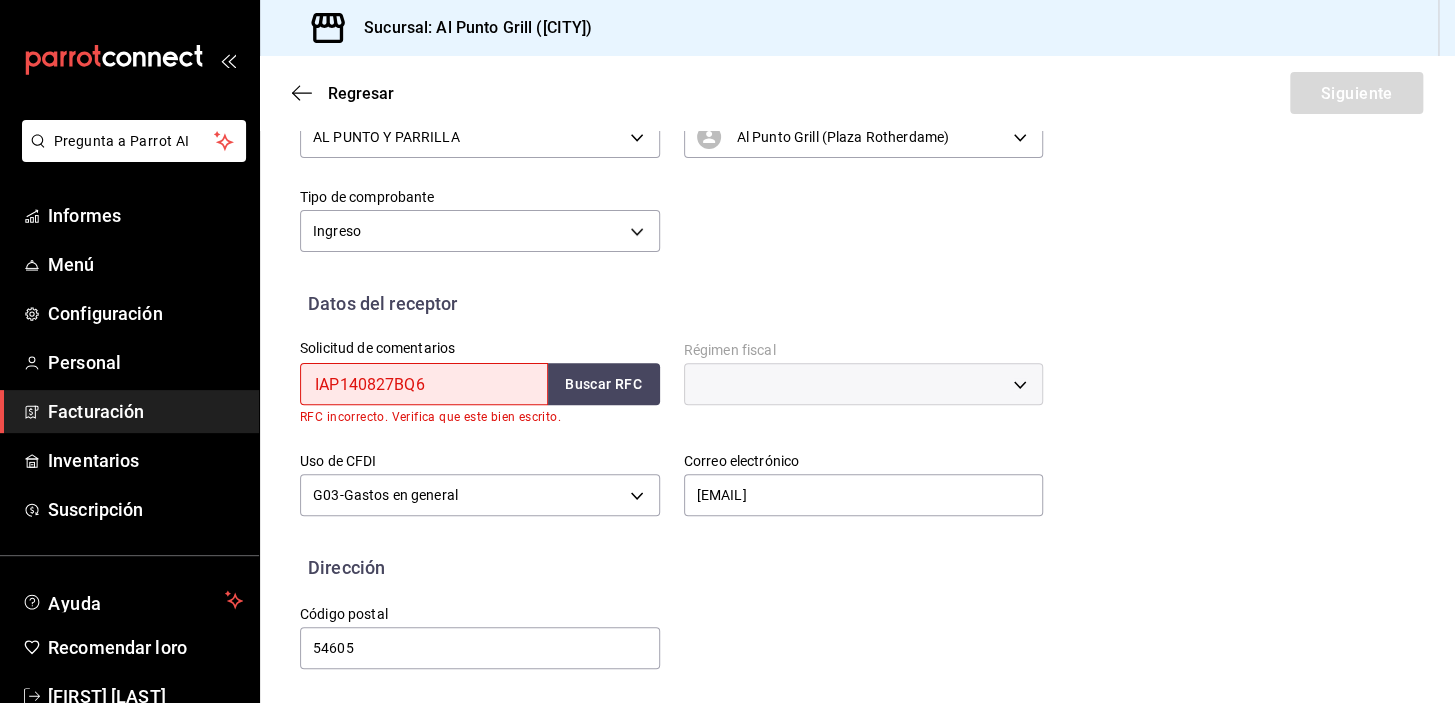click on "​" at bounding box center (864, 384) 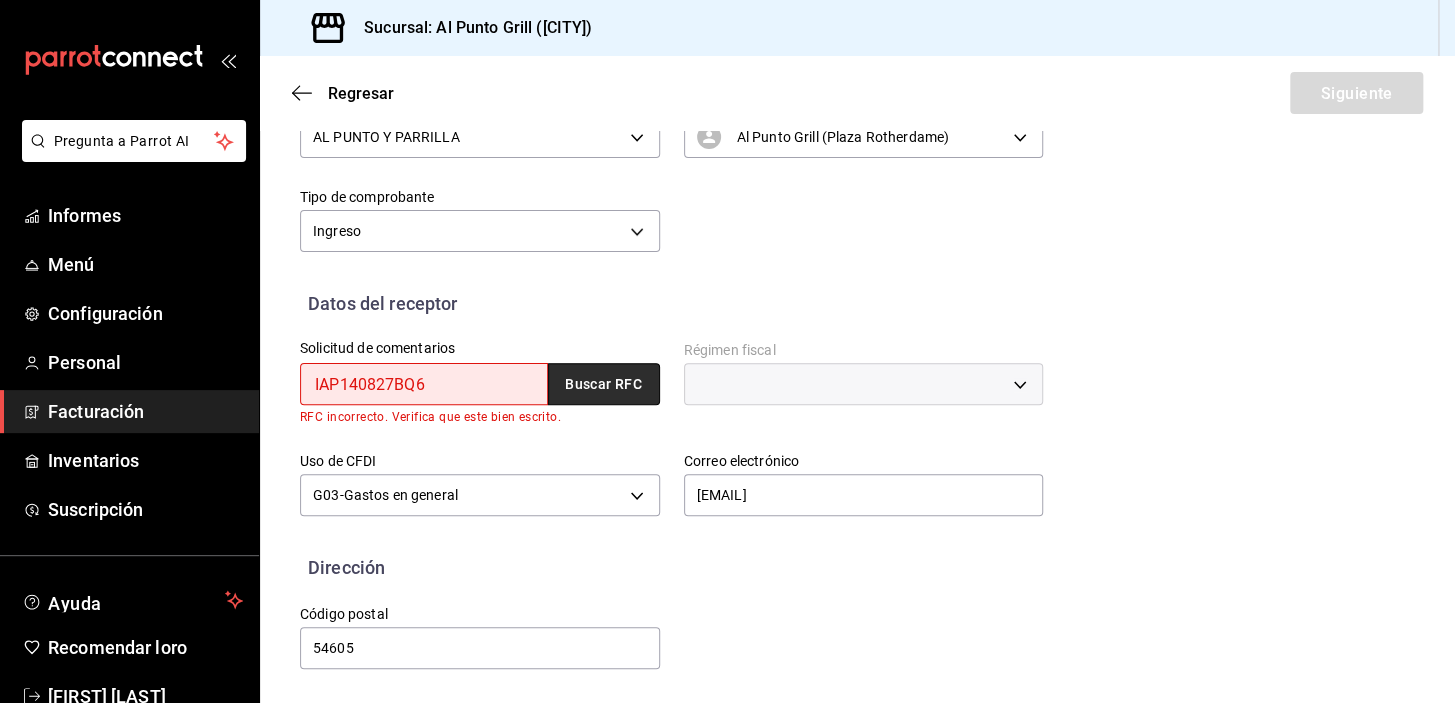 click on "Buscar RFC" at bounding box center (603, 385) 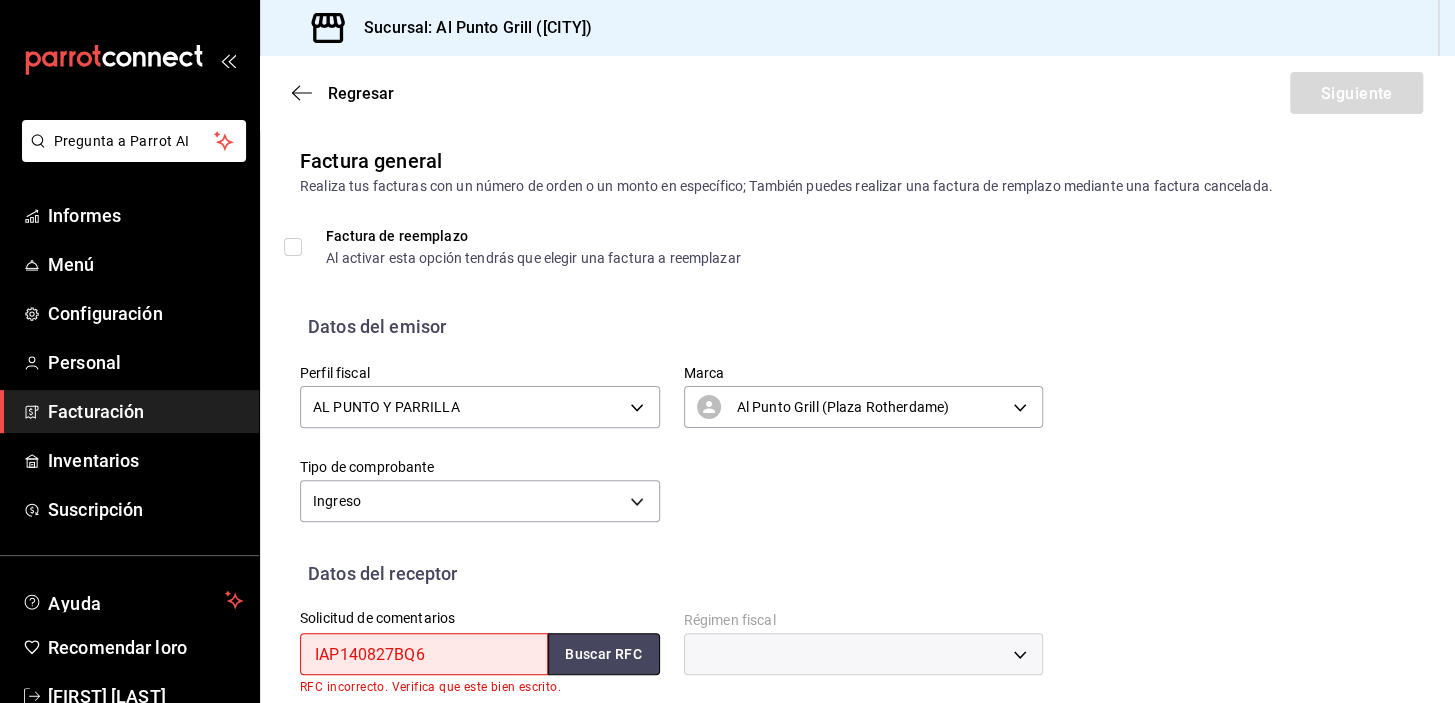 scroll, scrollTop: 270, scrollLeft: 0, axis: vertical 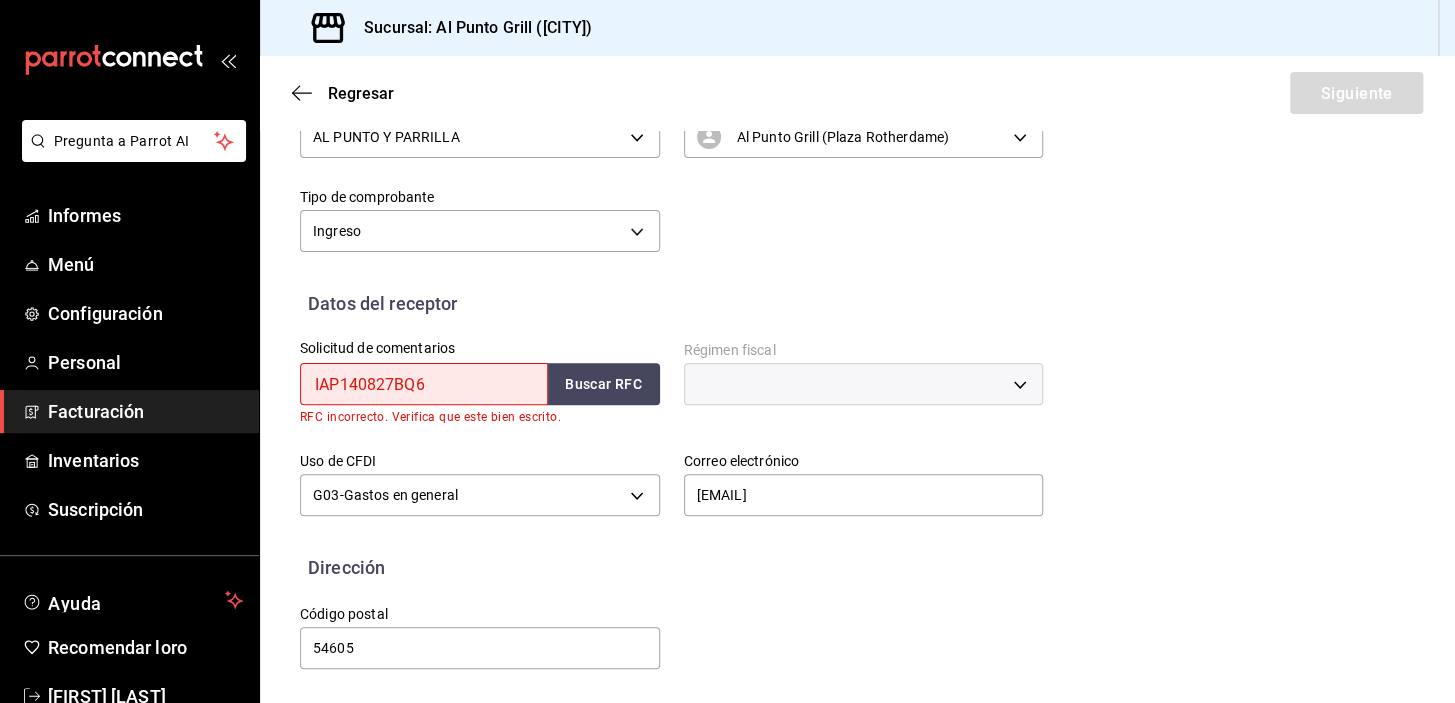 click on "​" at bounding box center (864, 384) 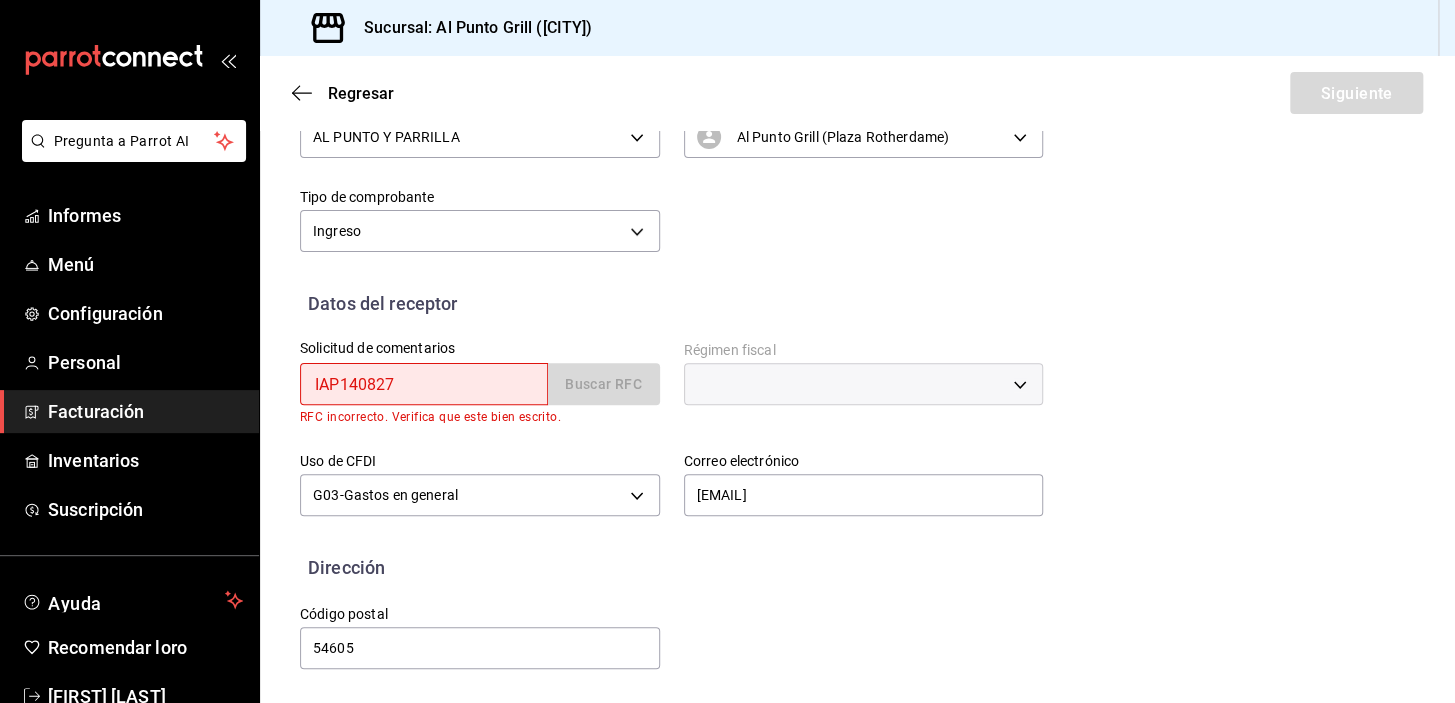 type on "[RFC]" 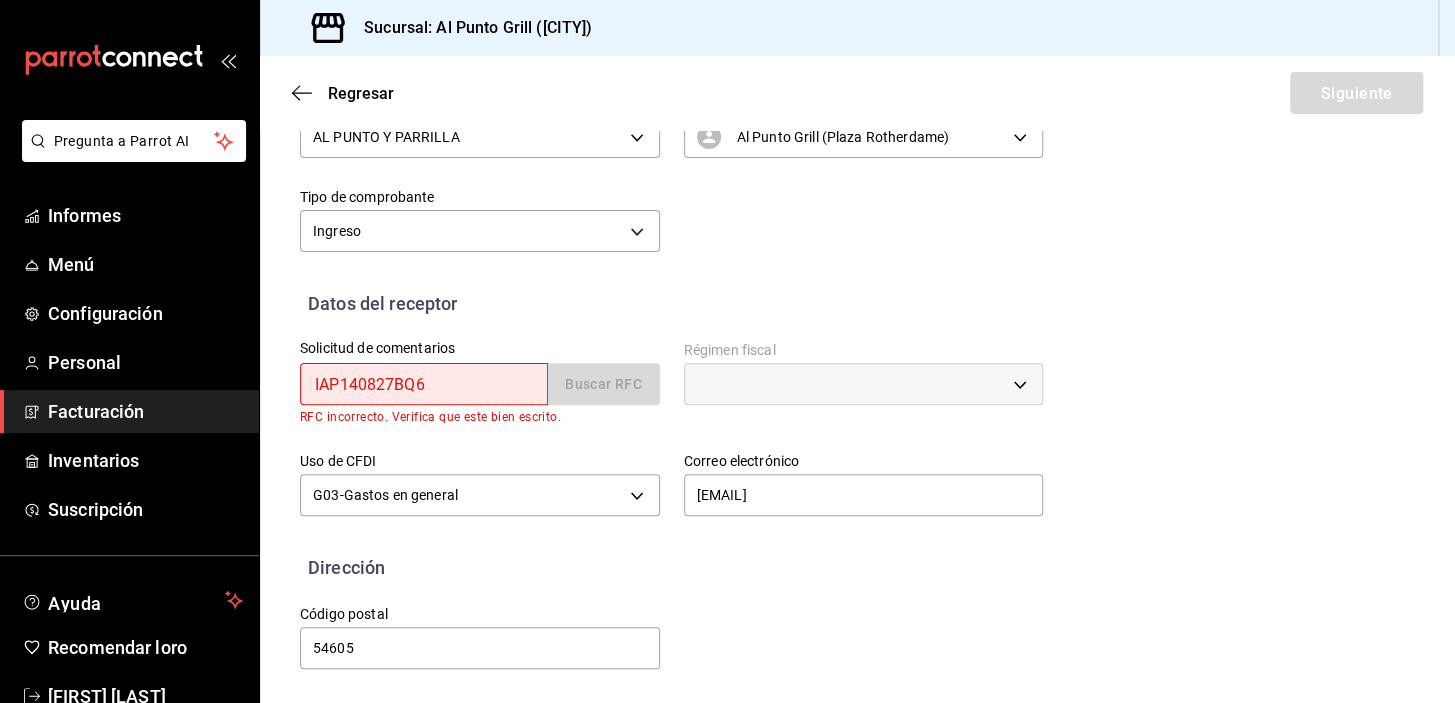 type 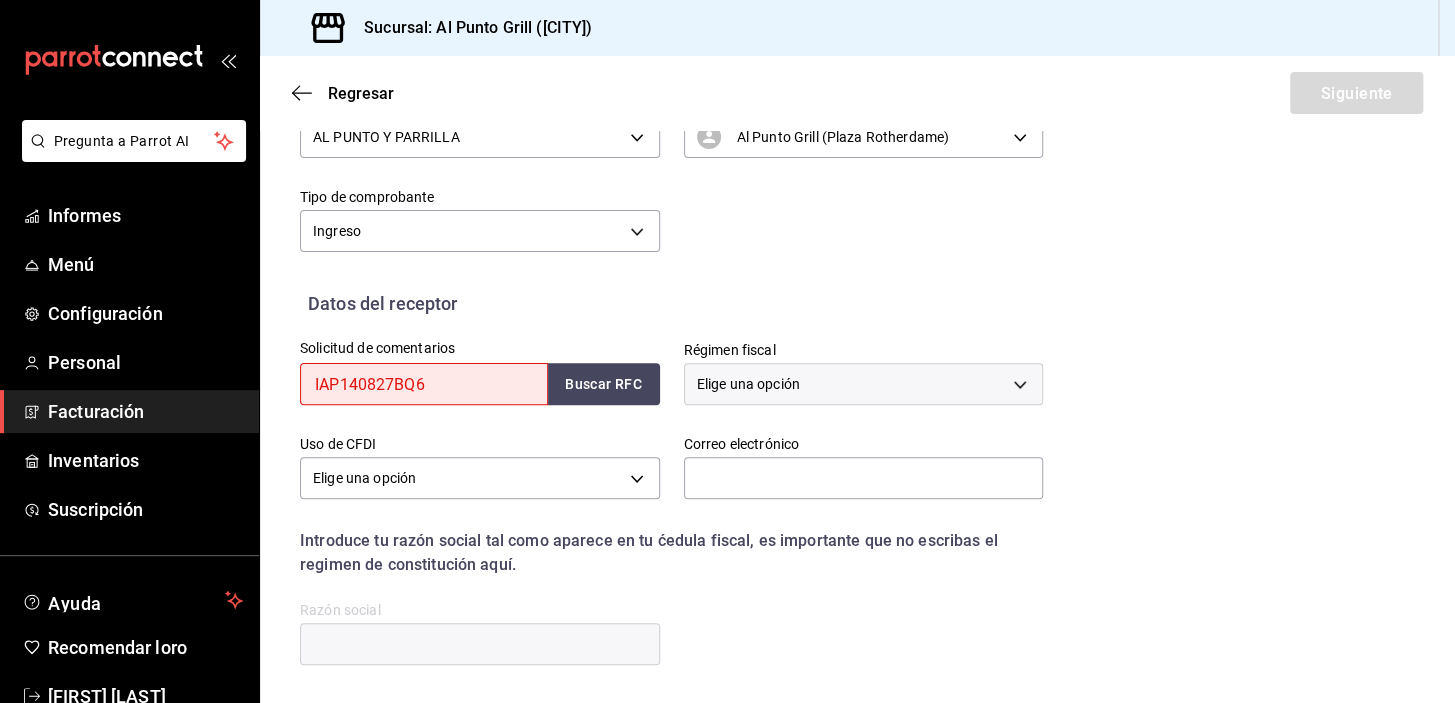 type 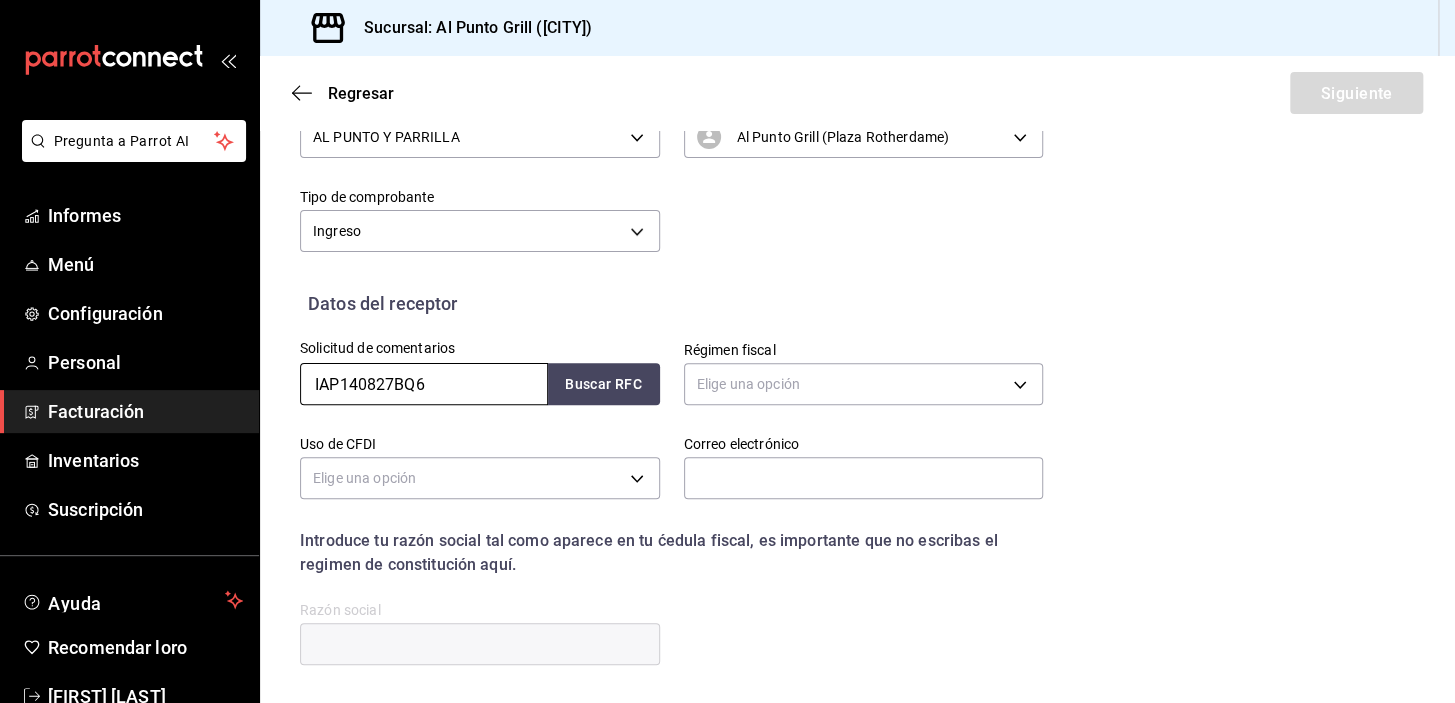 scroll, scrollTop: 270, scrollLeft: 0, axis: vertical 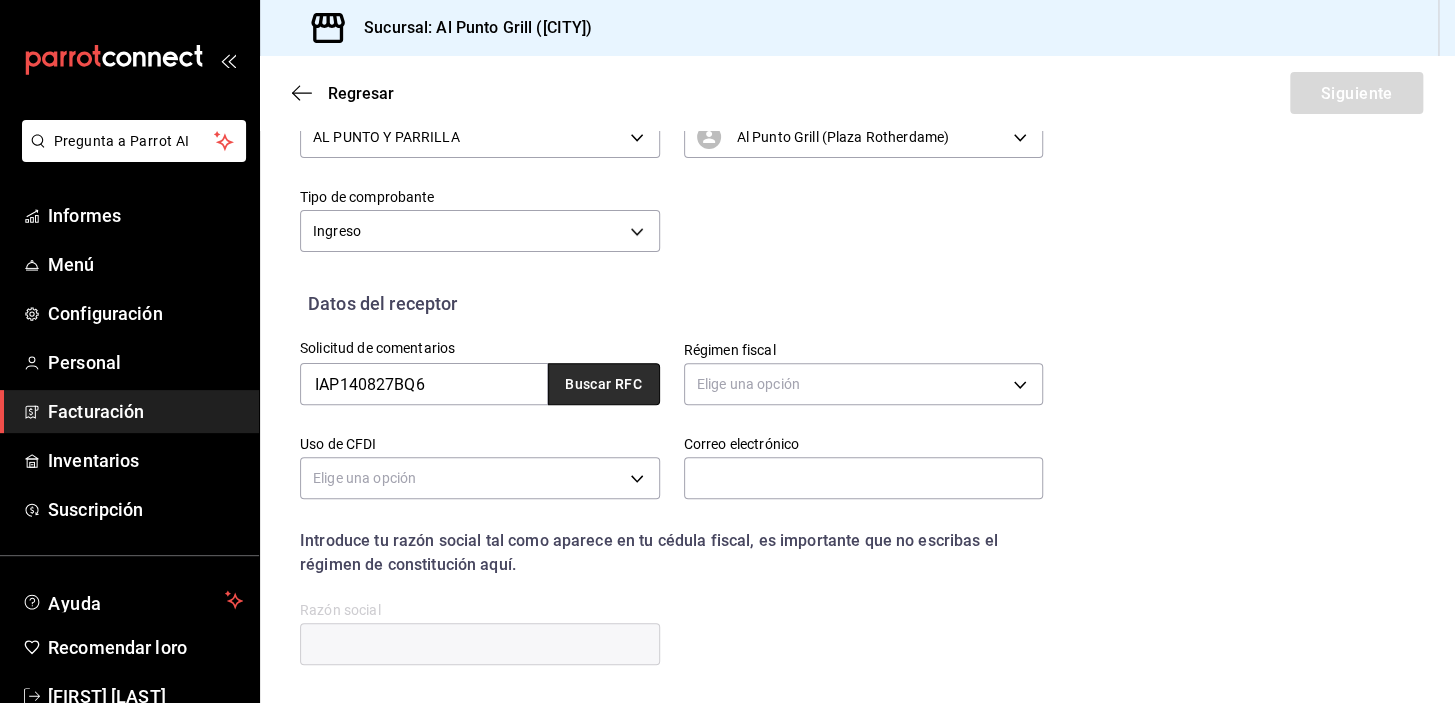 click on "Buscar RFC" at bounding box center [603, 385] 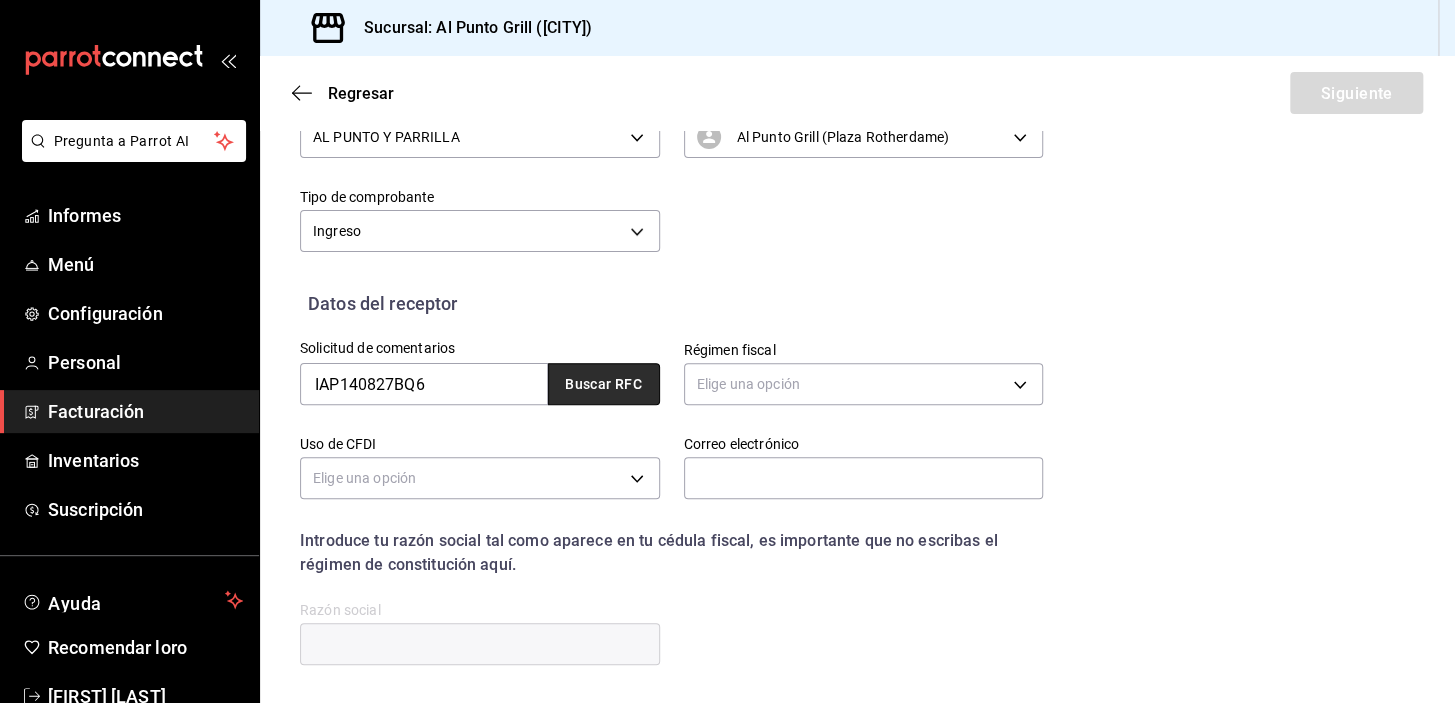 click on "Buscar RFC" at bounding box center (603, 385) 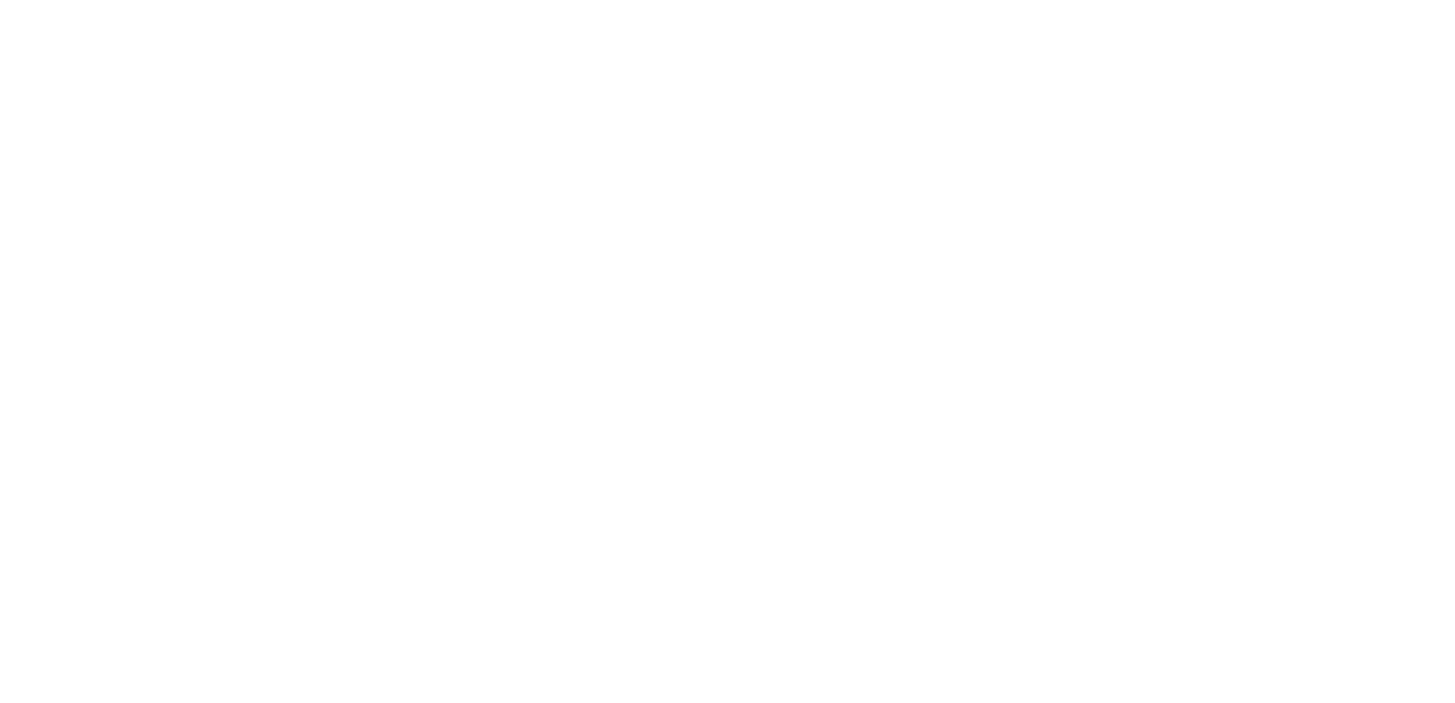scroll, scrollTop: 0, scrollLeft: 0, axis: both 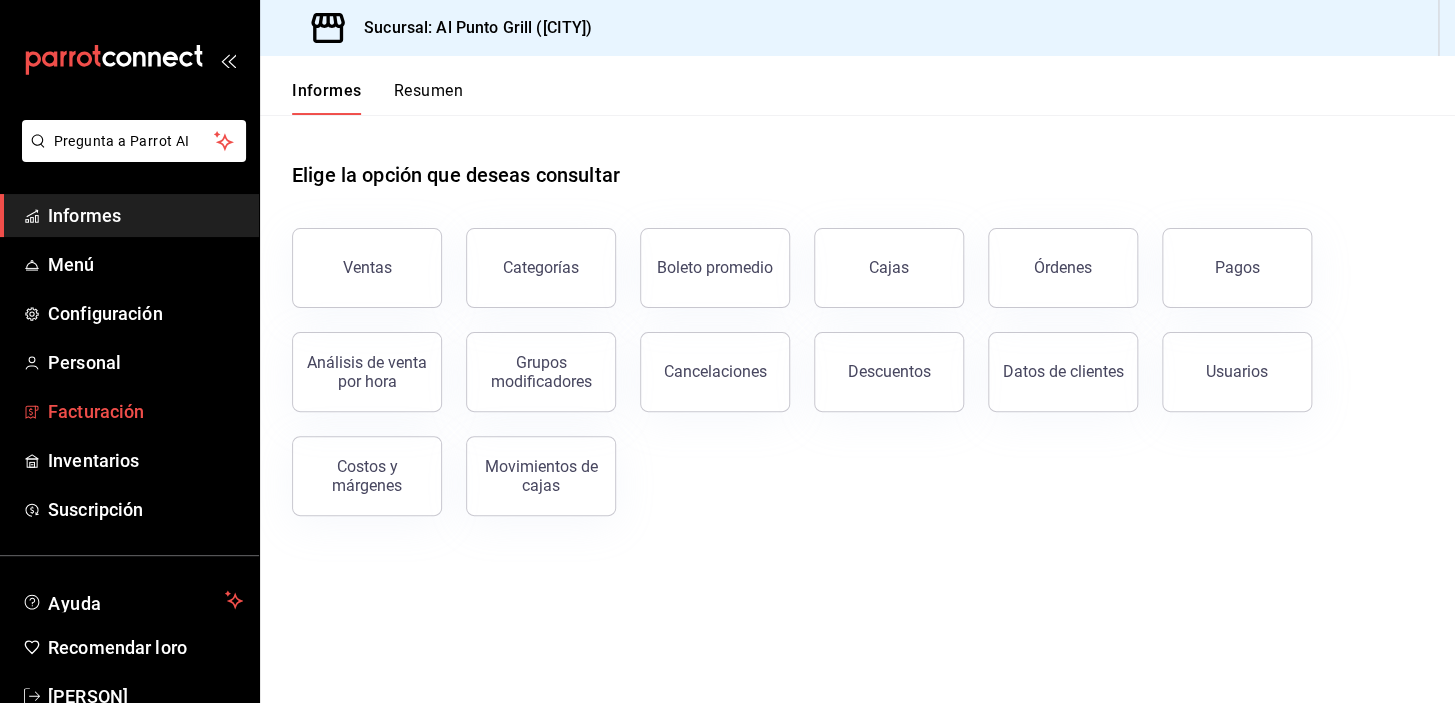 click on "Facturación" at bounding box center (96, 411) 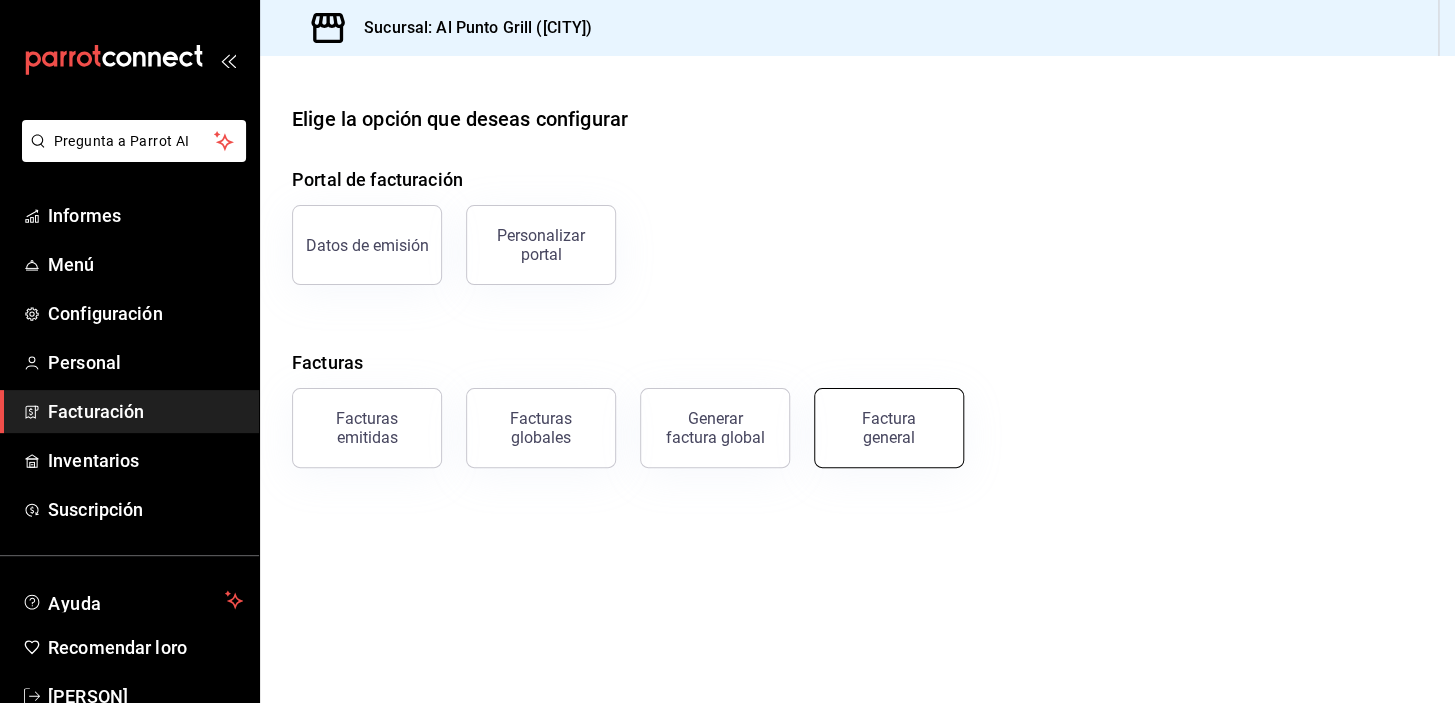 click on "Factura general" at bounding box center [889, 428] 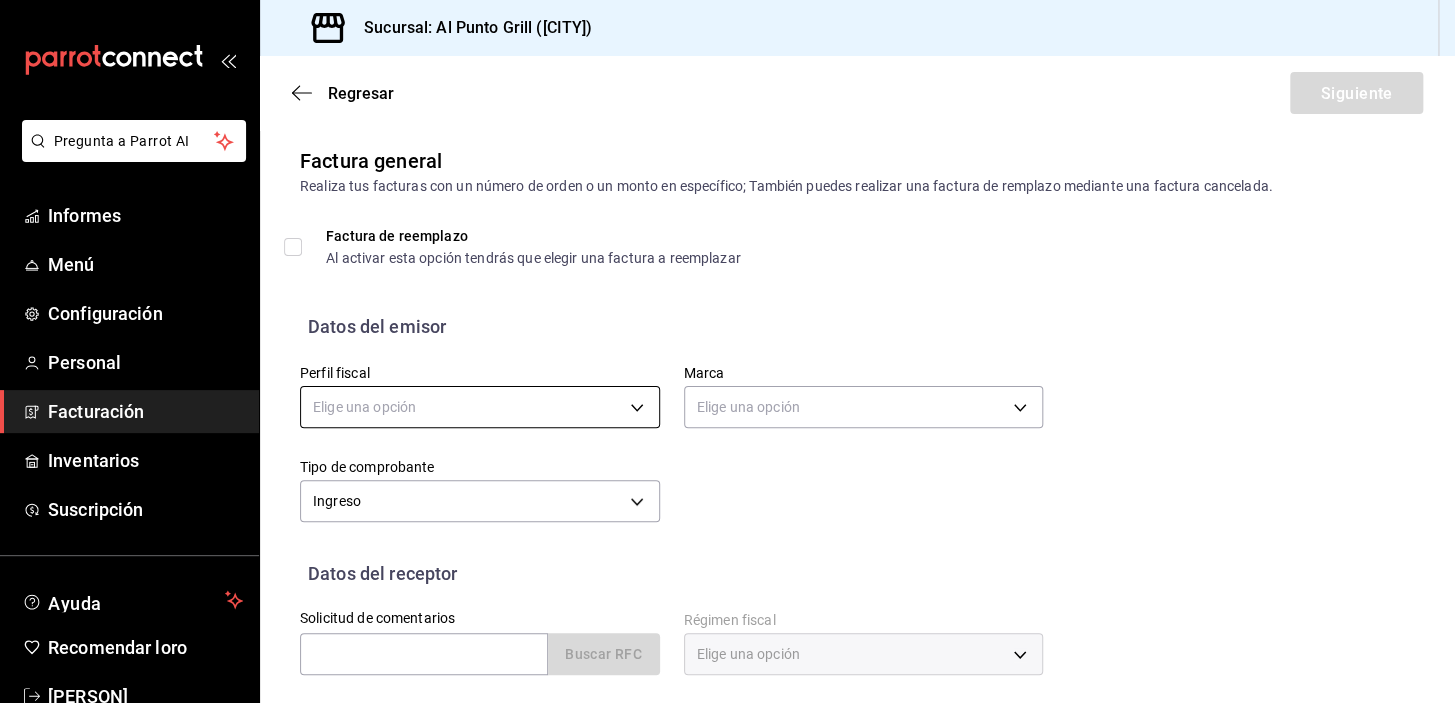 click on "Pregunta a Parrot AI Informes   Menú   Configuración   Personal   Facturación   Inventarios   Suscripción   Ayuda Recomendar loro   [PERSON]   Sugerir nueva función   Sucursal: Al Punto Grill ([CITY]) Regresar Siguiente Factura general Realiza tus facturas con un número de orden o un monto en específico; También puedes realizar una factura de remplazo mediante una factura cancelada. Factura de reemplazo Al activar esta opción tendrás que elegir una factura a reemplazar Datos del emisor Perfil fiscal Elige una opción Marca Elige una opción Tipo de comprobante Ingreso I Datos del receptor Solicitud de comentarios Buscar RFC Régimen fiscal Elige una opción Uso de CFDI Elige una opción Correo electrónico Dirección Calle # exterior #interior Código postal Estado ​ Municipio ​ Colonia ​ Texto original Valora esta traducción Tu opinión servirá para ayudar a mejorar el Traductor de Google GANA 1 MES GRATIS EN TU SUSCRIPCIÓN AQUÍ Pregunta a Parrot AI Informes   Menú   Configuración" at bounding box center (727, 351) 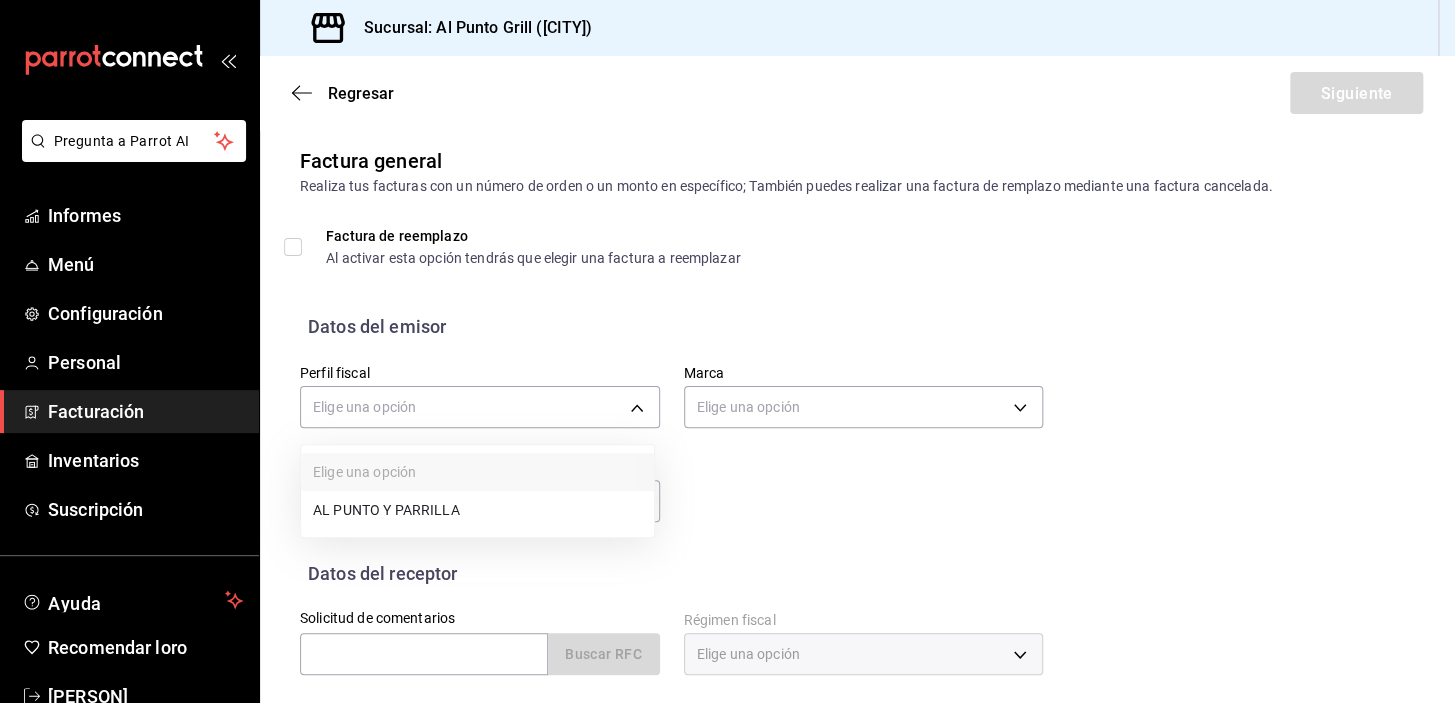 click on "AL PUNTO Y PARRILLA" at bounding box center (386, 510) 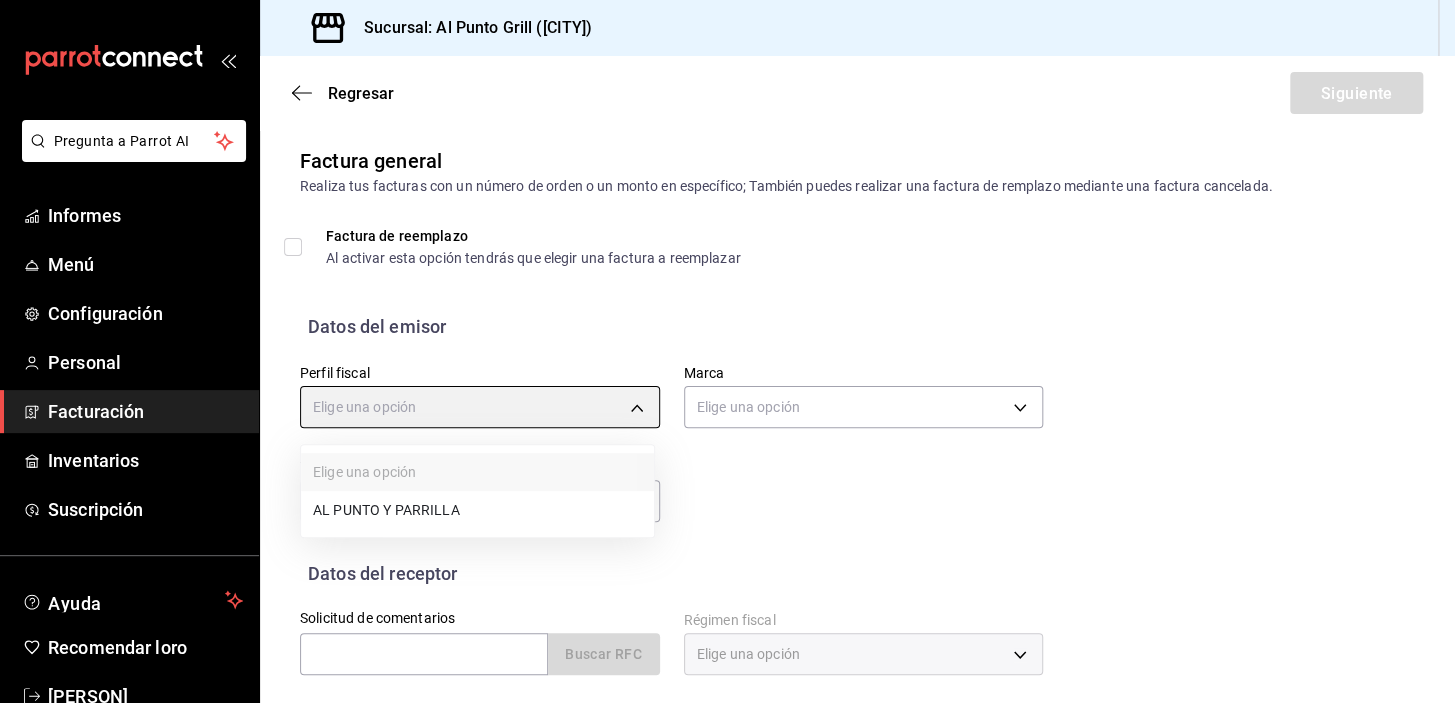 type on "[UUID]" 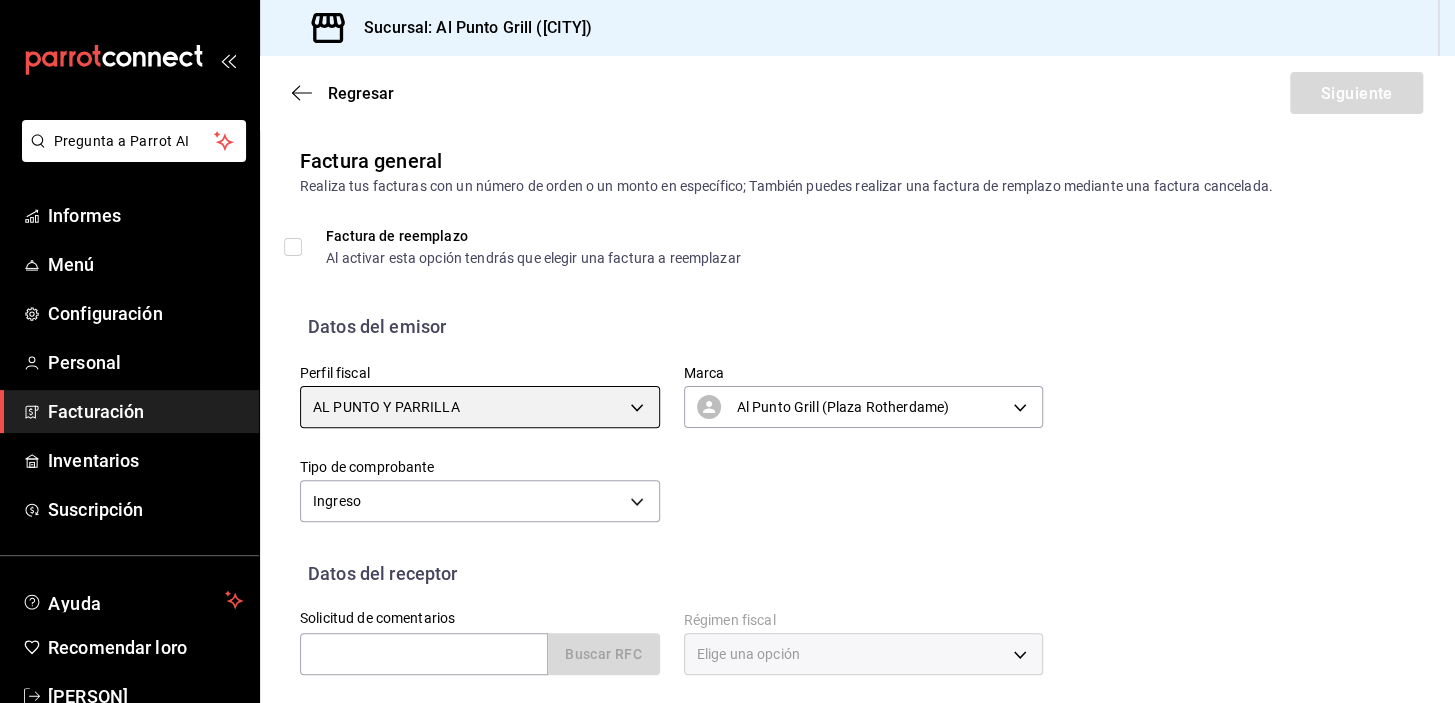 scroll, scrollTop: 253, scrollLeft: 0, axis: vertical 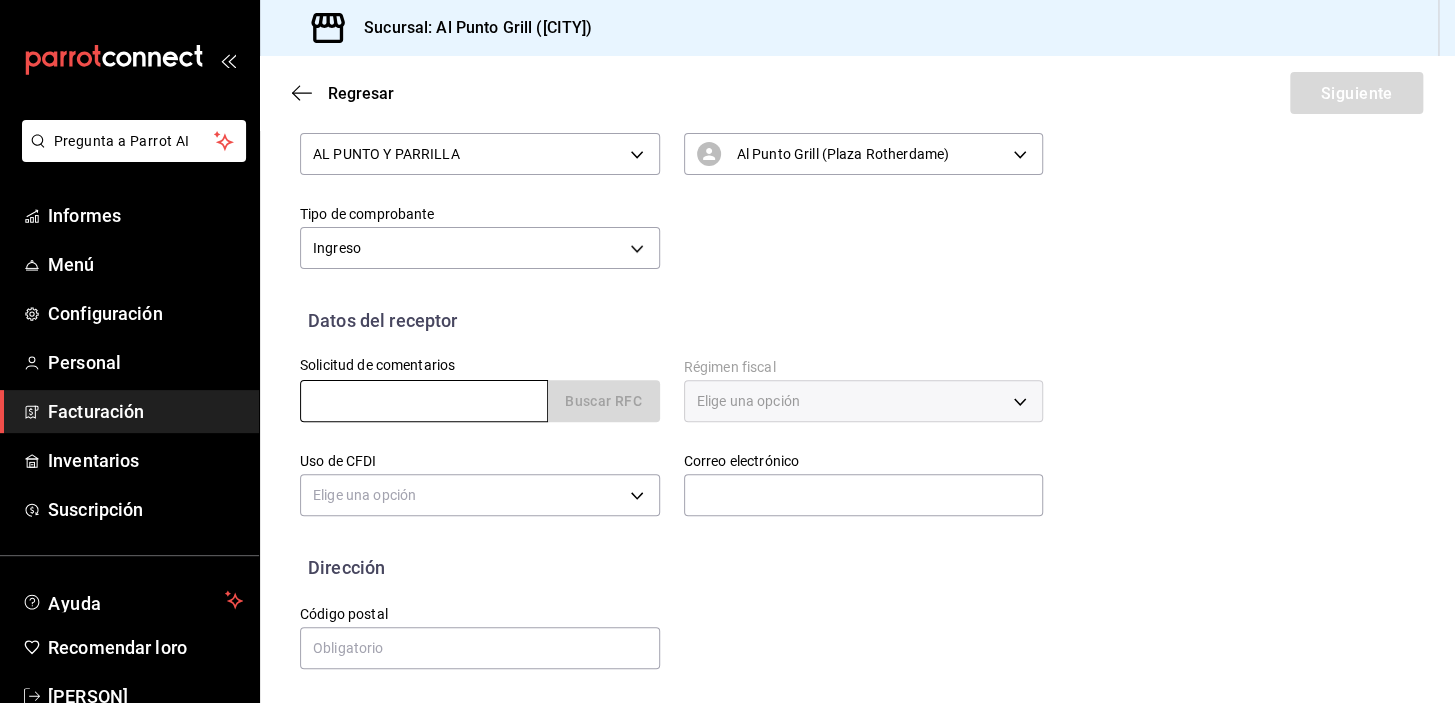 click at bounding box center (424, 401) 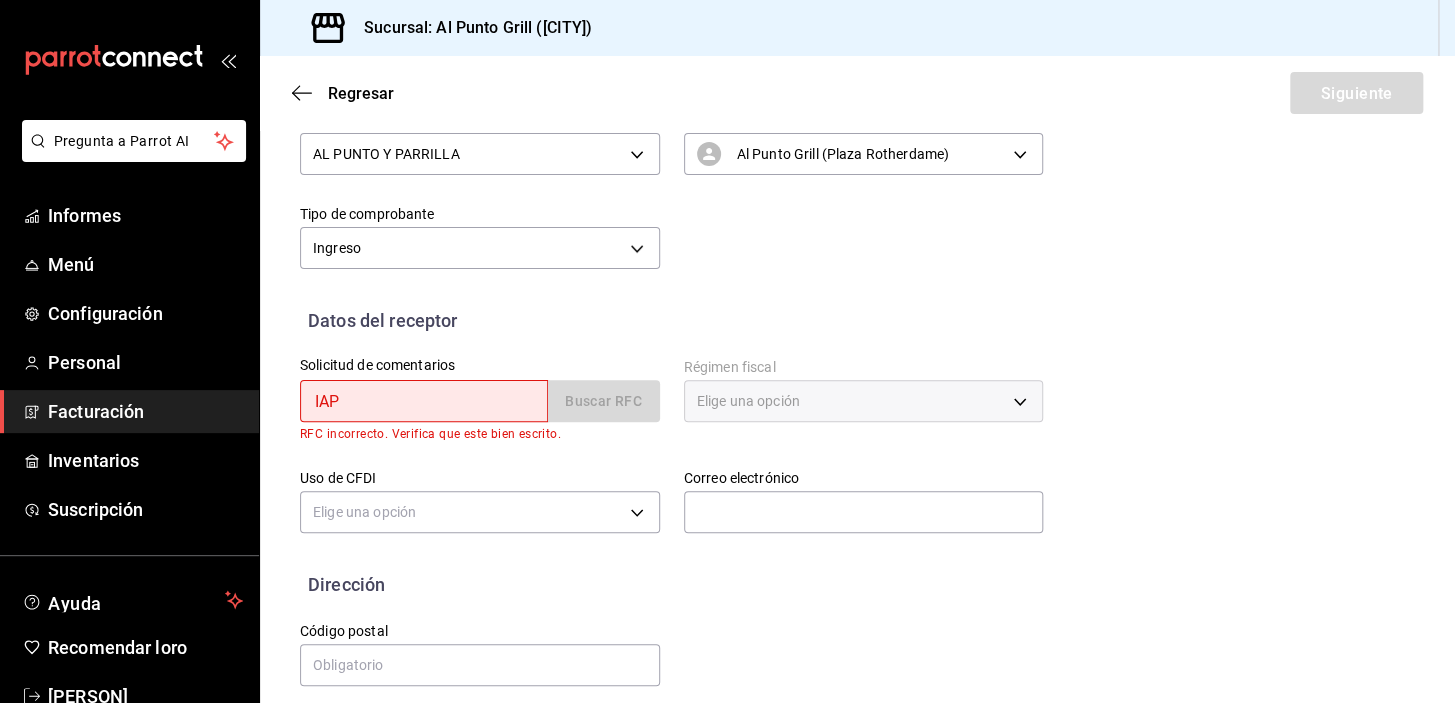 type on "[RFC]" 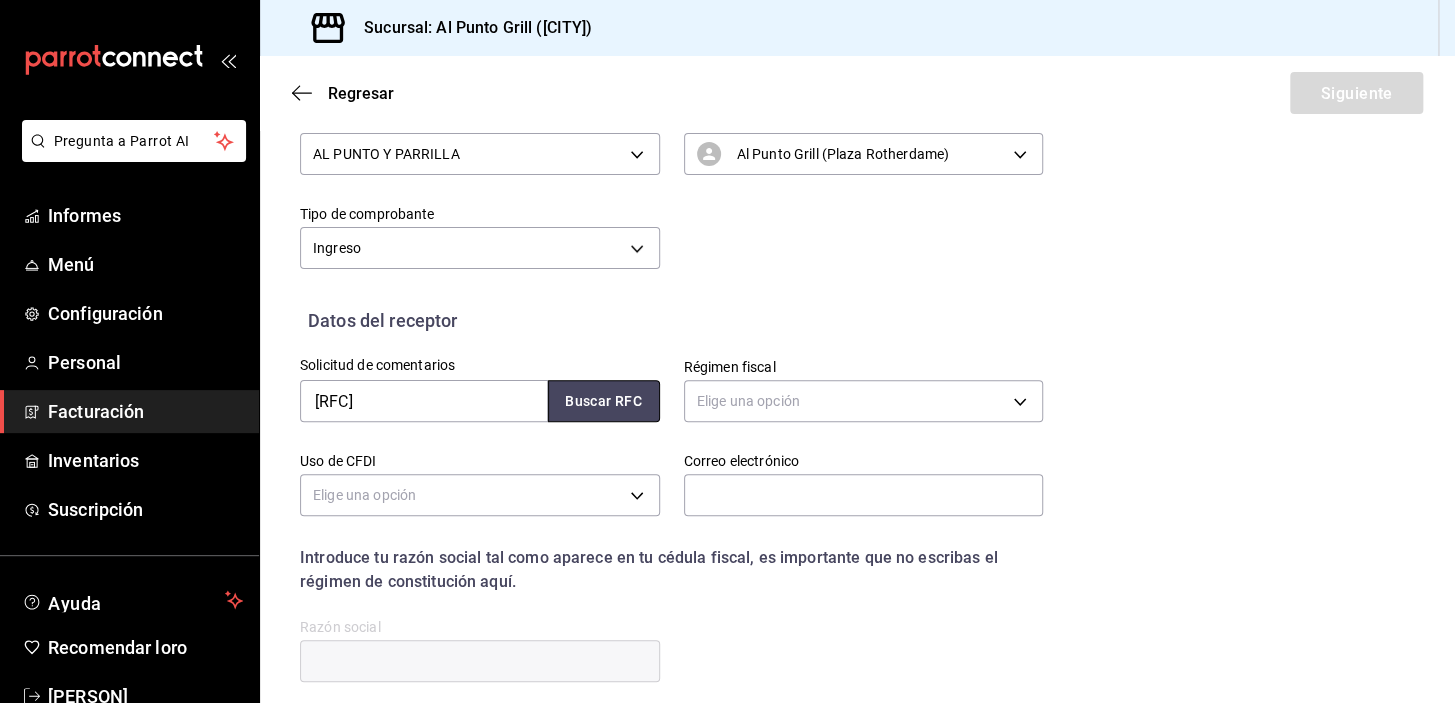 click on "Buscar RFC" at bounding box center [603, 402] 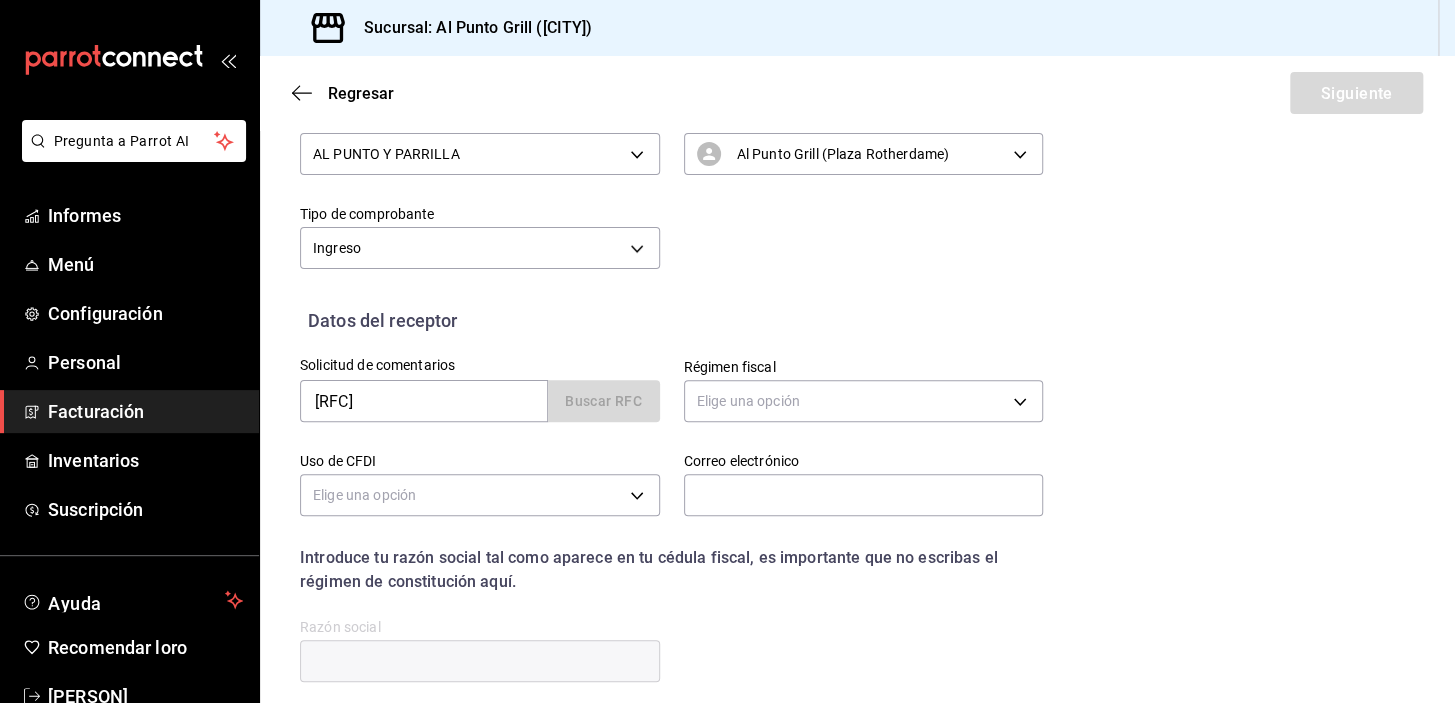 type on "[EMAIL]" 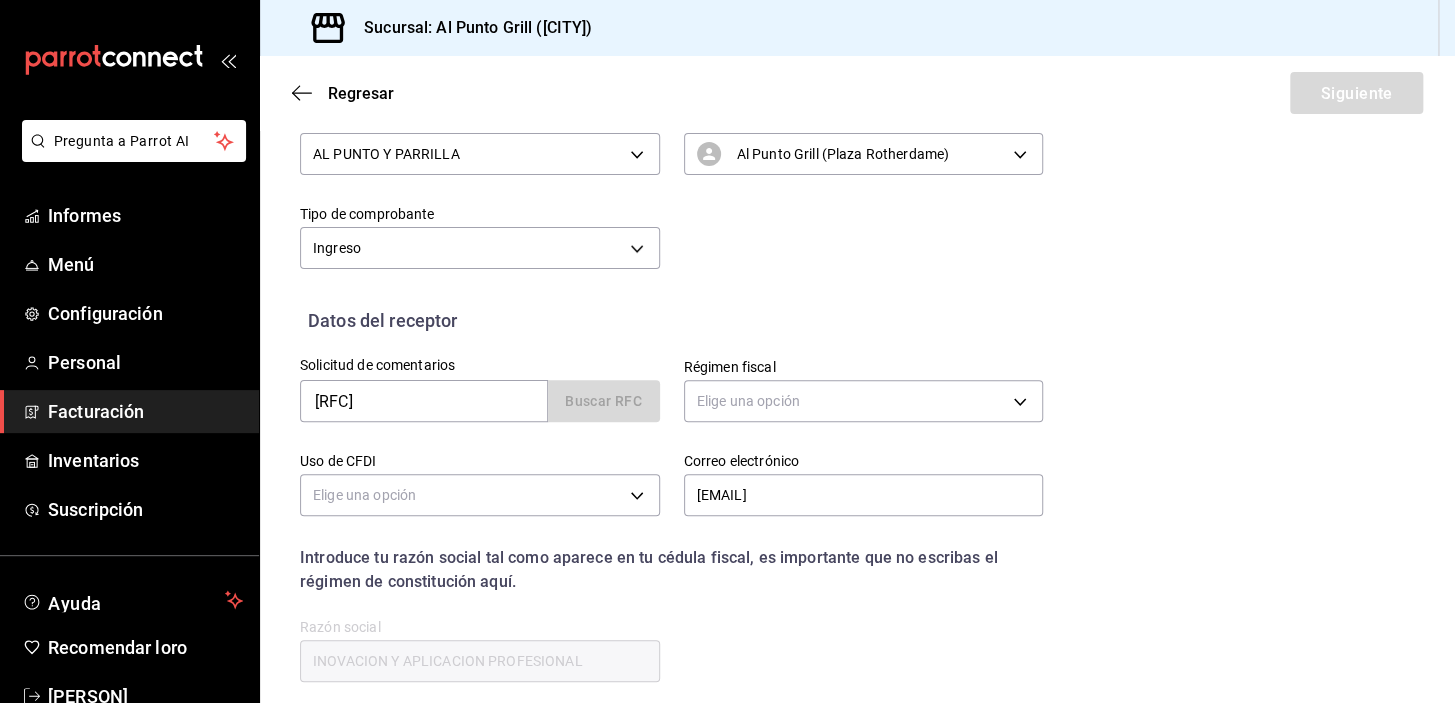type on "626" 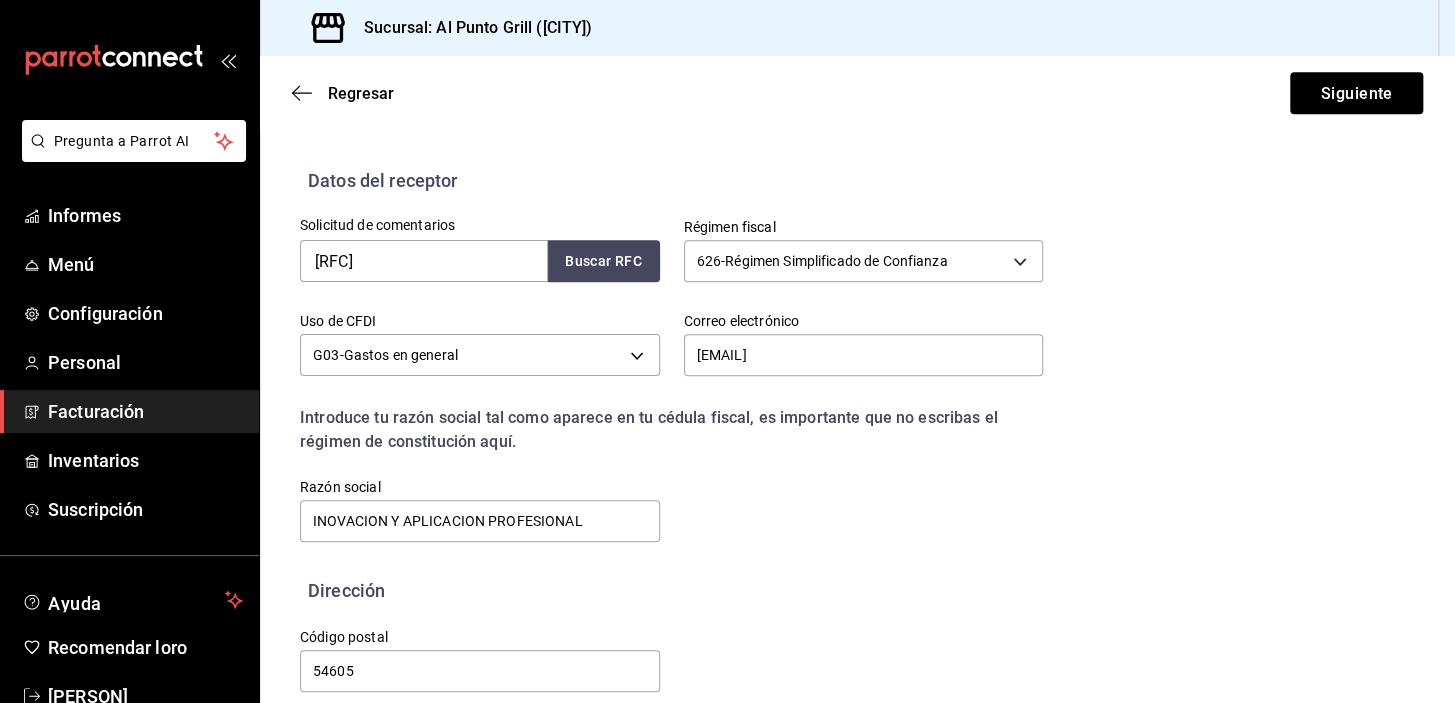 scroll, scrollTop: 417, scrollLeft: 0, axis: vertical 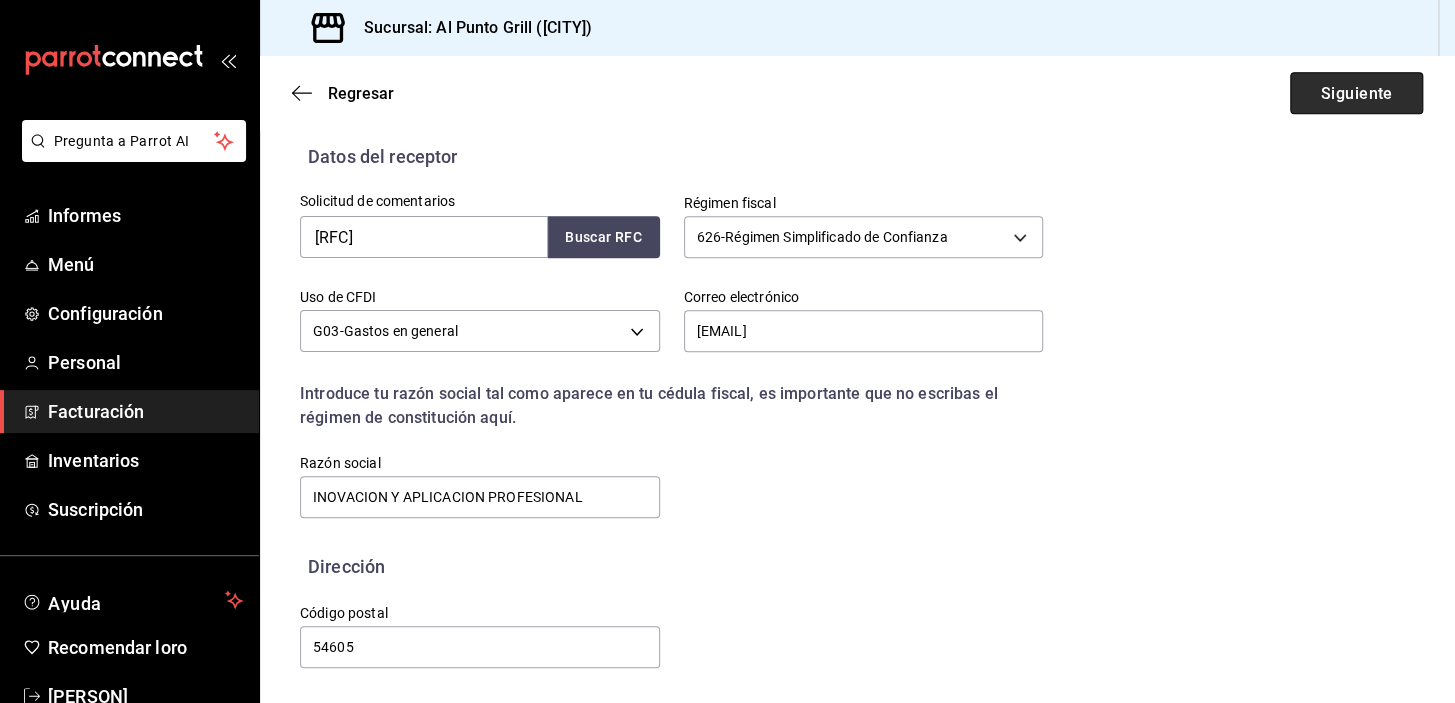 click on "Siguiente" at bounding box center (1356, 92) 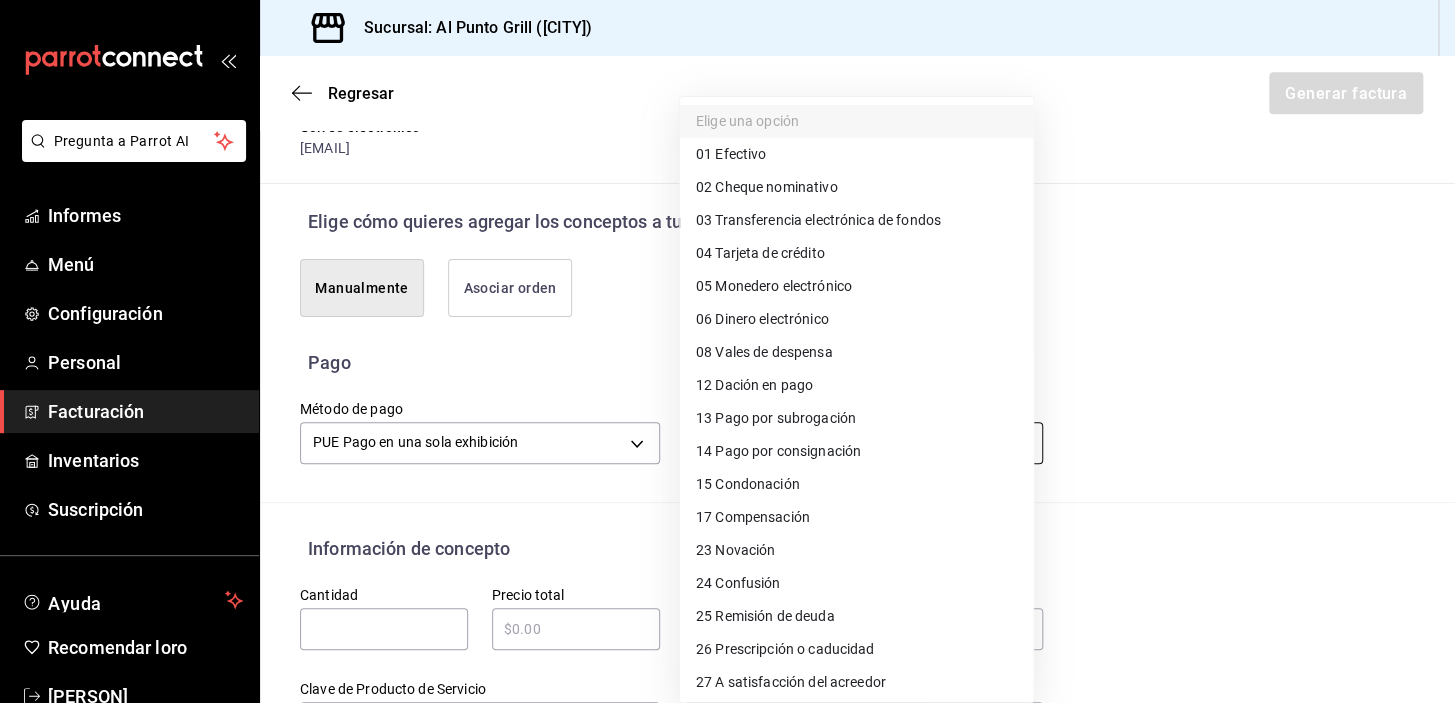 click on "Pregunta a Parrot AI Informes   Menú   Configuración   Personal   Facturación   Inventarios   Suscripción   Ayuda Recomendar loro   [PERSON]   Sugerir nueva función   Sucursal: Al Punto Grill ([CITY]) Regresar Generar factura Emisor Perfil fiscal AL PUNTO Y PARRILLA Tipo de comprobante Ingreso Receptor Nombre / Razón social INOVACIÓN Y APLICACIÓN PROFESIONAL Receptor RFC [RFC] Régimen fiscal Régimen Simplificado de Confianza Uso de CFDI G03: Gastos en general Correo electrónico [EMAIL] Elige cómo quieres agregar los conceptos a tu factura Manualmente Asociar orden Pago Método de pago PUE    Pago en una sola exhibición PUE Forma de pago Elige una opción Información de concepto Cantidad ​ Precio total ​ Impuestos Elige una opción Clave de Producto de Servicio 90101500 - Establecimientos para comer y beber ​ Unidad E48 - Unidad de Servicio ​ Descripción Agregar Total IVA $0.00 Total de IEPS $0.00 Total parcial $0.00 Total $0.00 Orden Cantidad Clave Unidad" at bounding box center (727, 351) 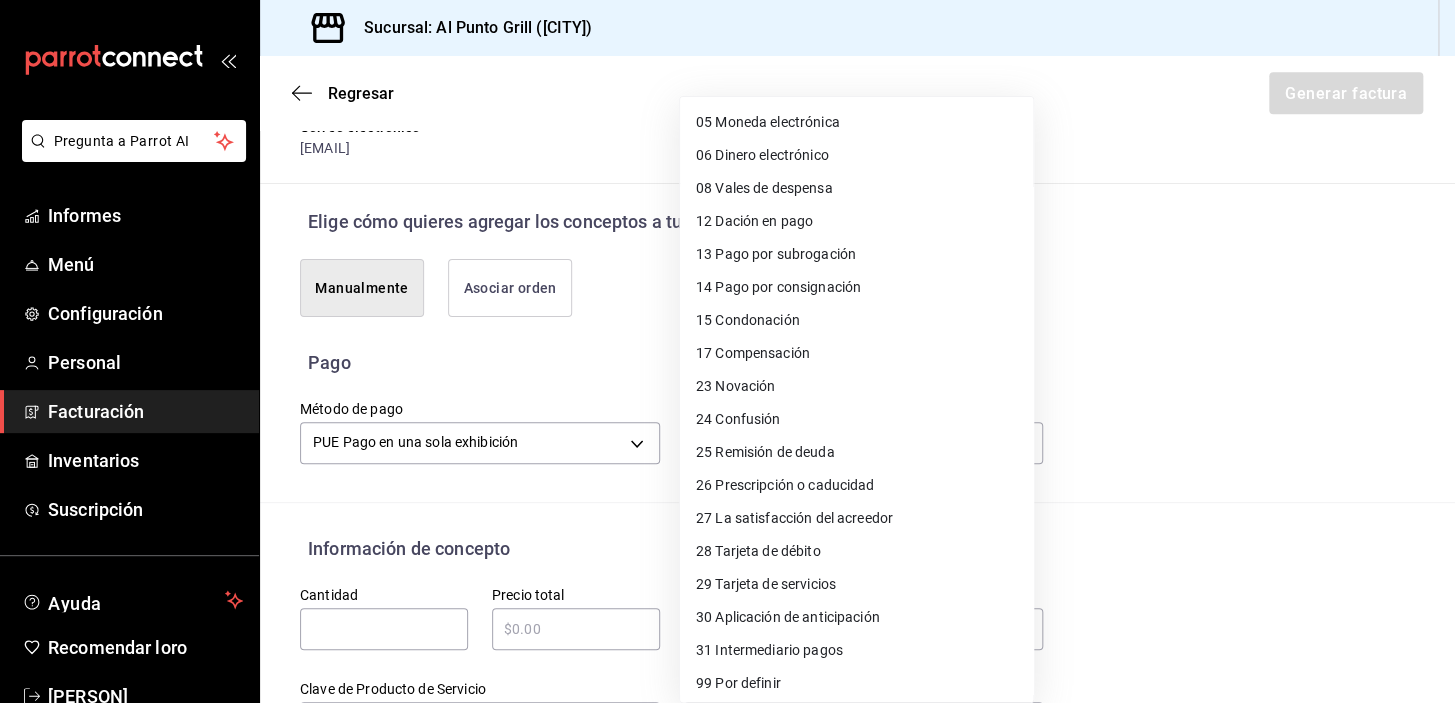 scroll, scrollTop: 169, scrollLeft: 0, axis: vertical 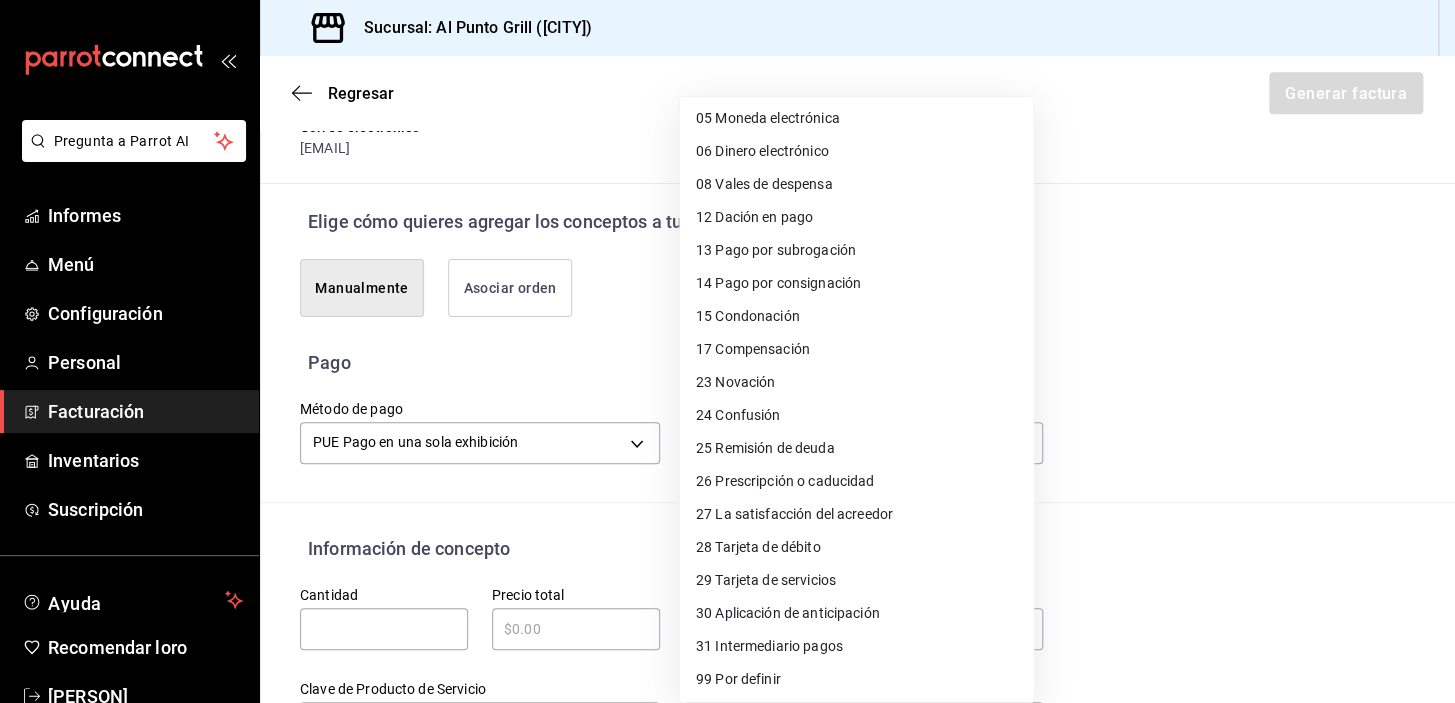 click on "Tarjeta de débito" at bounding box center [767, 547] 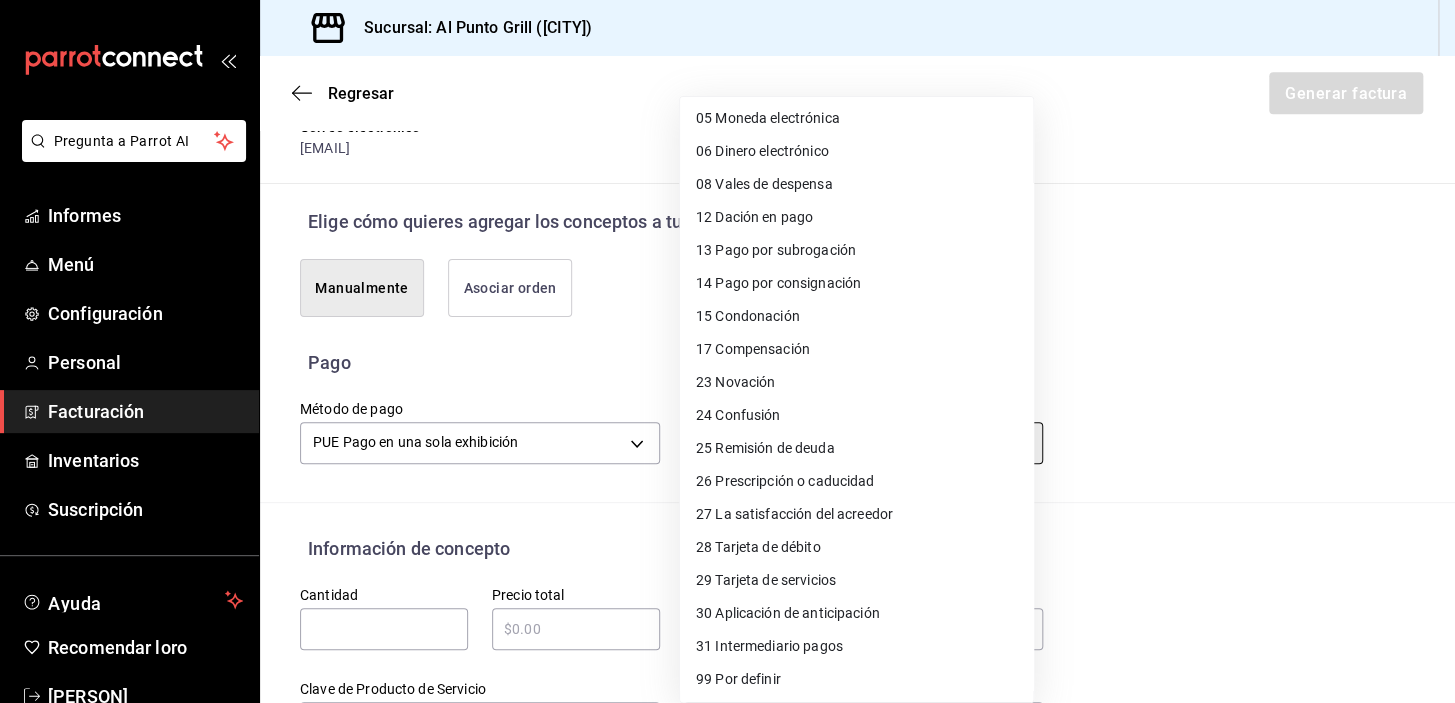 type on "28" 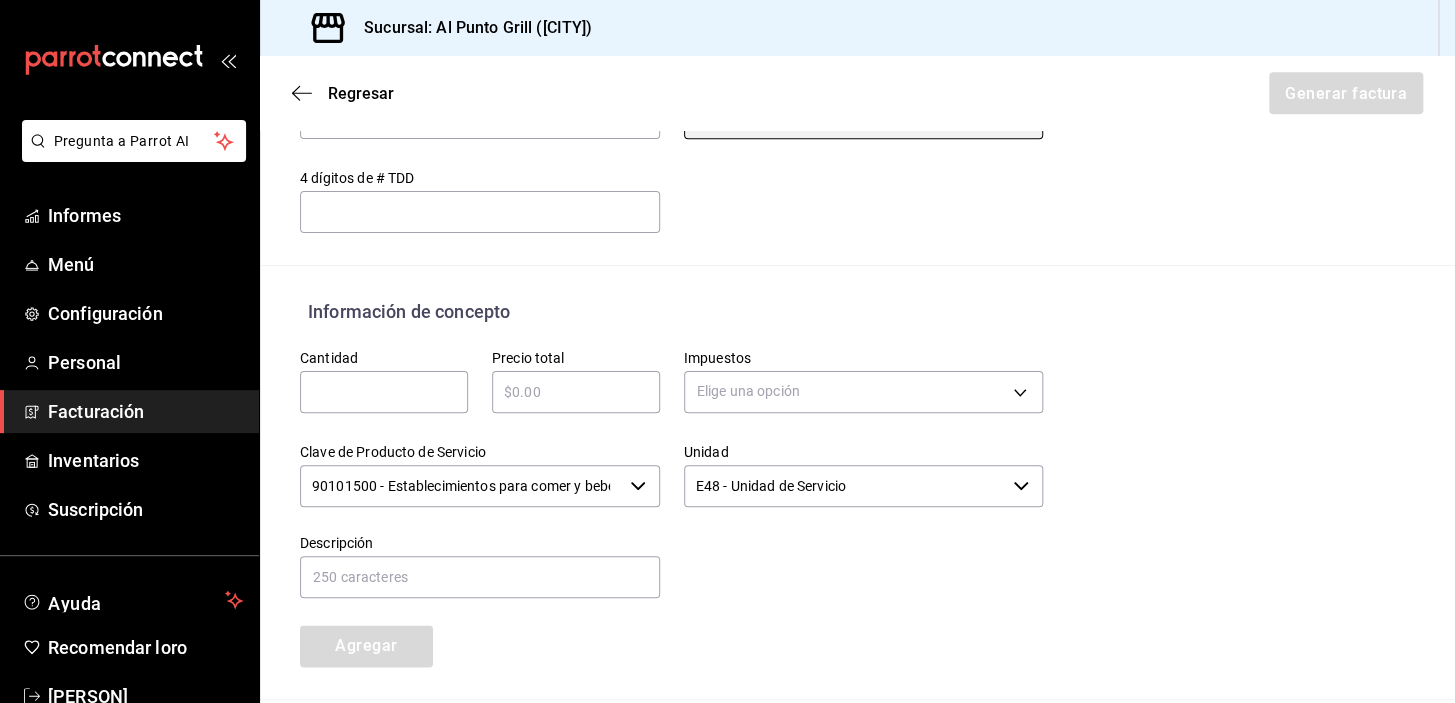 scroll, scrollTop: 780, scrollLeft: 0, axis: vertical 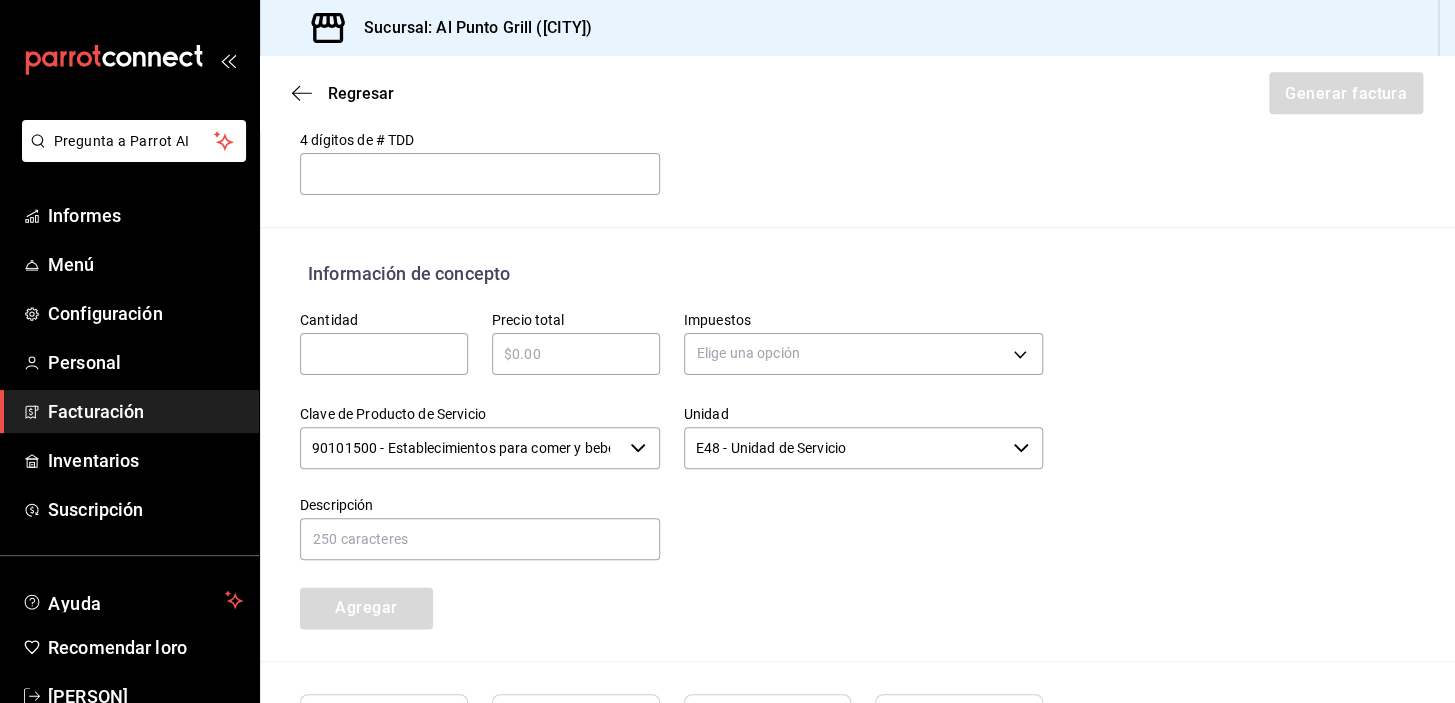 click at bounding box center (384, 354) 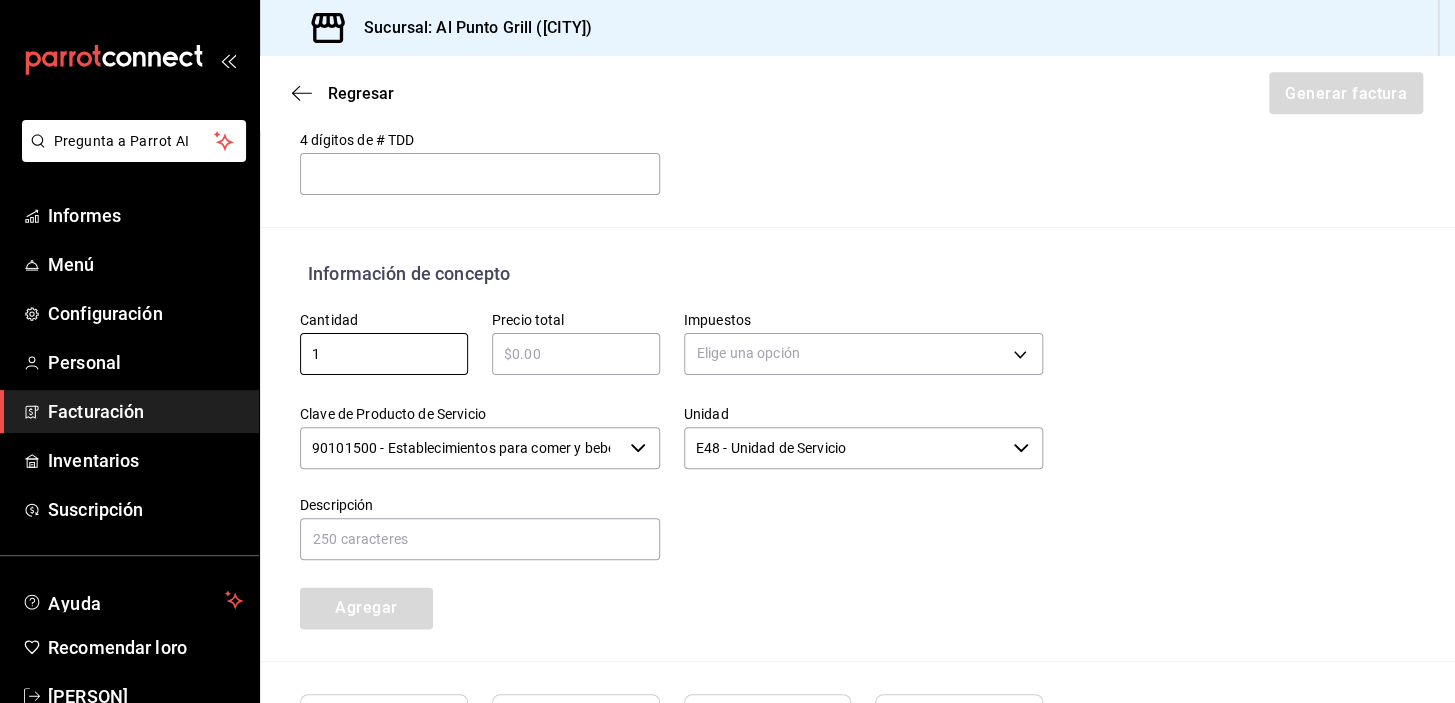 type on "1" 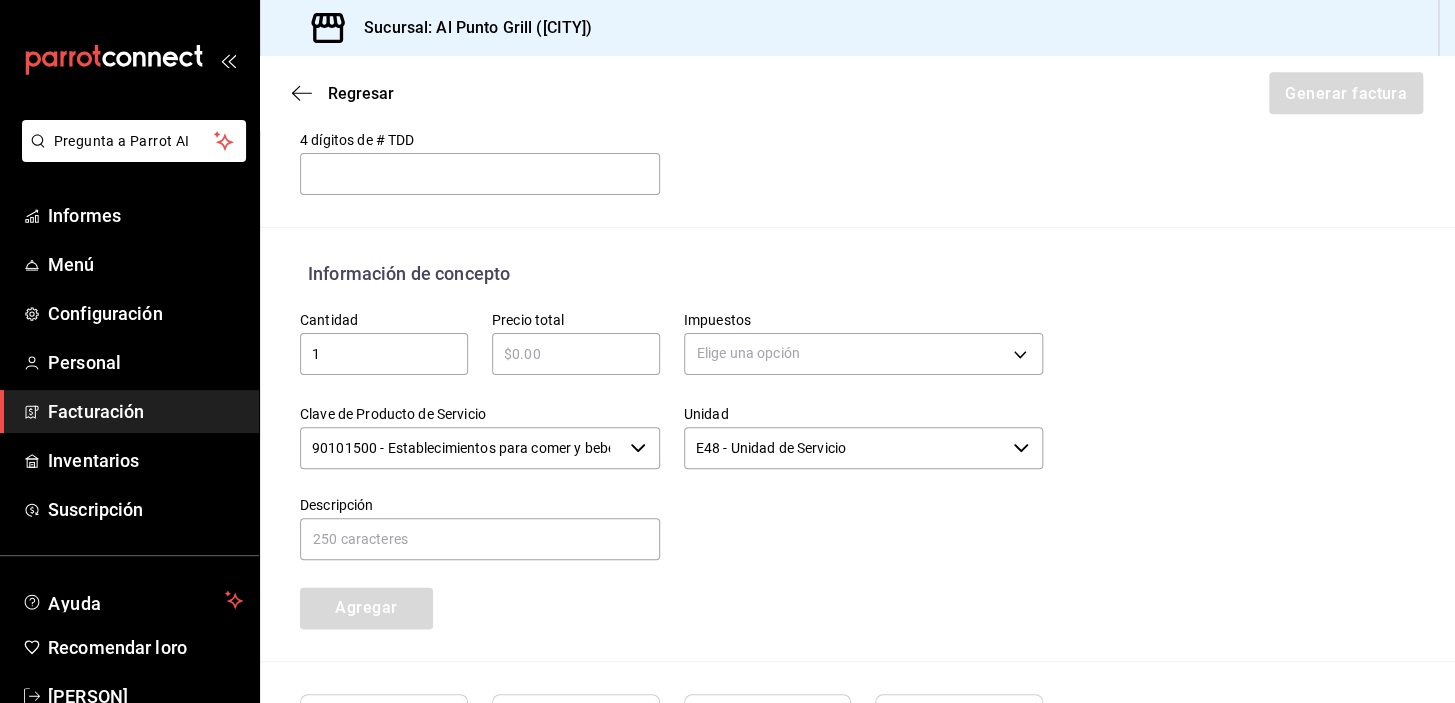 click at bounding box center (576, 354) 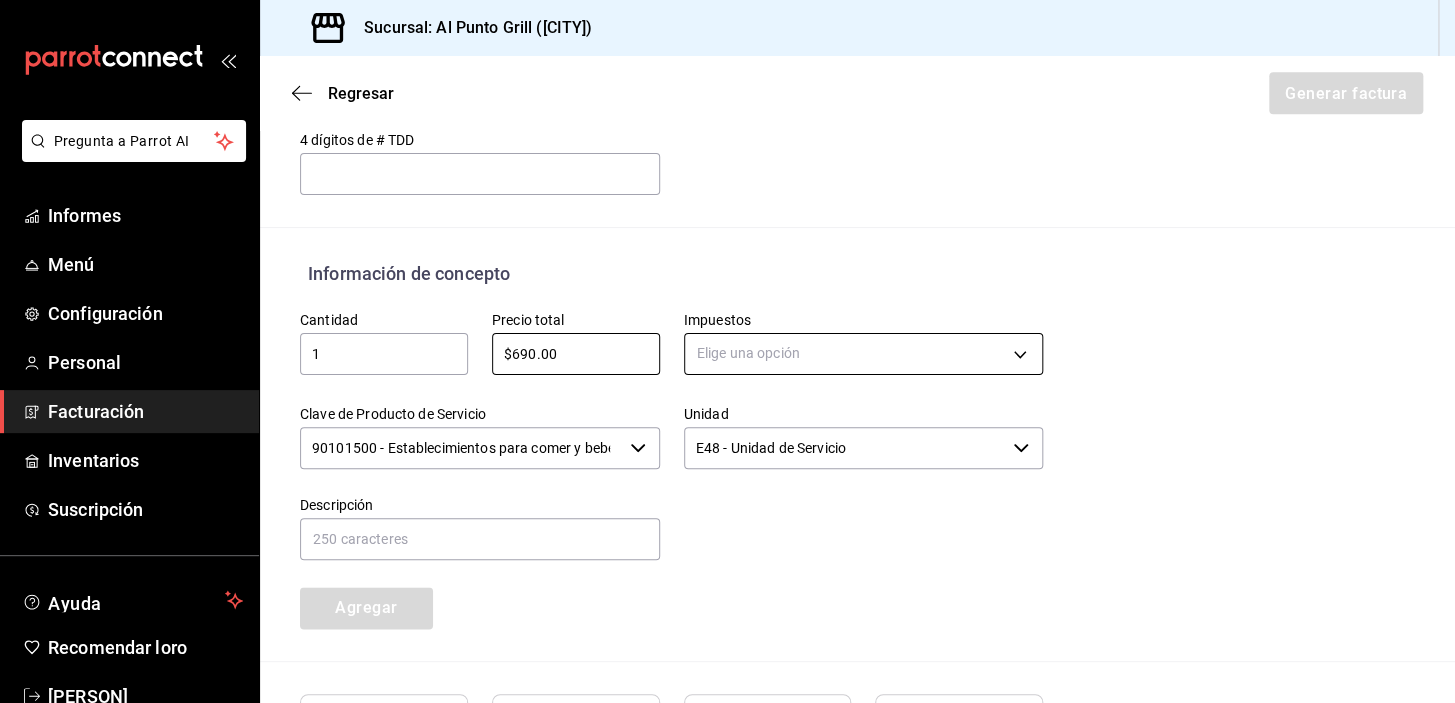 type on "$690.00" 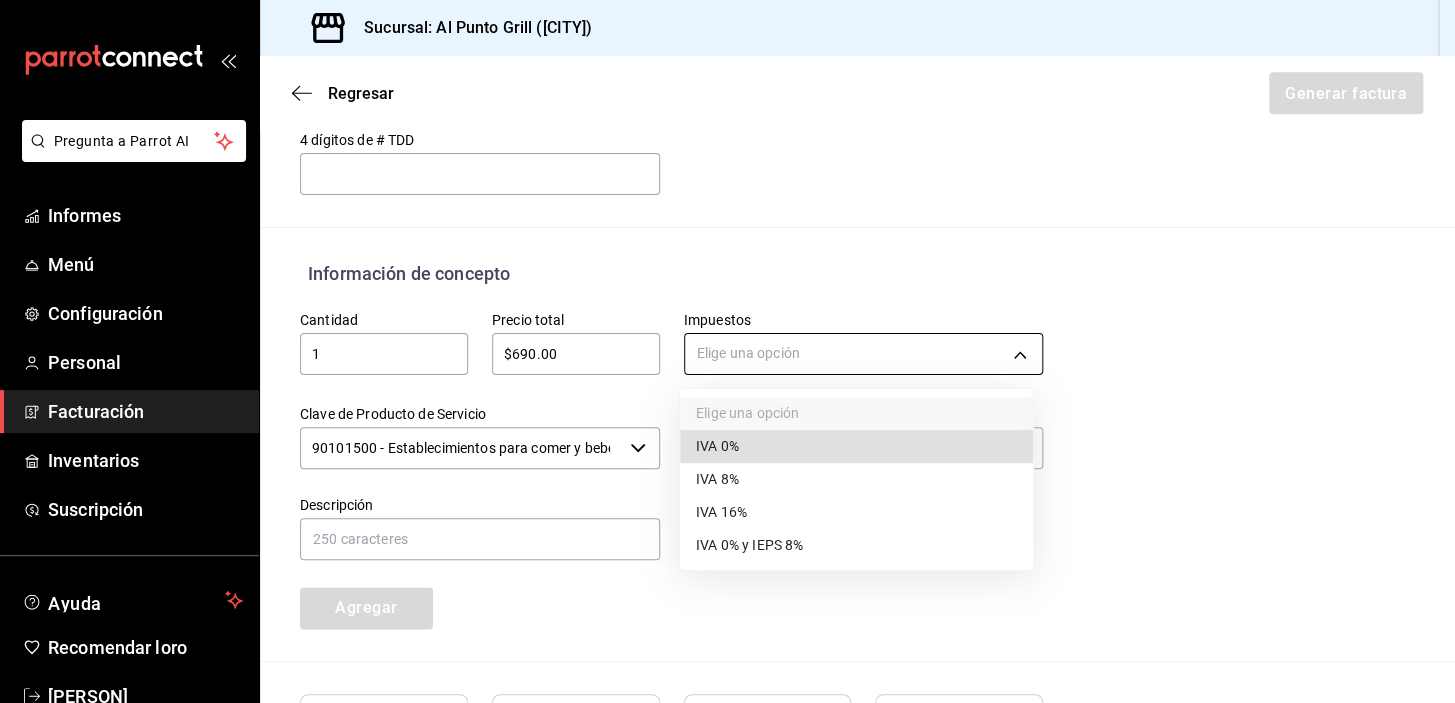 click on "Pregunta a Parrot AI Informes   Menú   Configuración   Personal   Facturación   Inventarios   Suscripción   Ayuda Recomendar loro   [PERSON]   Sugerir nueva función   Sucursal: Al Punto Grill ([CITY]) Regresar Generar factura Emisor Perfil fiscal AL PUNTO Y PARRILLA Tipo de comprobante Ingreso Receptor Nombre / Razón social INOVACIÓN Y APLICACIÓN PROFESIONAL Receptor RFC [RFC] Régimen fiscal Régimen Simplificado de Confianza Uso de CFDI G03: Gastos en general Correo electrónico [EMAIL] Elige cómo quieres agregar los conceptos a tu factura Manualmente Asociar orden Pago Método de pago PUE    Pago en una sola exhibición PUE Forma de pago 28    Tarjeta de débito 28 4 dígitos de # TDD ​ Información de concepto Cantidad 1 ​ Precio total $690.00 ​ Impuestos Elige una opción Clave de Producto de Servicio 90101500 - Establecimientos para comer y beber ​ Unidad E48 - Unidad de Servicio ​ Descripción Agregar Total IVA $0.00 Total de IEPS $0.00 Total parcial $0.00" at bounding box center [727, 351] 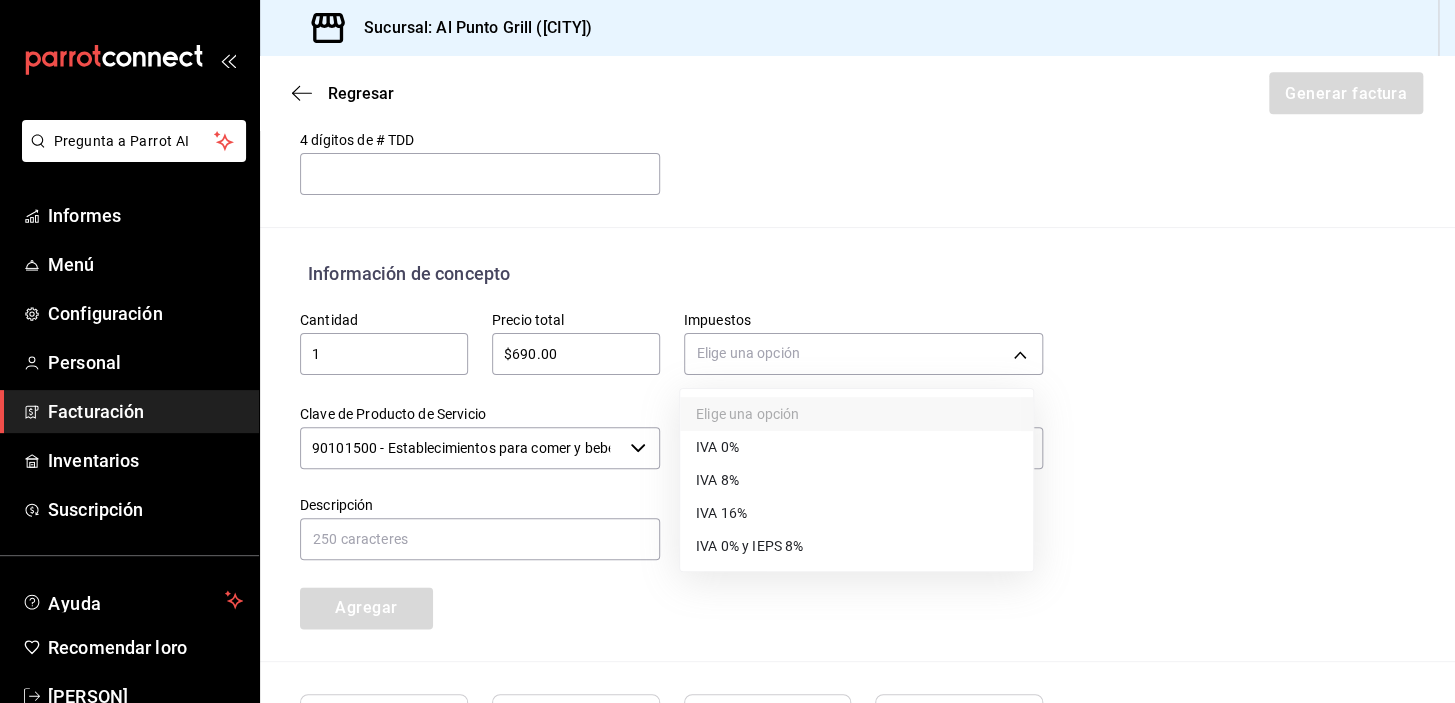 click on "IVA 16%" at bounding box center [721, 513] 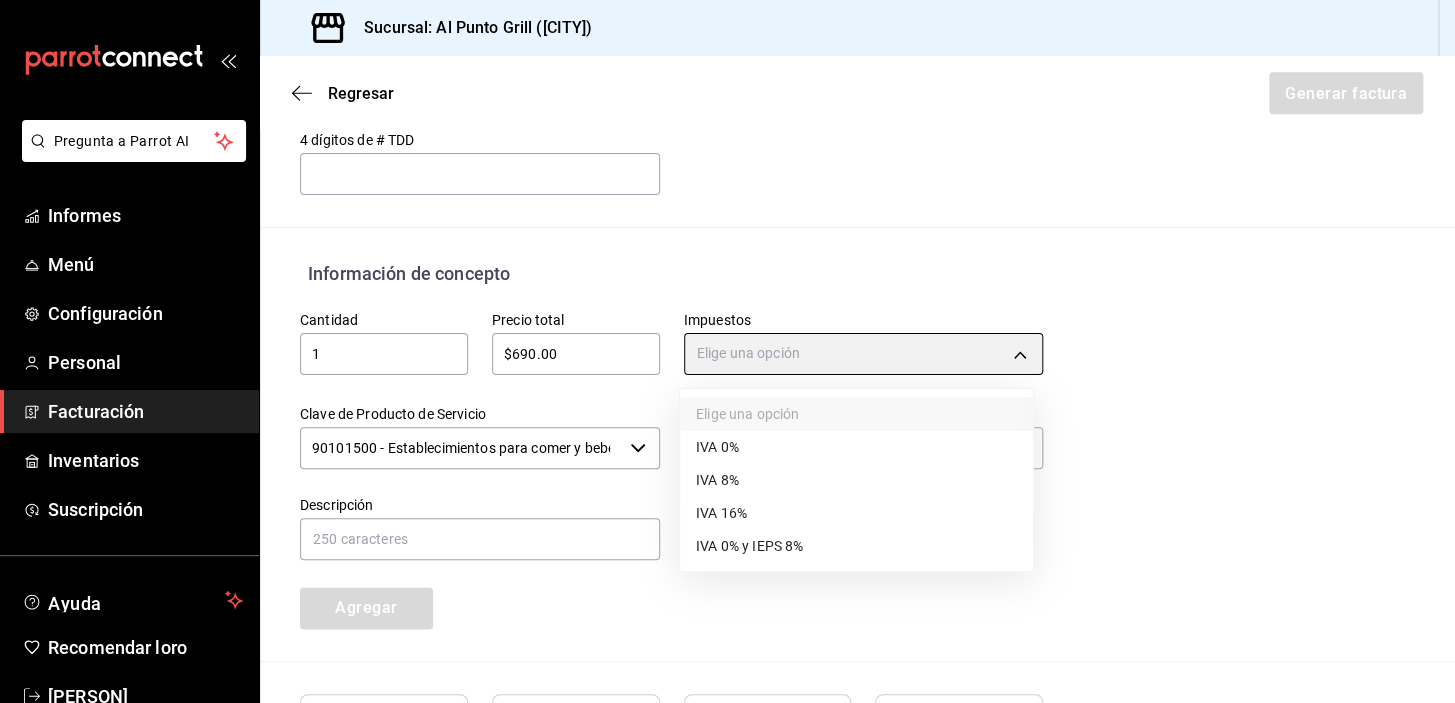 type on "IVA_16" 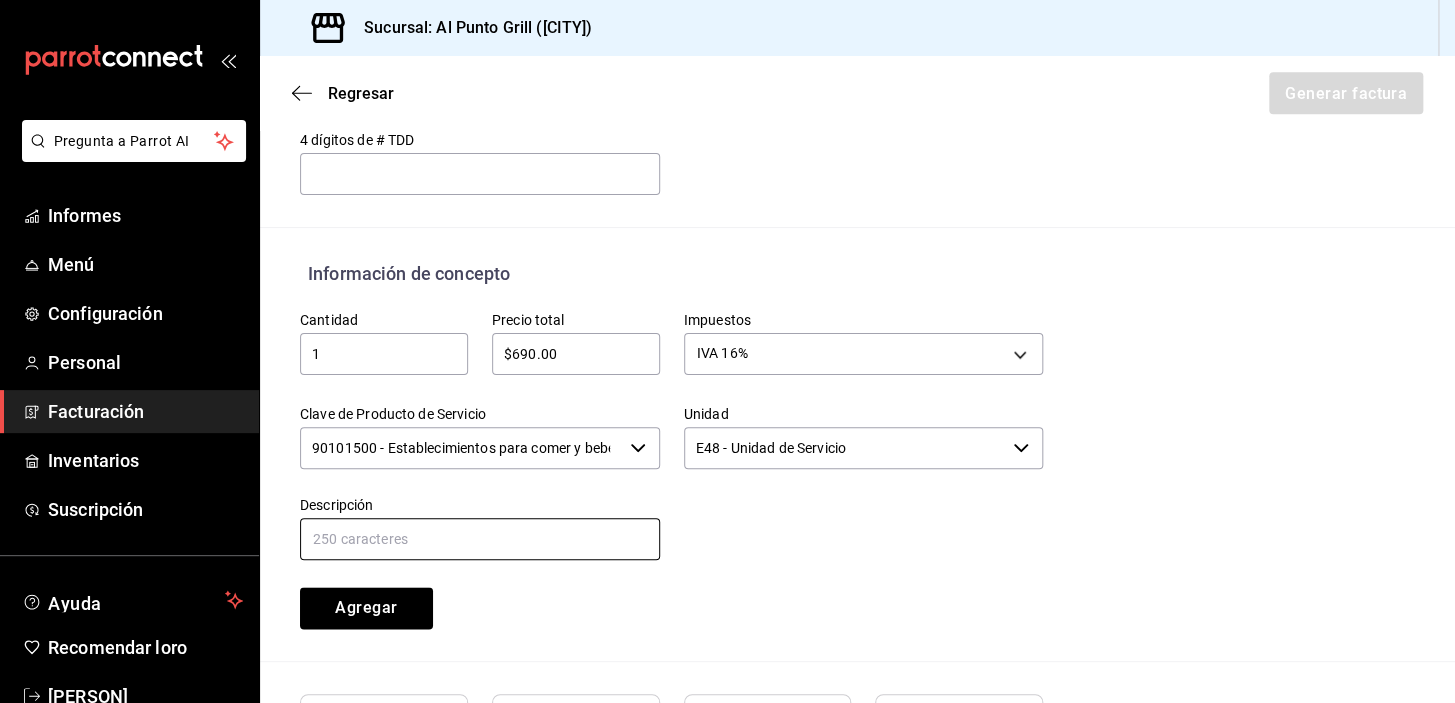 click at bounding box center [480, 539] 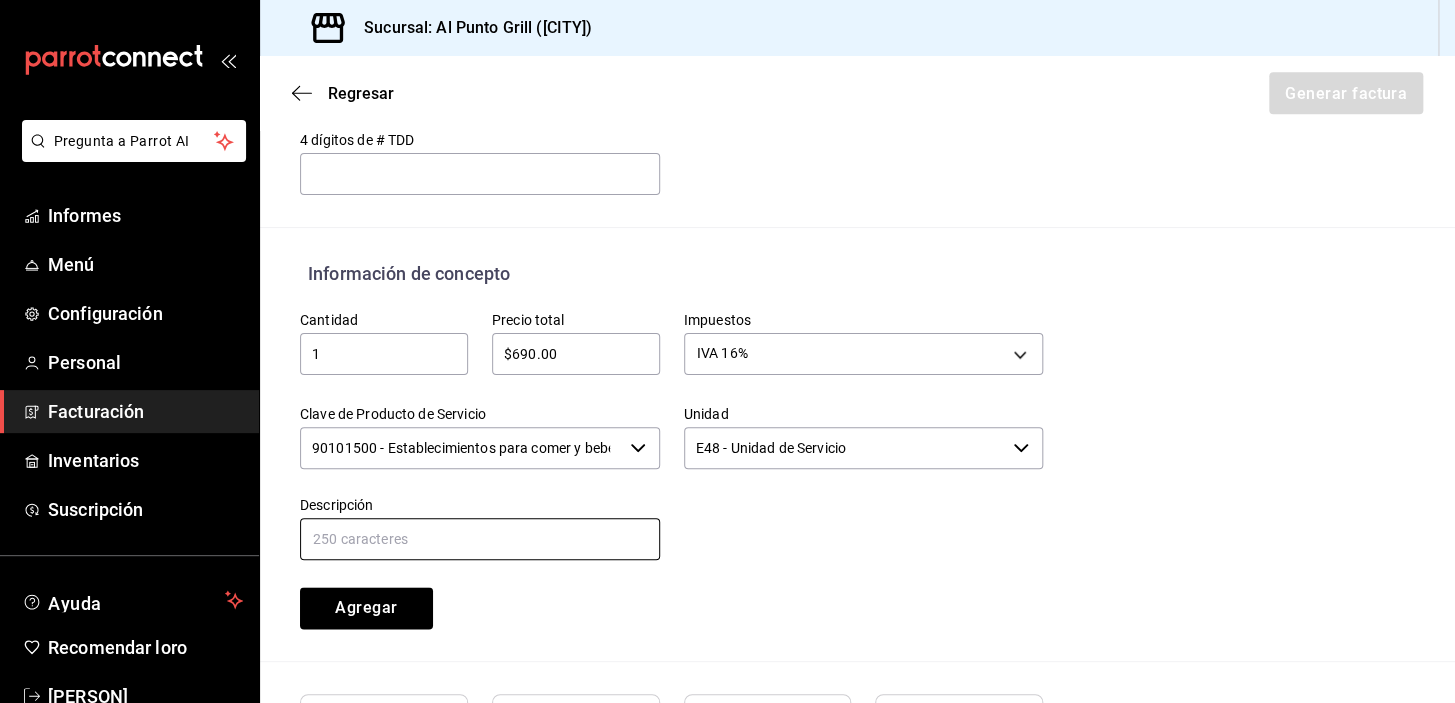 type on "CONSUMO DE ALIMENTOS Y BEBIDAS" 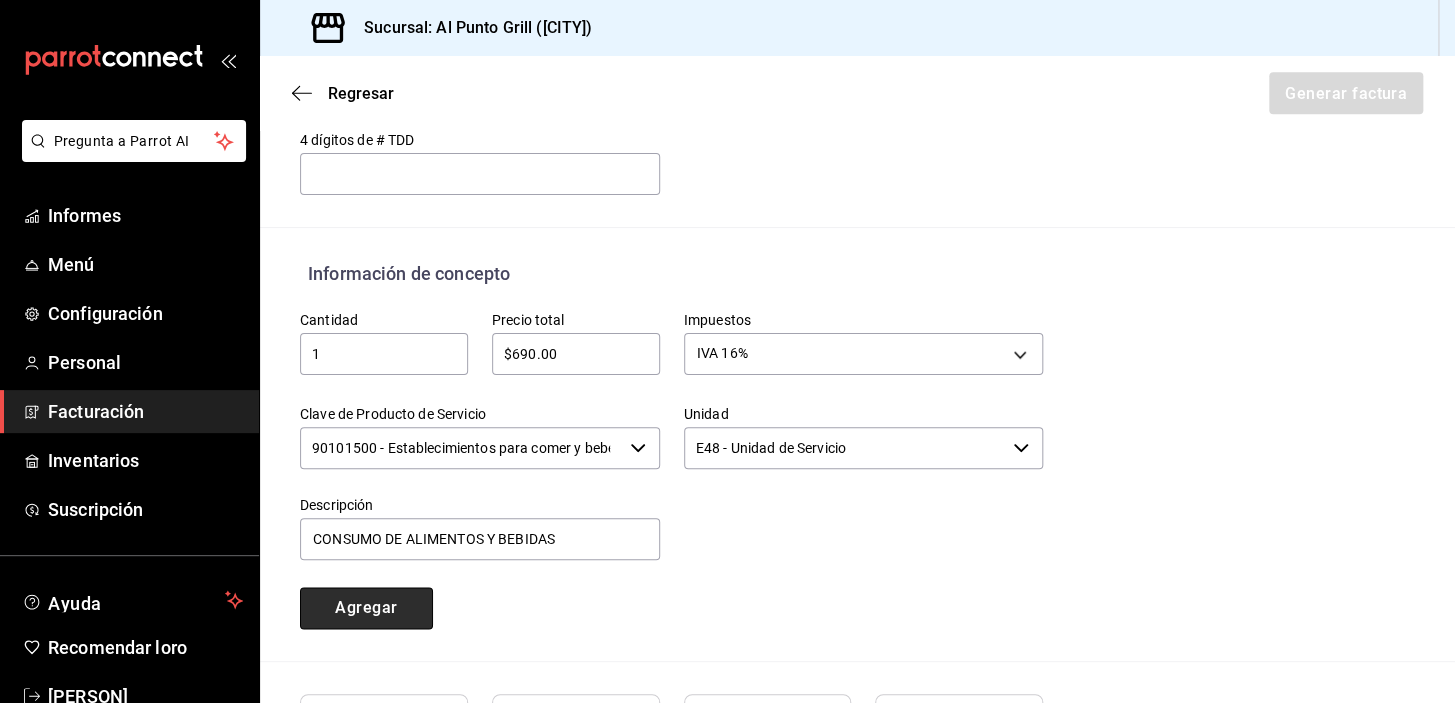 click on "Agregar" at bounding box center (366, 607) 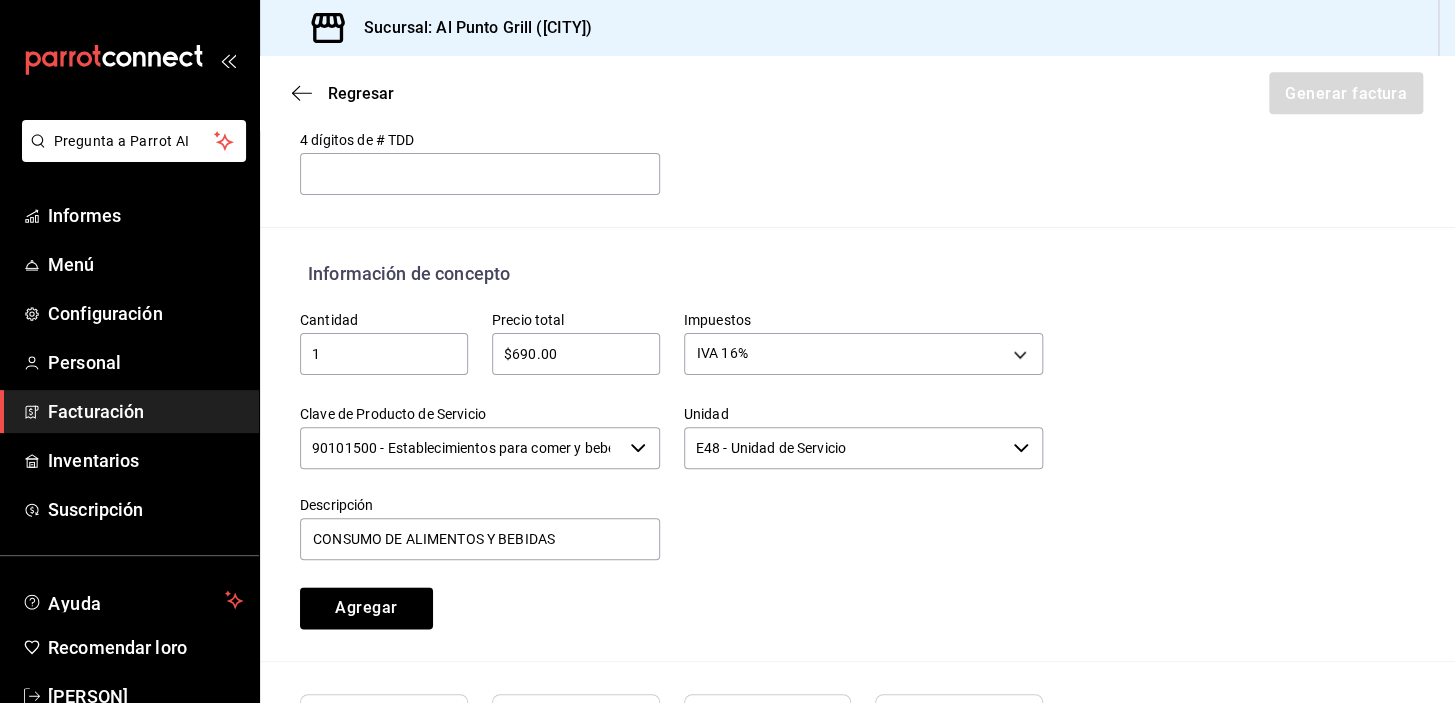 type 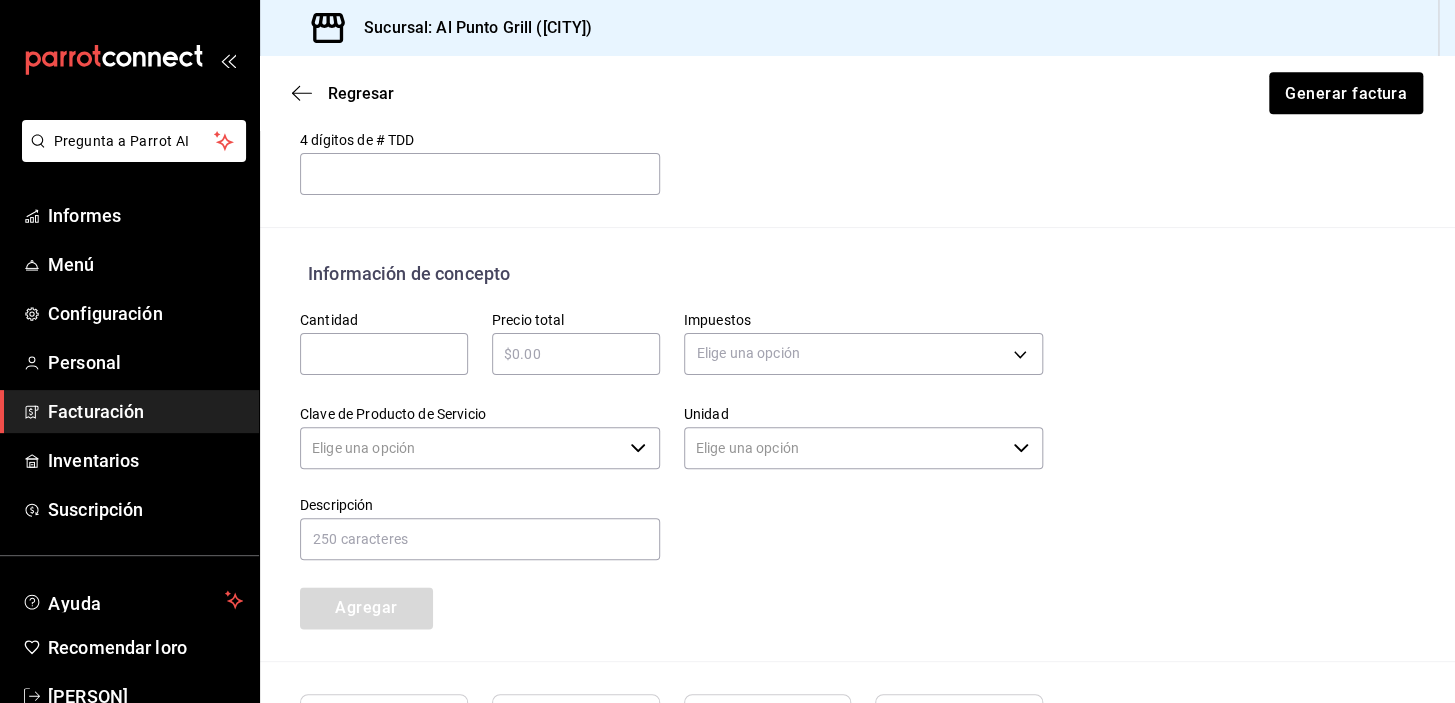type on "90101500 - Establecimientos para comer y beber" 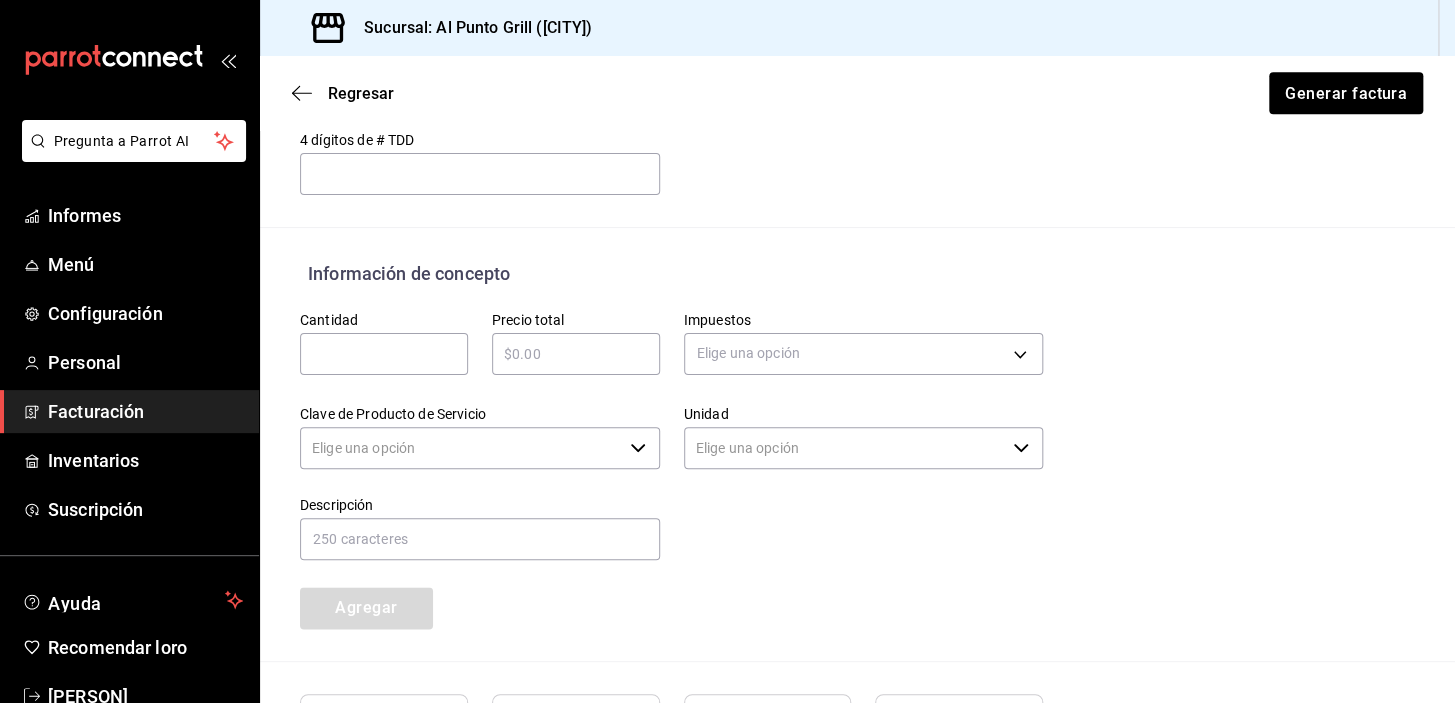 type on "E48 - Unidad de Servicio" 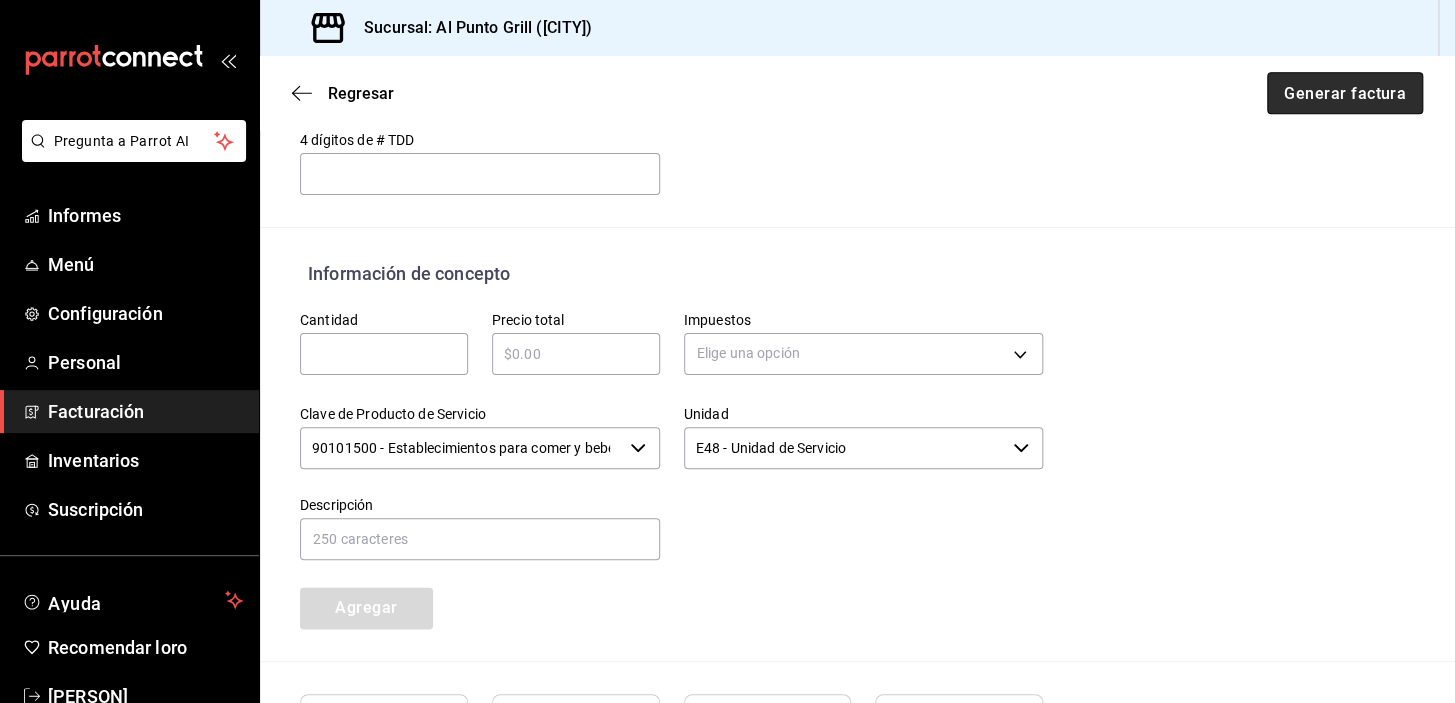 click on "Generar factura" at bounding box center [1345, 92] 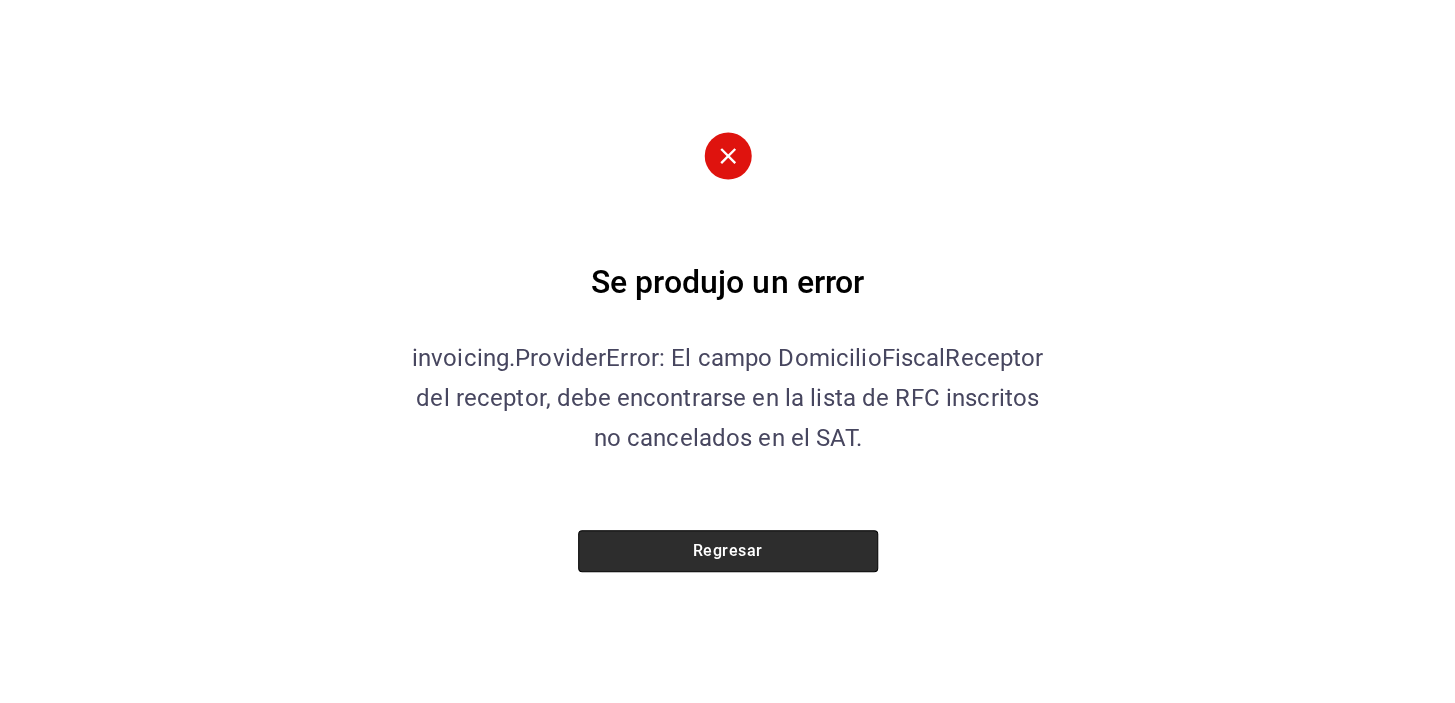 click on "Regresar" at bounding box center [728, 550] 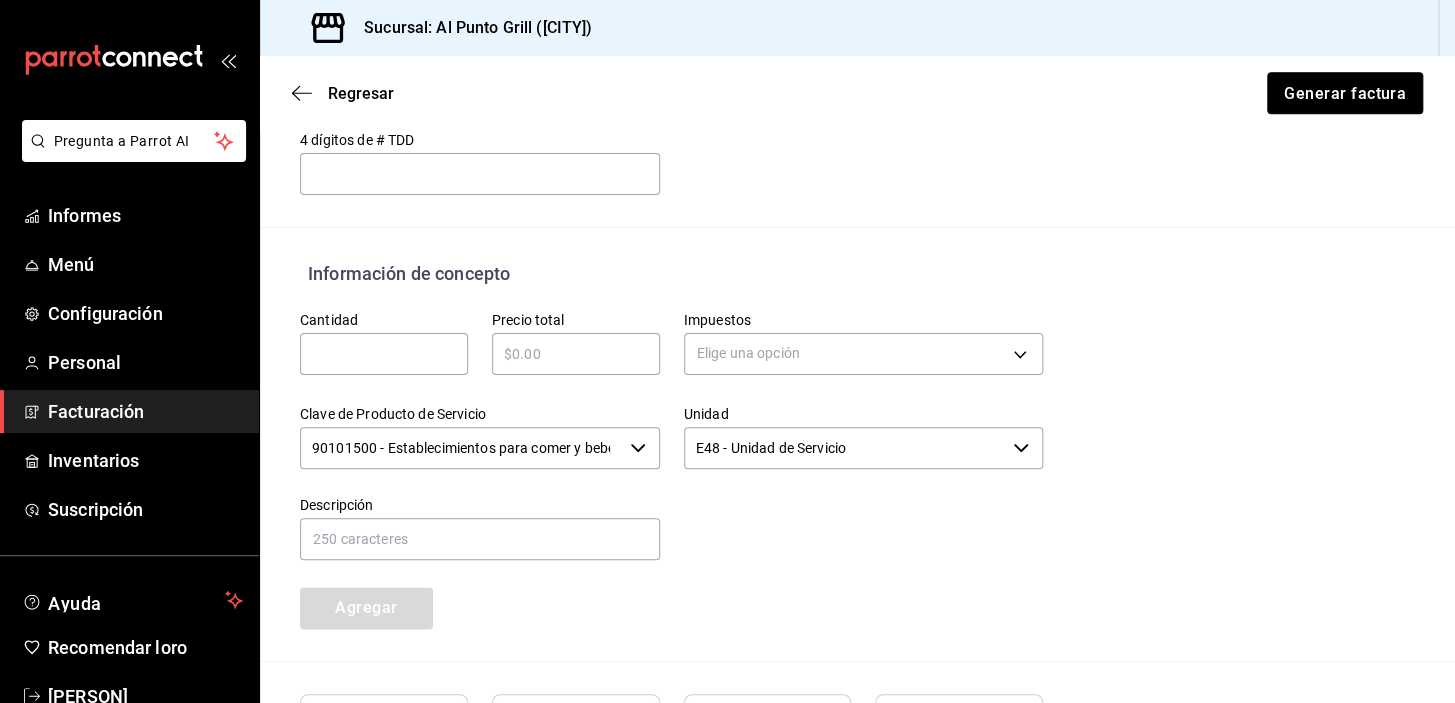 scroll, scrollTop: 417, scrollLeft: 0, axis: vertical 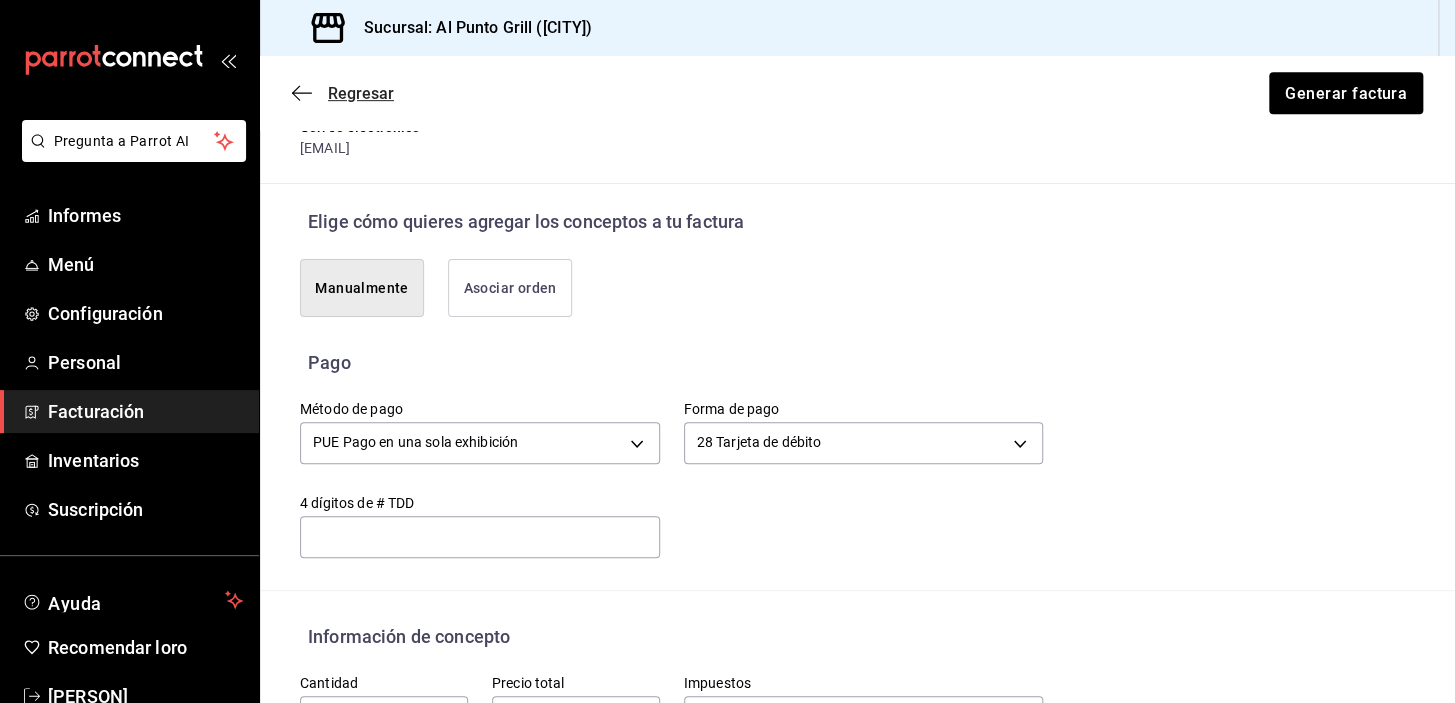 click 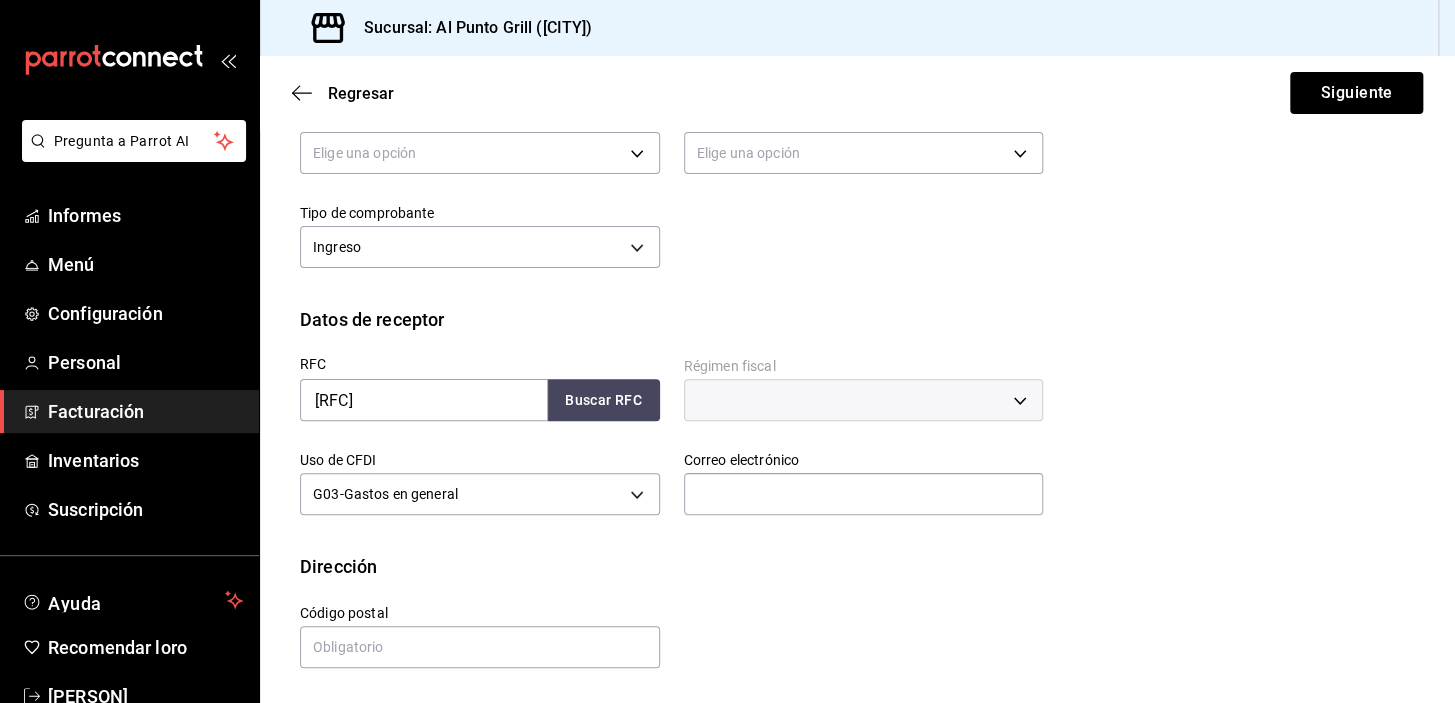 type 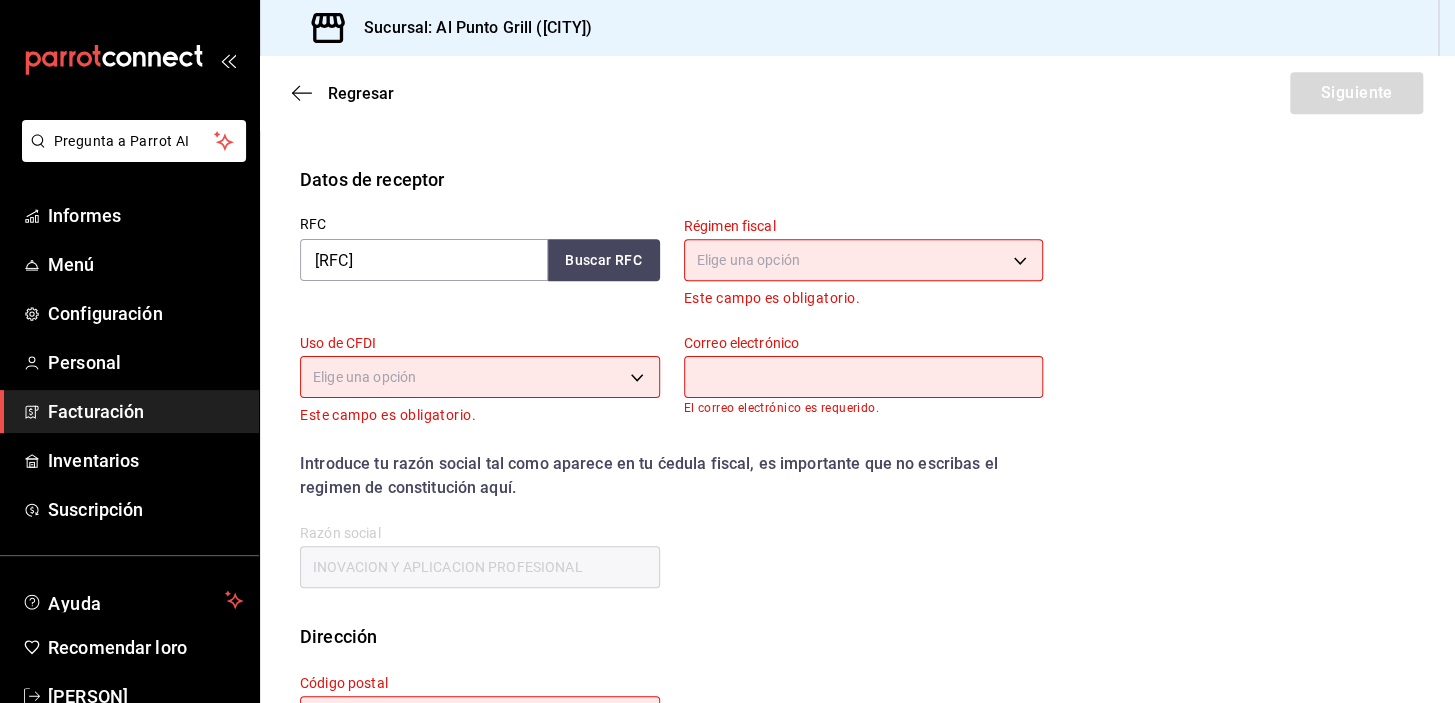 scroll, scrollTop: 254, scrollLeft: 0, axis: vertical 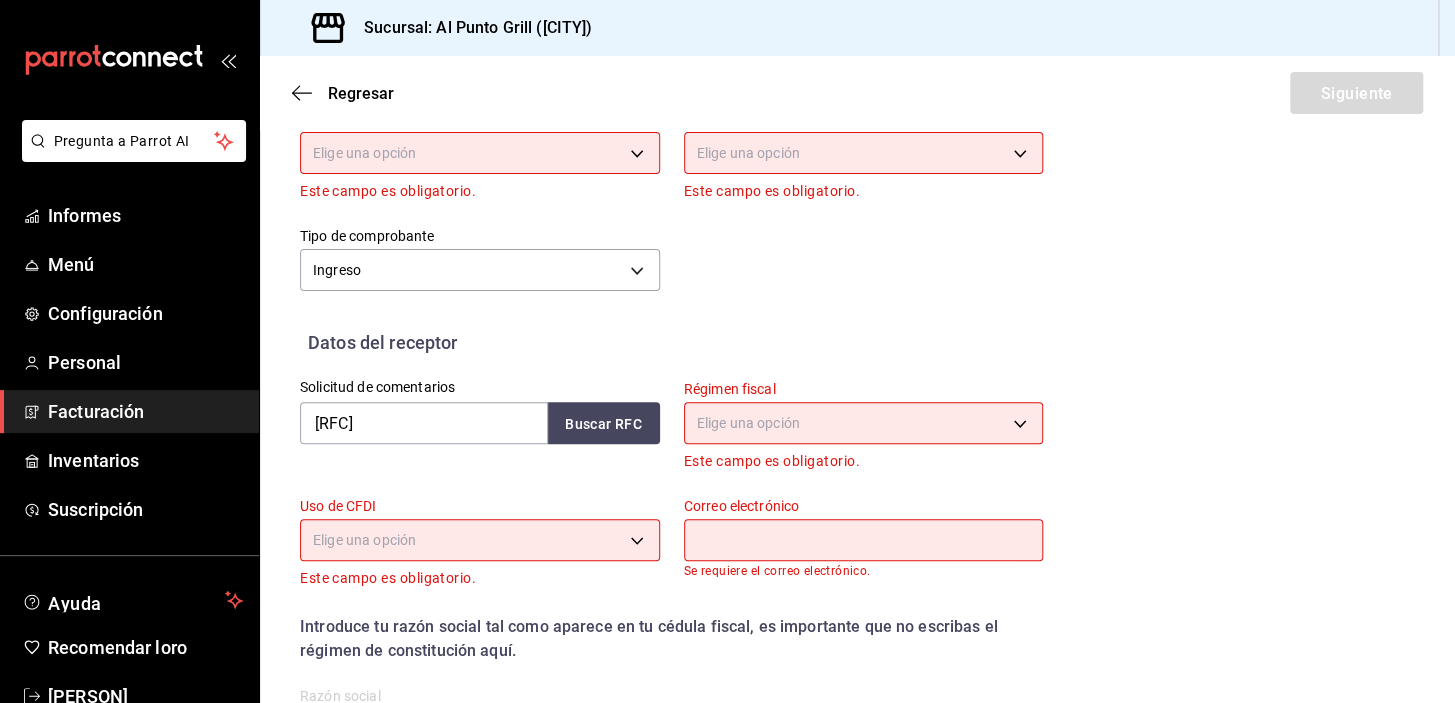 click on "Pregunta a Parrot AI Informes   Menú   Configuración   Personal   Facturación   Inventarios   Suscripción   Ayuda Recomendar loro   [PERSON]   Sugerir nueva función   Sucursal: Al Punto Grill ([CITY]) Regresar Siguiente Factura general Realiza tus facturas con un número de orden o un monto en específico; También puedes realizar una factura de remplazo mediante una factura cancelada. Factura de reemplazo Al activar esta opción tendrás que elegir una factura a reemplazar Datos del emisor Perfil fiscal Elige una opción Este campo es obligatorio. Marca Elige una opción Este campo es obligatorio. Tipo de comprobante Ingreso I Datos del receptor Solicitud de comentarios [RFC] Buscar RFC Régimen fiscal Elige una opción Este campo es obligatorio. Uso de CFDI Elige una opción Este campo es obligatorio. Correo electrónico Se requiere el correo electrónico. Introduce tu razón social tal como aparece en tu cédula fiscal, es importante que no escribas el régimen de constitución aquí. Calle" at bounding box center [727, 351] 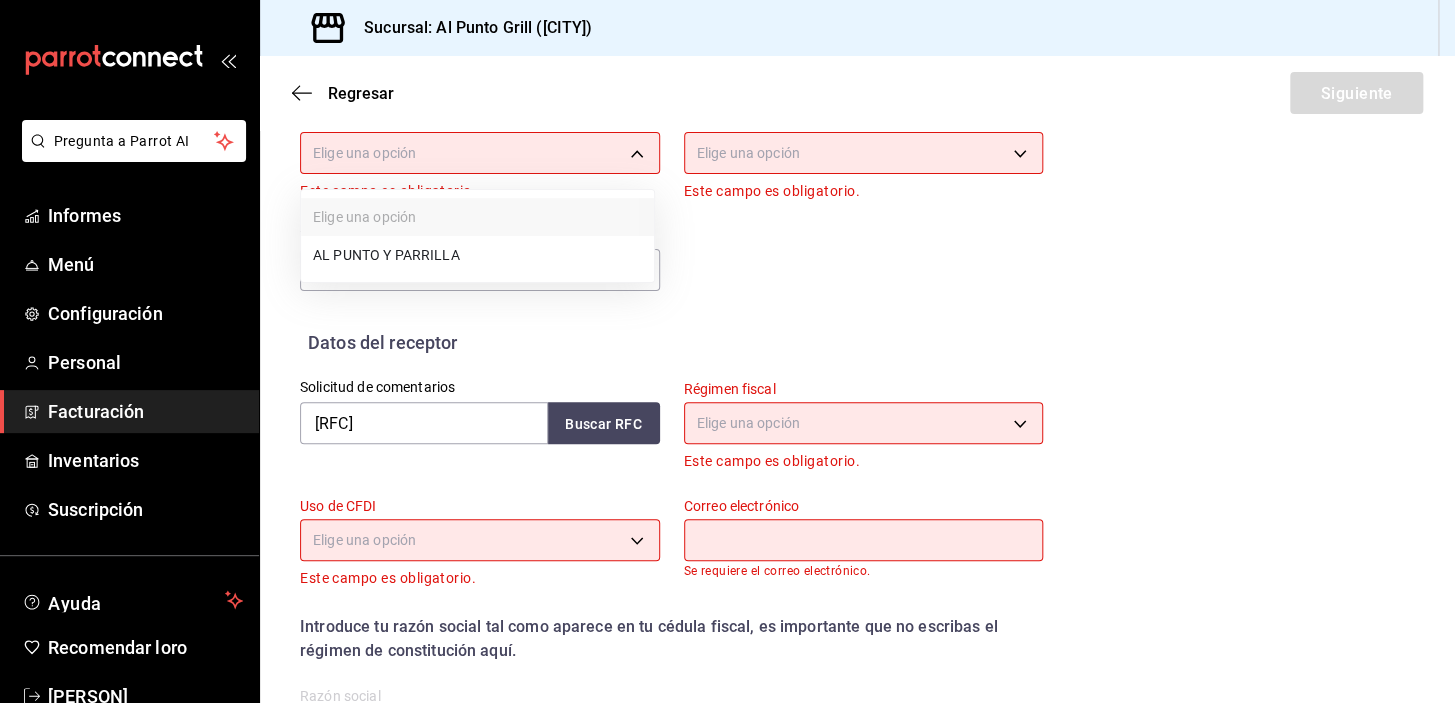 click on "AL PUNTO Y PARRILLA" at bounding box center (477, 255) 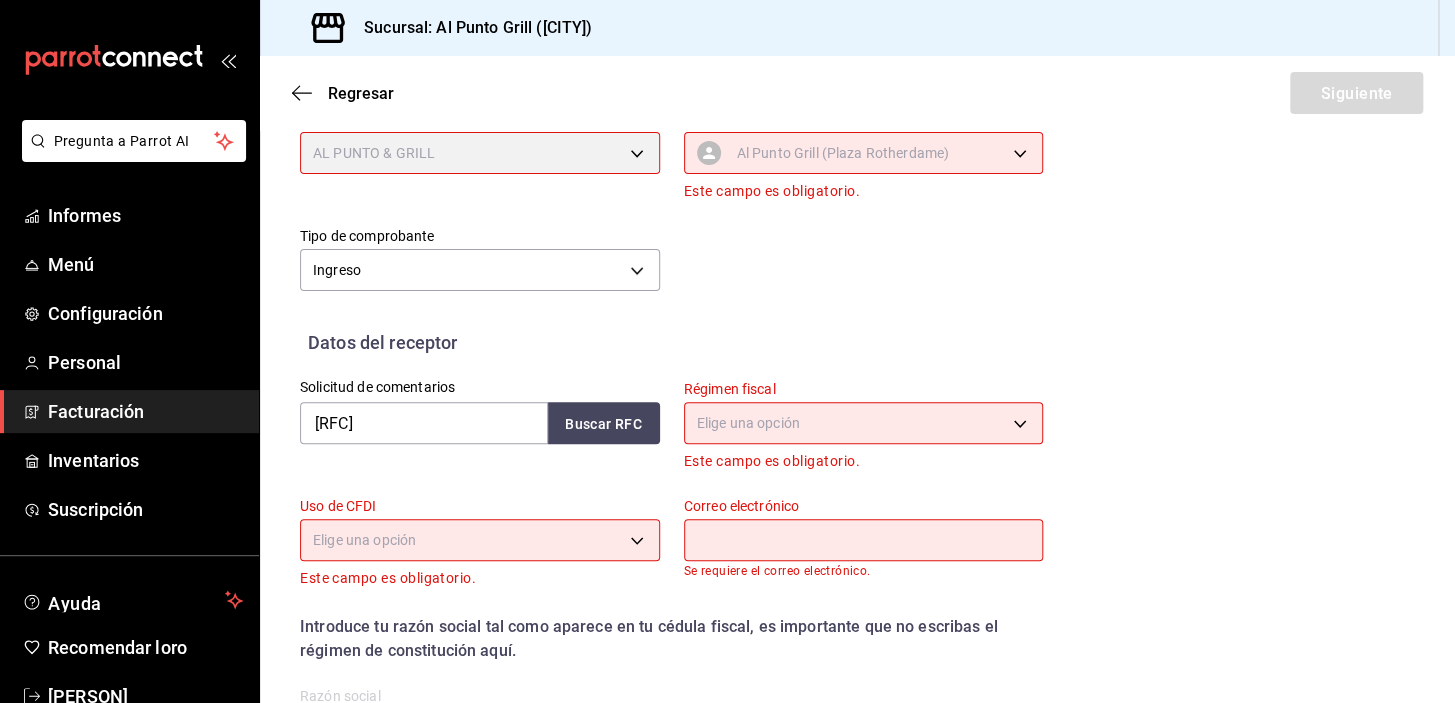 type on "[UUID]" 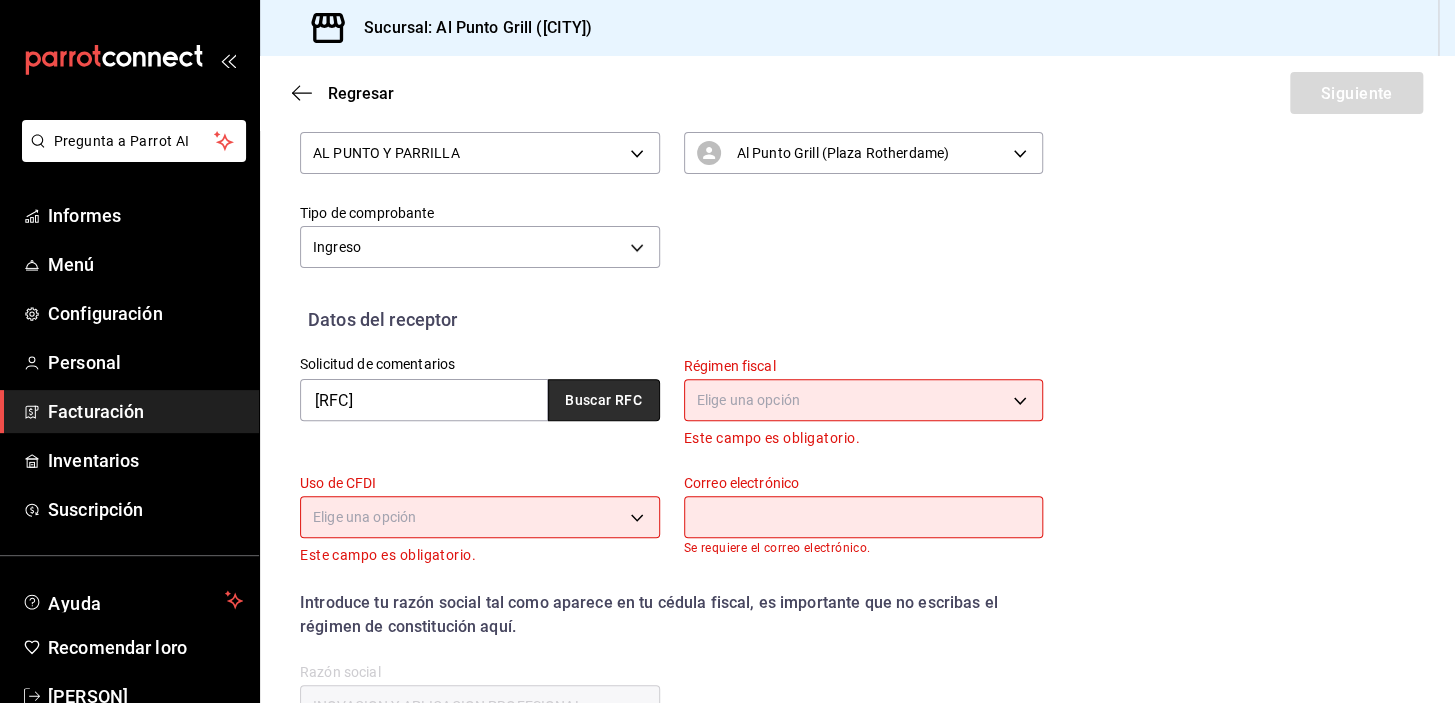 click on "Buscar RFC" at bounding box center [603, 401] 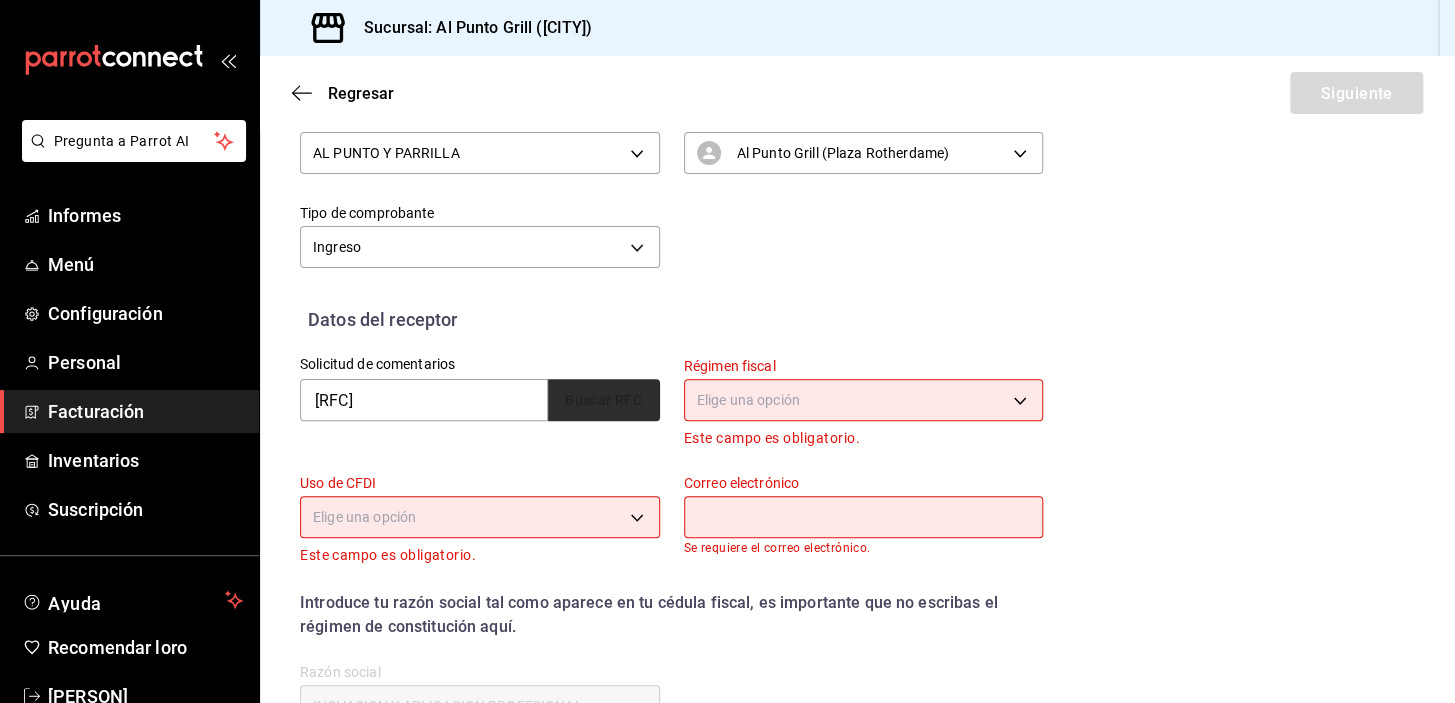 type on "[EMAIL]" 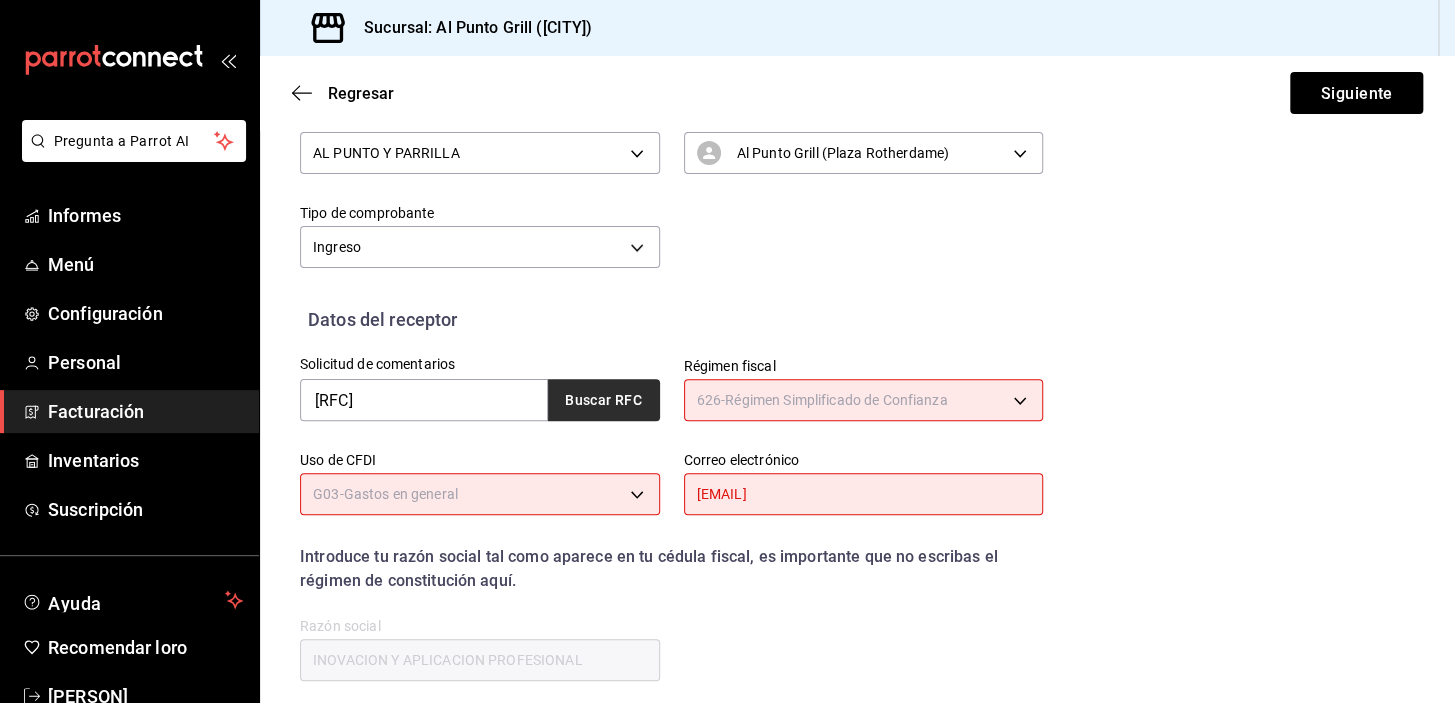 type on "626" 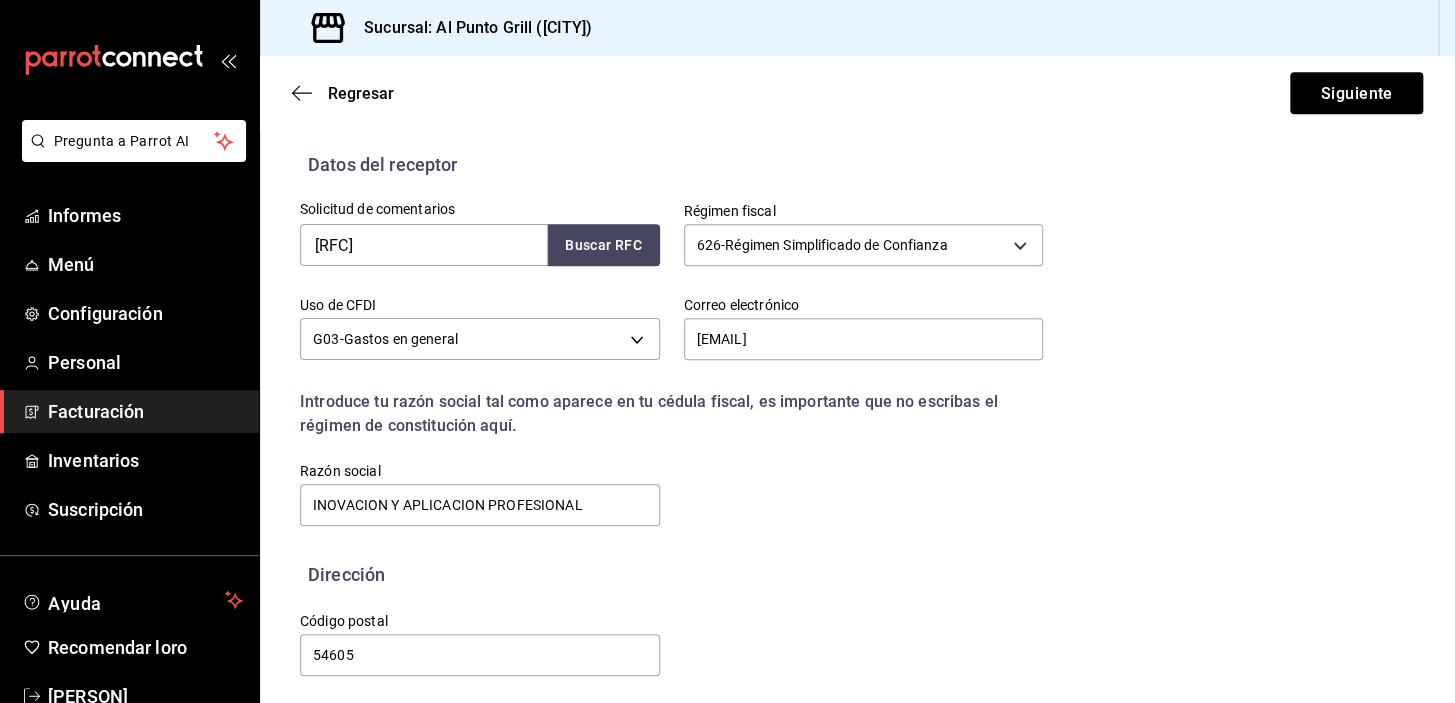 scroll, scrollTop: 417, scrollLeft: 0, axis: vertical 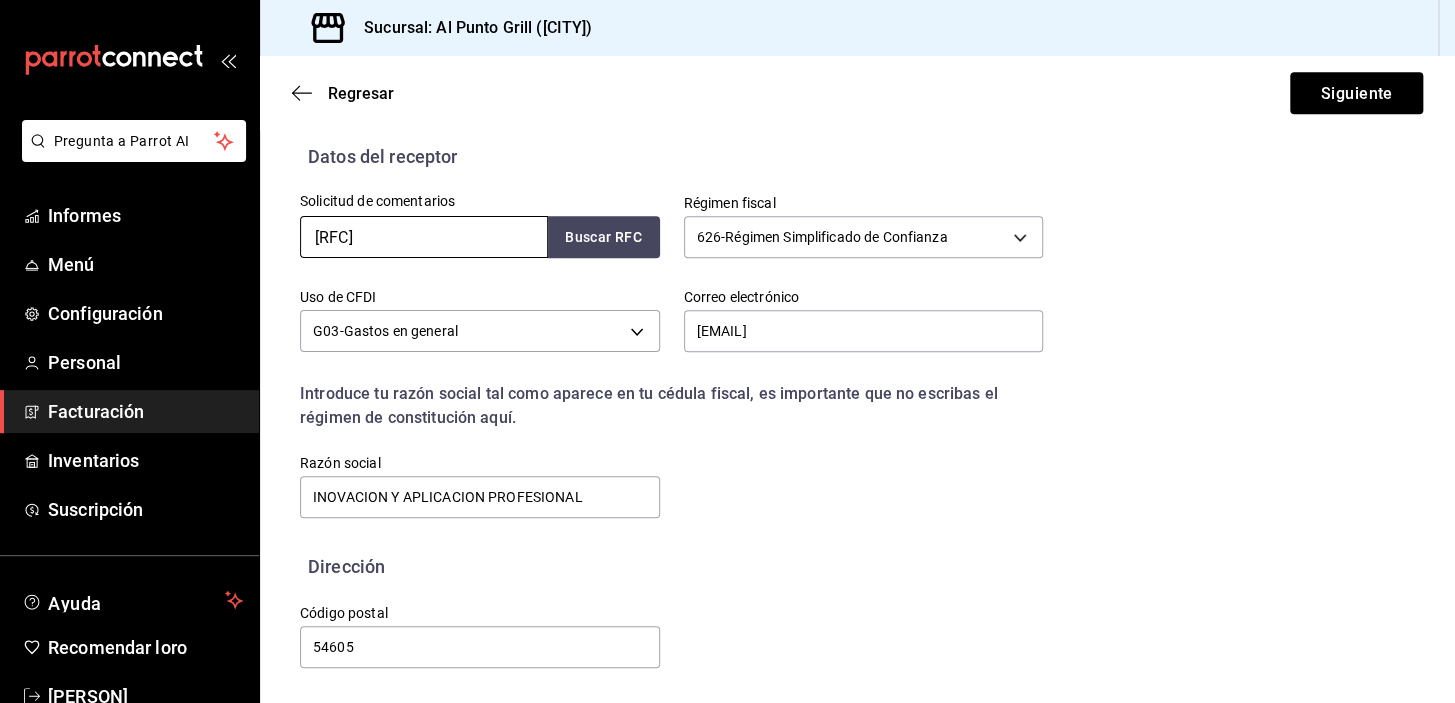 drag, startPoint x: 378, startPoint y: 245, endPoint x: 296, endPoint y: 234, distance: 82.73451 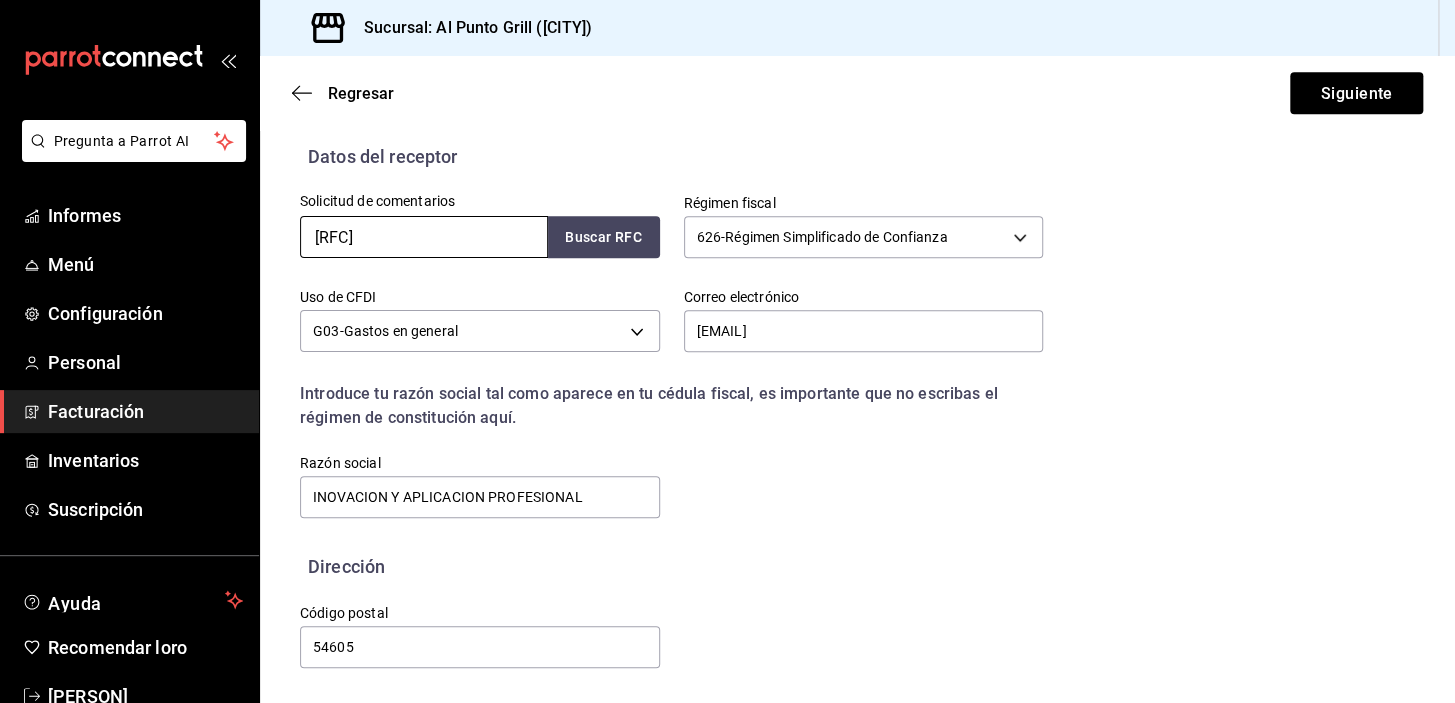type 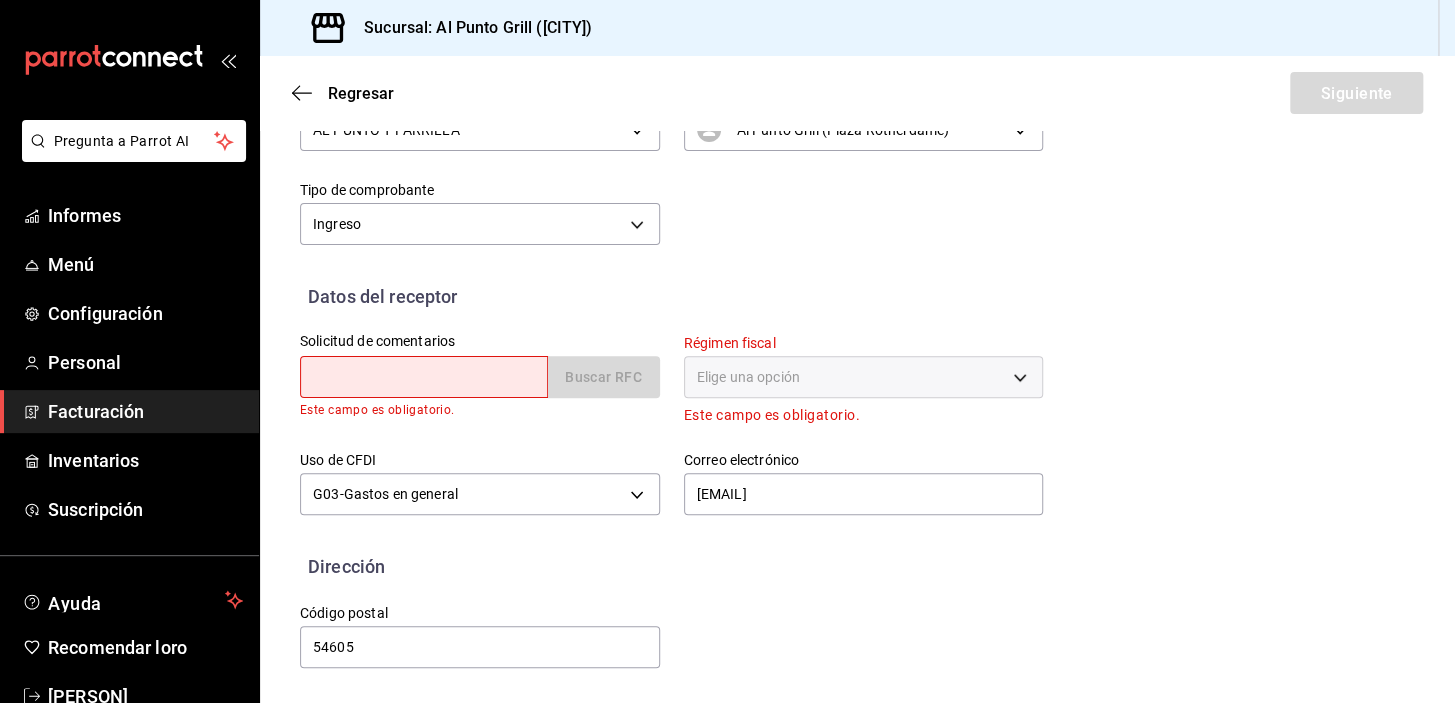 type 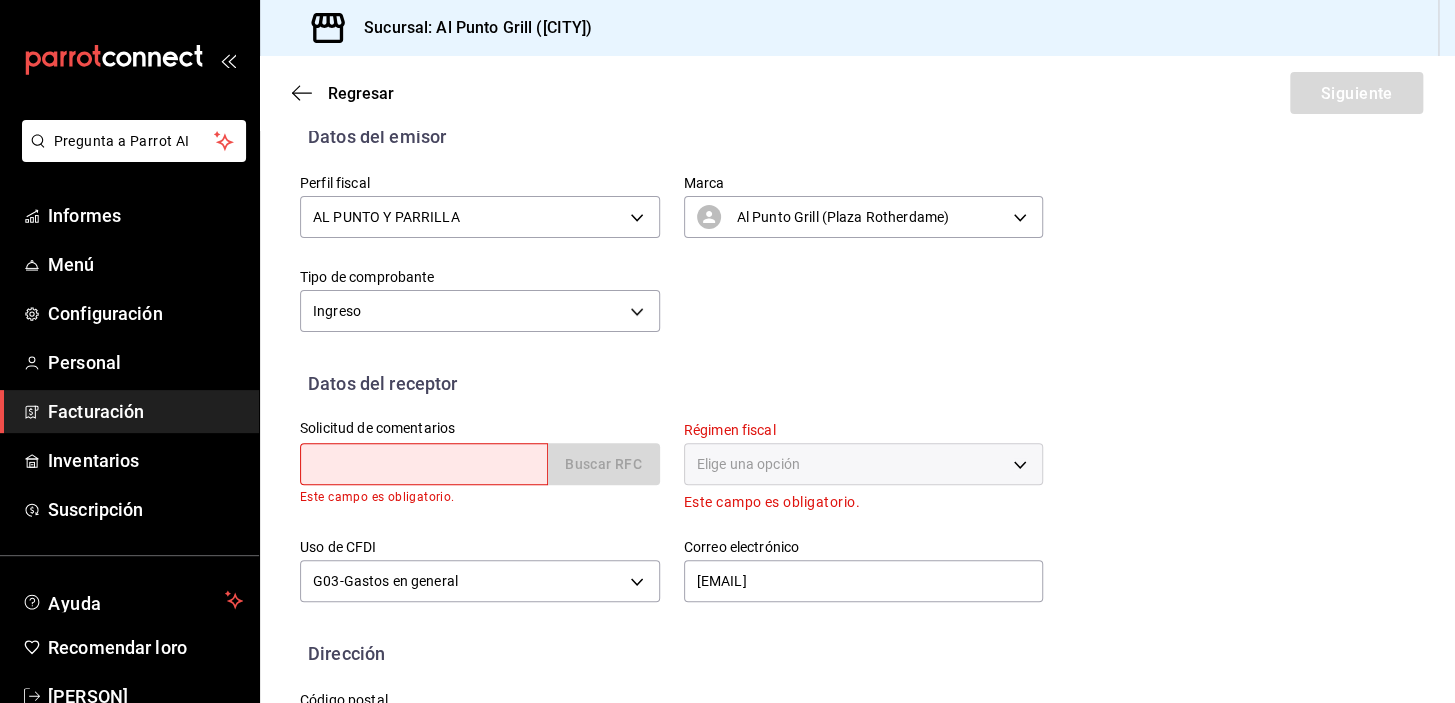 scroll, scrollTop: 277, scrollLeft: 0, axis: vertical 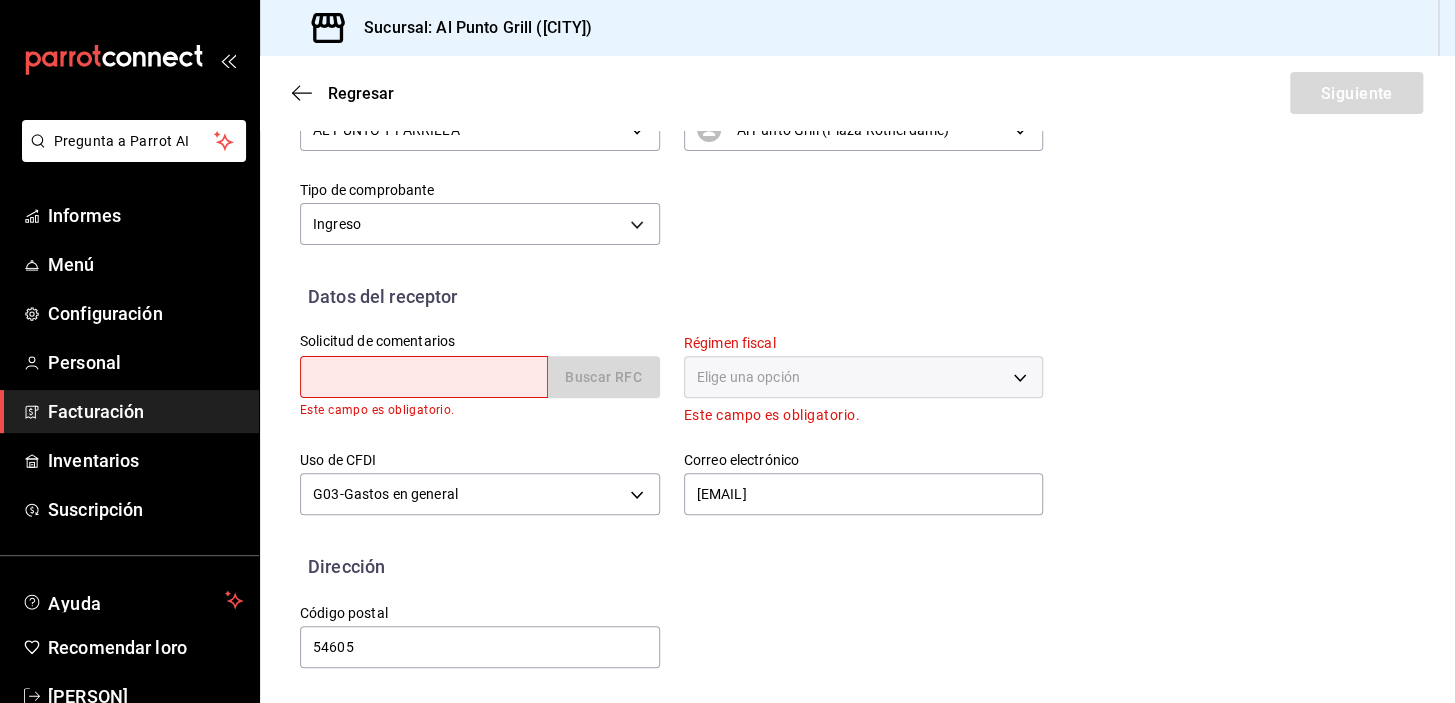 click at bounding box center (424, 377) 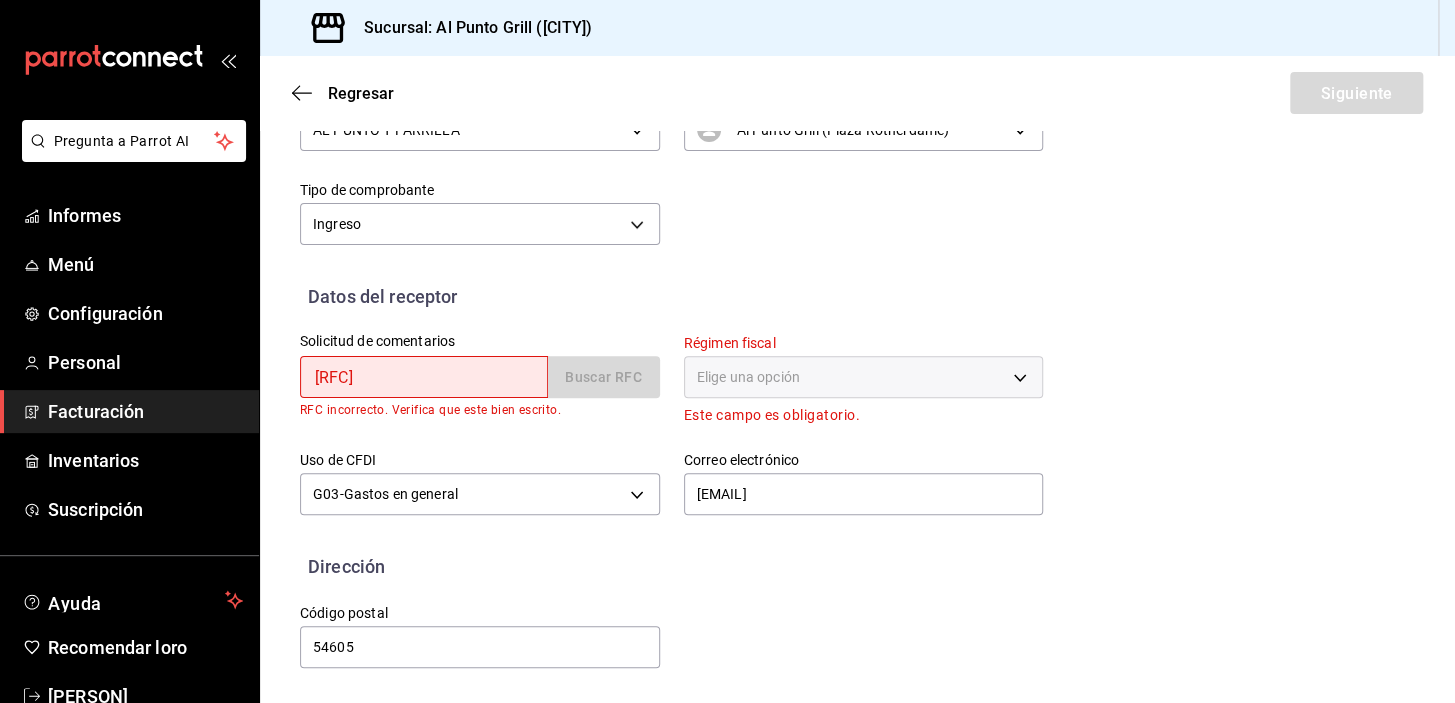 type on "[RFC]" 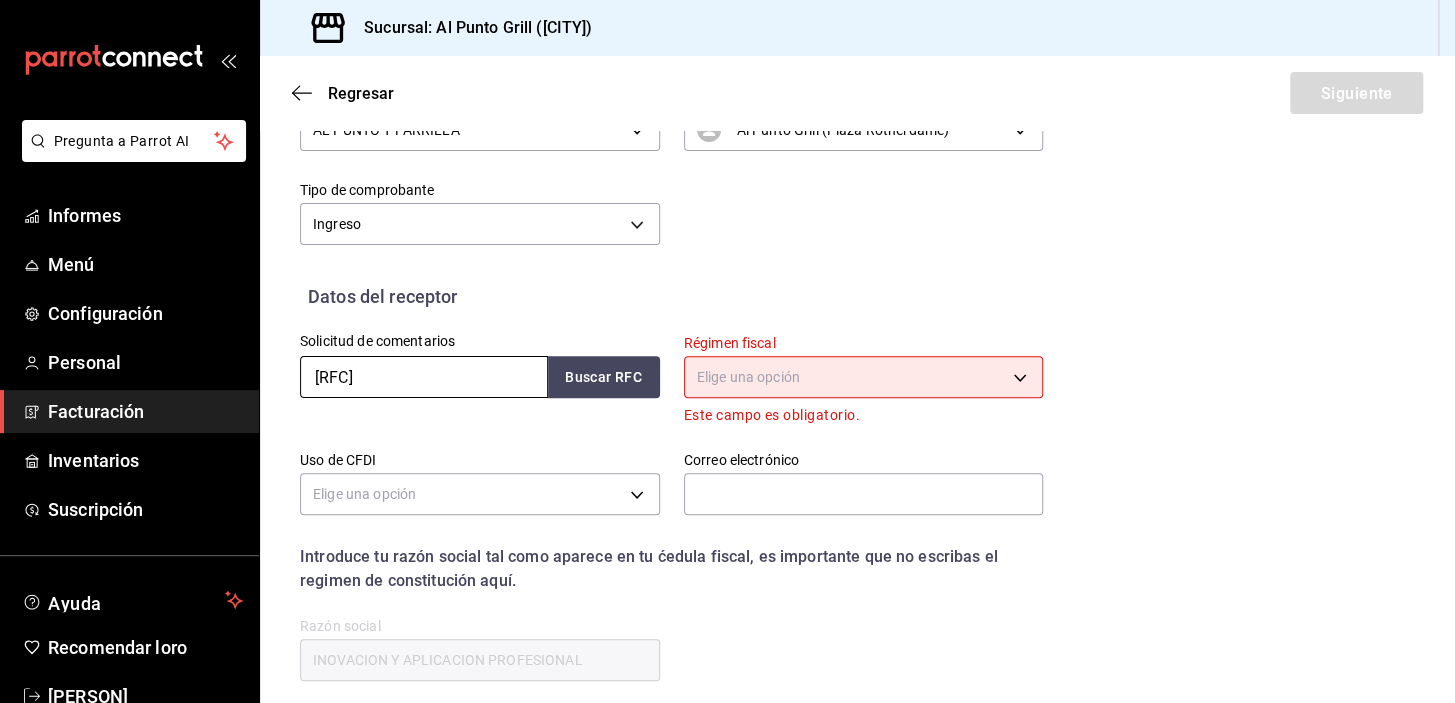 type 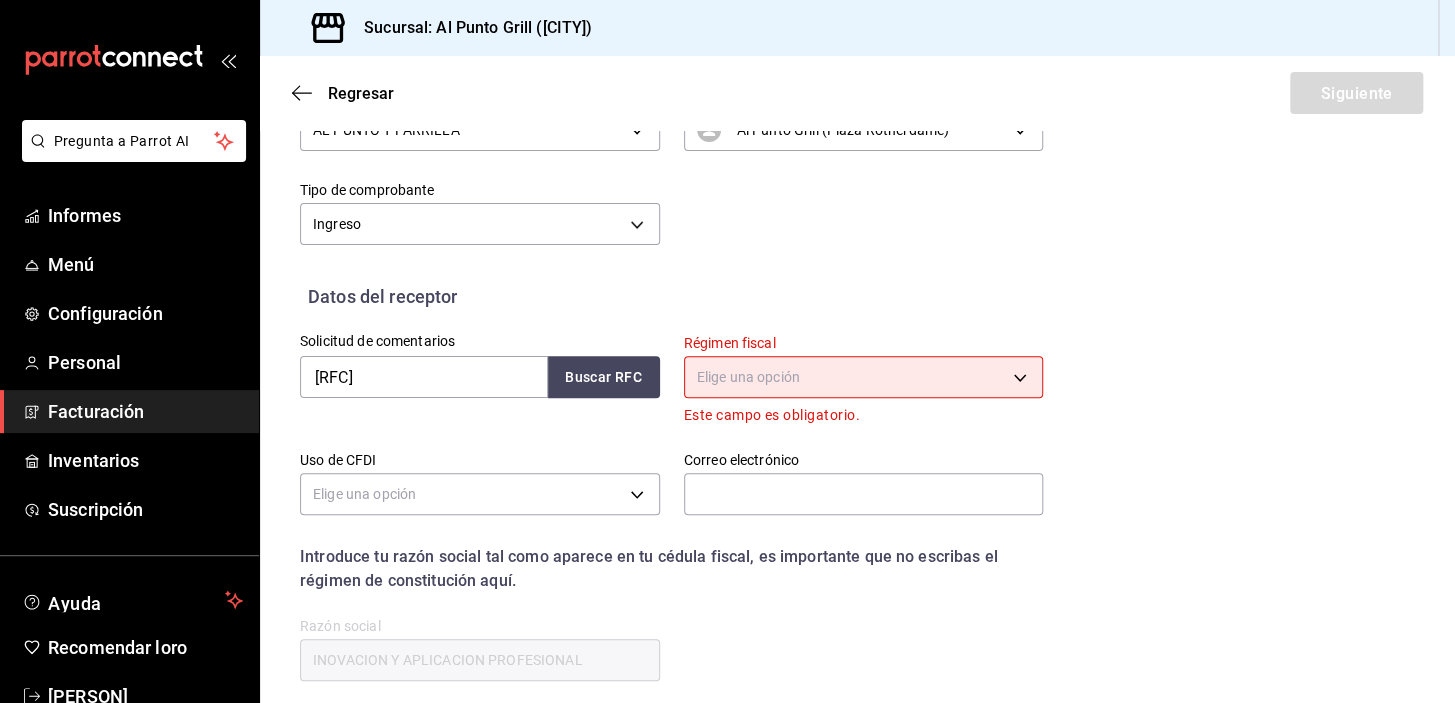 click on "Pregunta a Parrot AI Informes   Menú   Configuración   Personal   Facturación   Inventarios   Suscripción   Ayuda Recomendar loro   [PERSON]   Sugerir nueva función   Sucursal: Al Punto Grill ([CITY]) Regresar Siguiente Factura general Realiza tus facturas con un número de orden o un monto en específico; También puedes realizar una factura de remplazo mediante una factura cancelada. Factura de reemplazo Al activar esta opción tendrás que elegir una factura a reemplazar Datos del emisor Perfil fiscal AL PUNTO Y PARRILLA [UUID] Marca Al Punto Grill (Plaza Rotherdame) [UUID] Tipo de comprobante Ingreso I Datos del receptor Solicitud de comentarios [RFC] Buscar RFC Régimen fiscal Elige una opción Este campo es obligatorio. Uso de CFDI Elige una opción Correo electrónico Introduce tu razón social tal como aparece en tu cédula fiscal, es importante que no escribas el régimen de constitución aquí. company Razón social Calle ​" at bounding box center [727, 351] 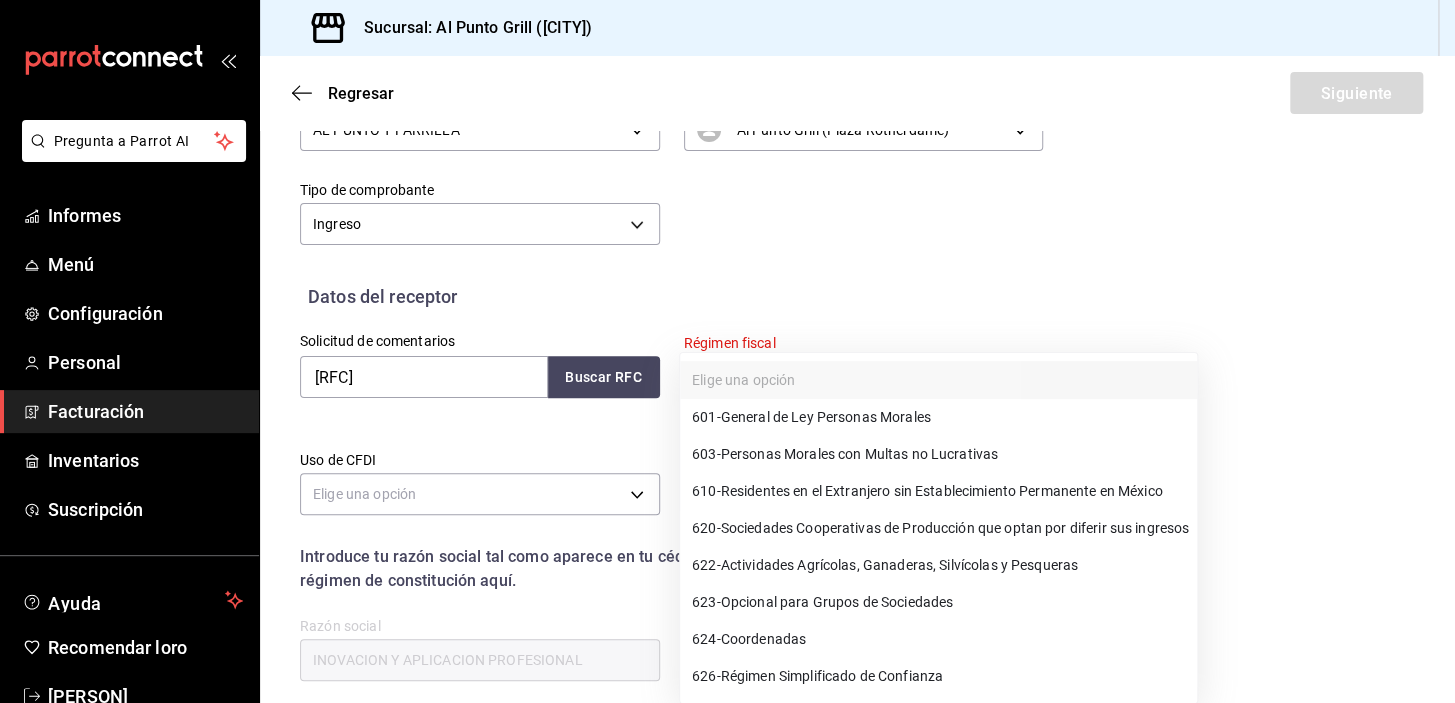 click on "Régimen Simplificado de Confianza" at bounding box center [832, 676] 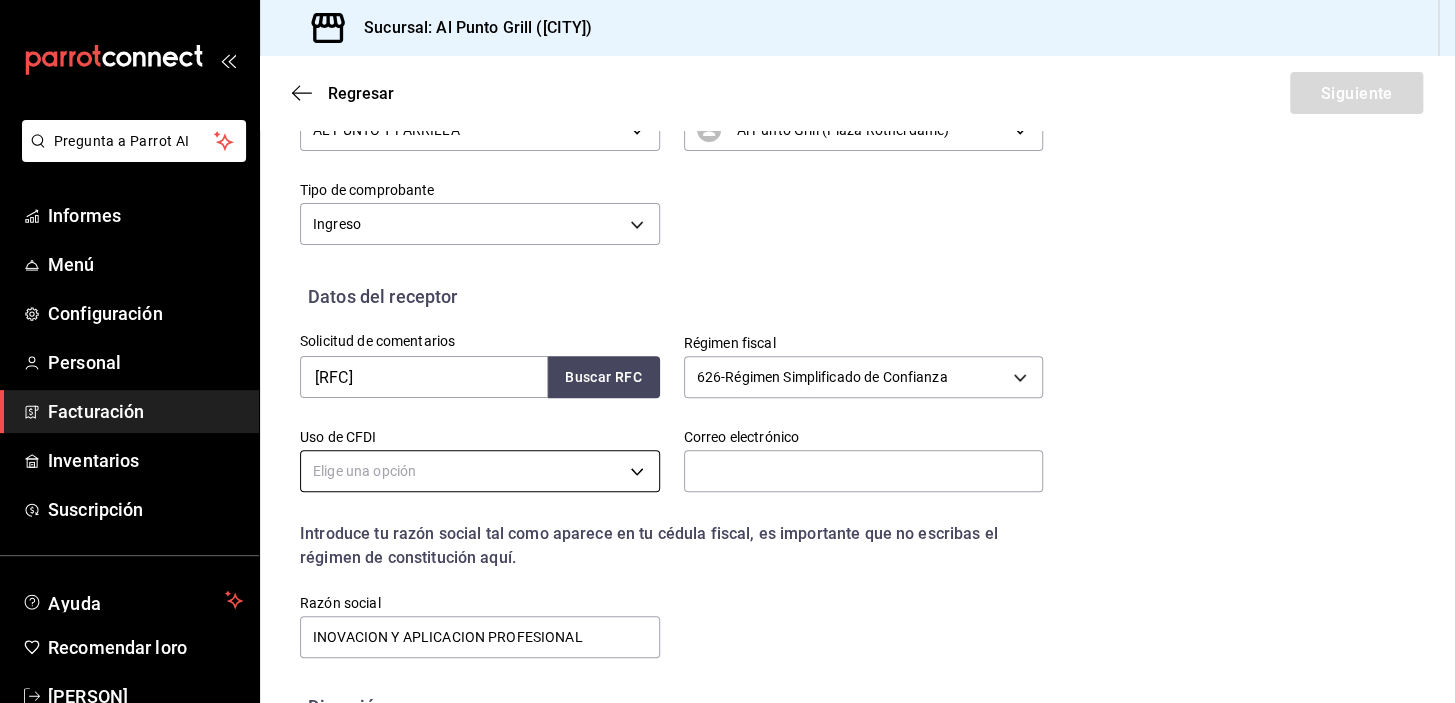 click on "Pregunta a Parrot AI Informes   Menú   Configuración   Personal   Facturación   Inventarios   Suscripción   Ayuda Recomendar loro   [PERSON]   Sugerir nueva función   Sucursal: Al Punto Grill ([CITY]) Regresar Siguiente Factura general Realiza tus facturas con un número de orden o un monto en específico; También puedes realizar una factura de remplazo mediante una factura cancelada. Factura de reemplazo Al activar esta opción tendrás que elegir una factura a reemplazar Datos del emisor Perfil fiscal AL PUNTO Y PARRILLA [UUID] Marca Al Punto Grill (Plaza Rotherdame) [UUID] Tipo de comprobante Ingreso I Datos del receptor Solicitud de comentarios [RFC] Buscar RFC Régimen fiscal 626  -  Régimen Simplificado de Confianza 626 Uso de CFDI Elige una opción Correo electrónico Introduce tu razón social tal como aparece en tu cédula fiscal, es importante que no escribas el régimen de constitución aquí. company Razón social Calle" at bounding box center [727, 351] 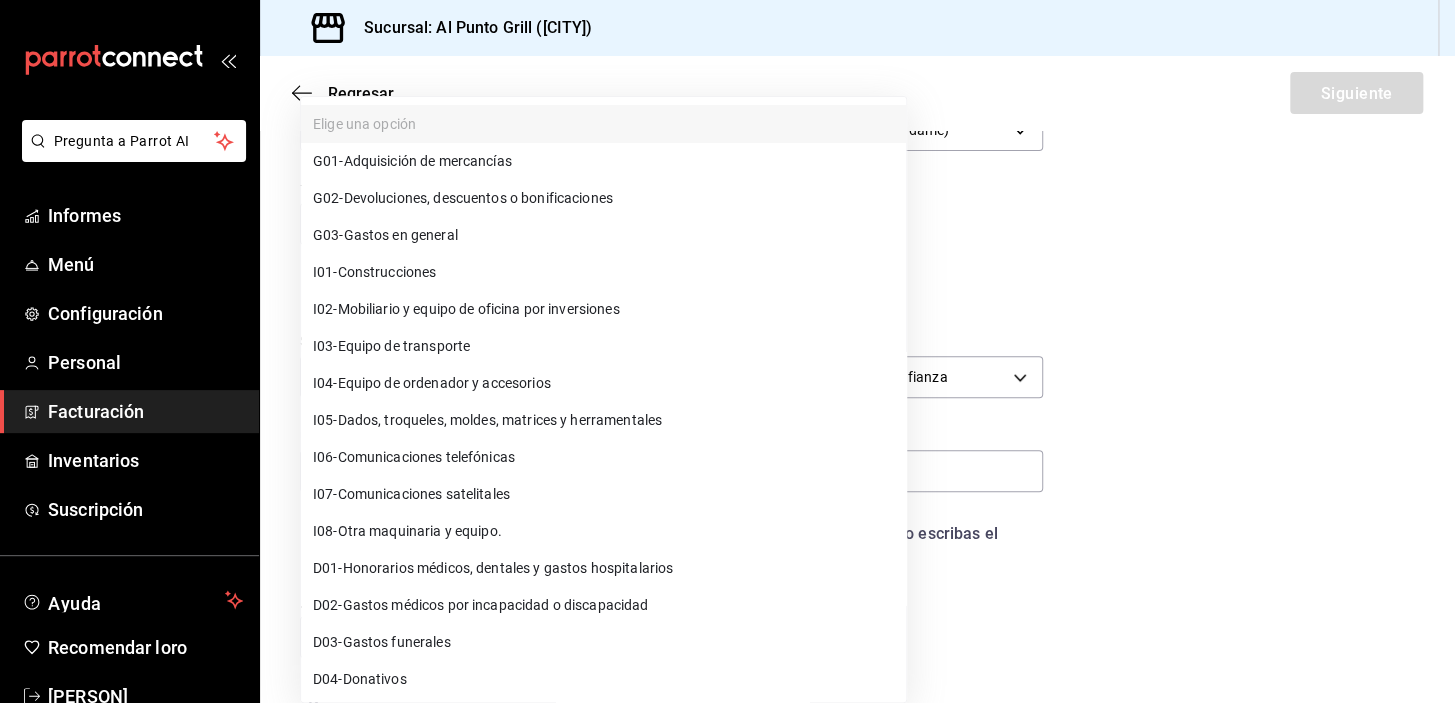 click on "Gastos en general" at bounding box center [401, 235] 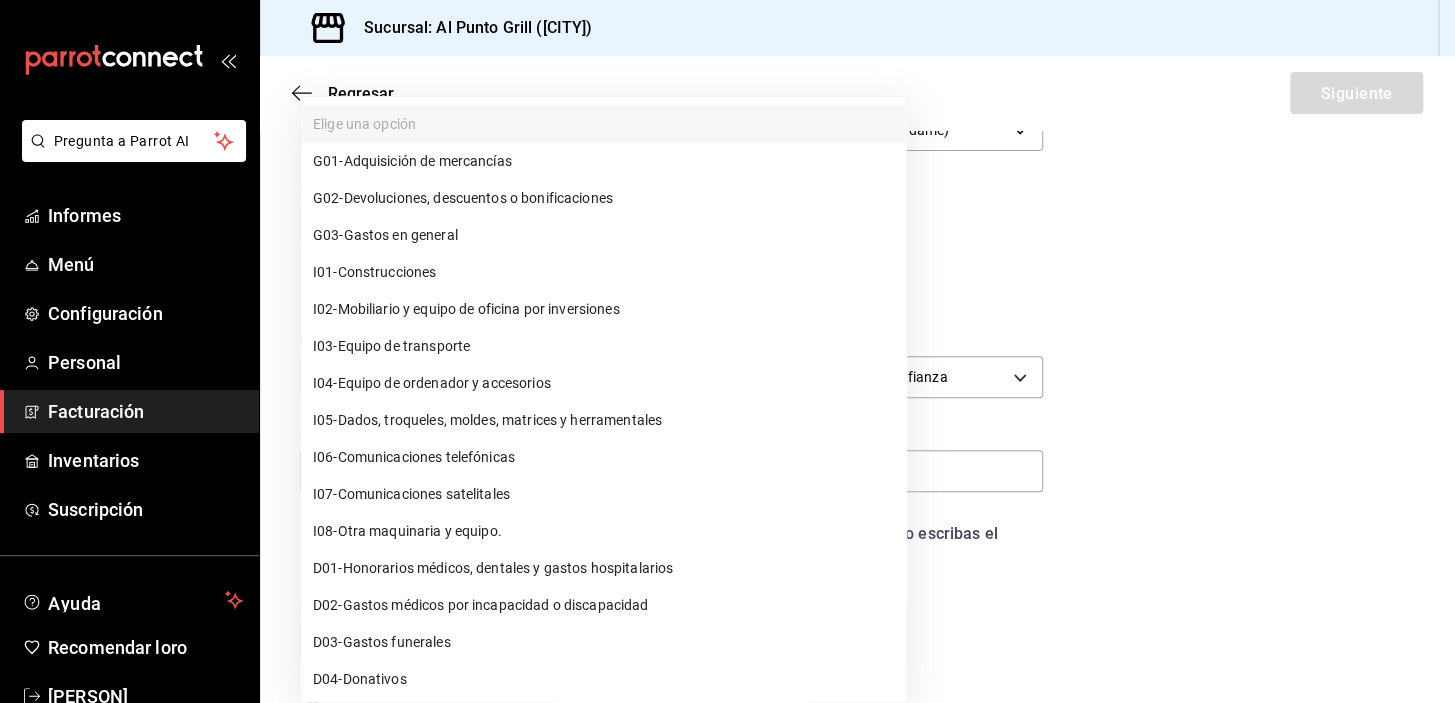 type on "G03" 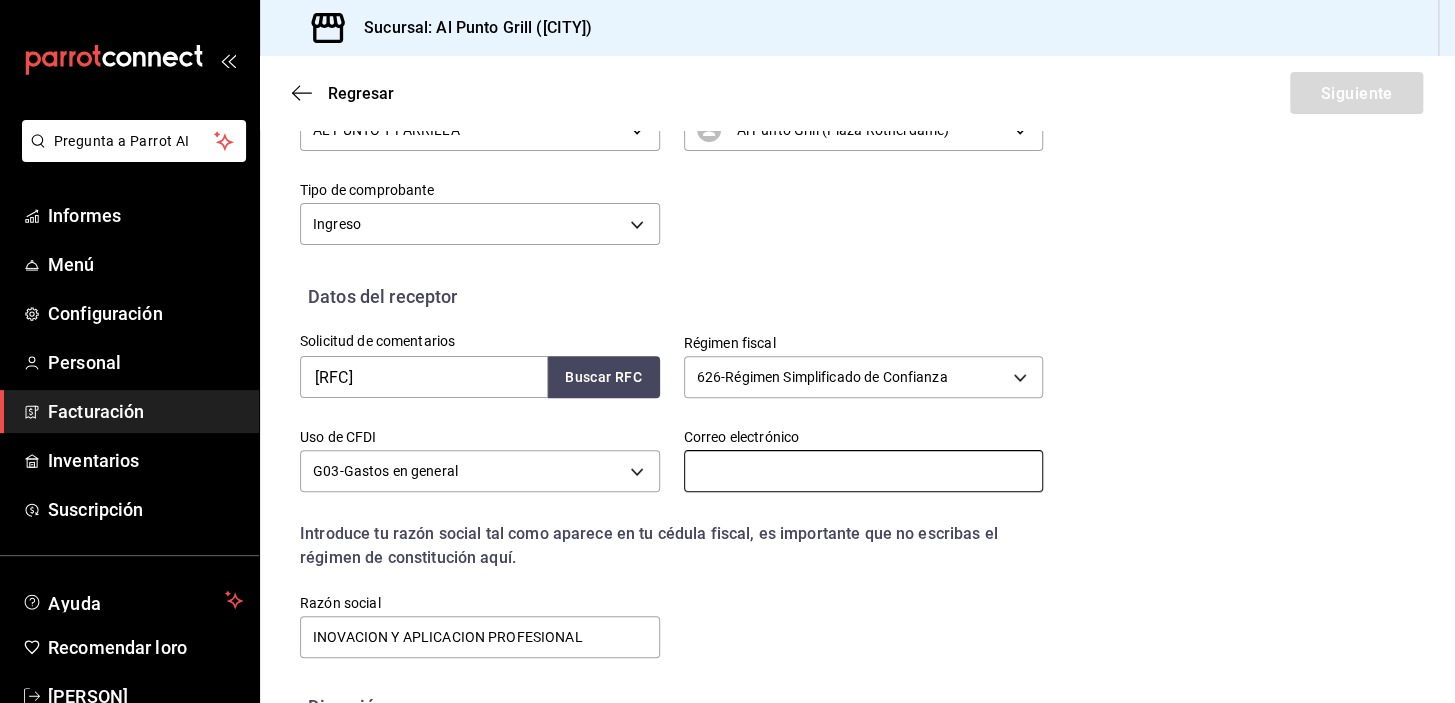 click at bounding box center [864, 471] 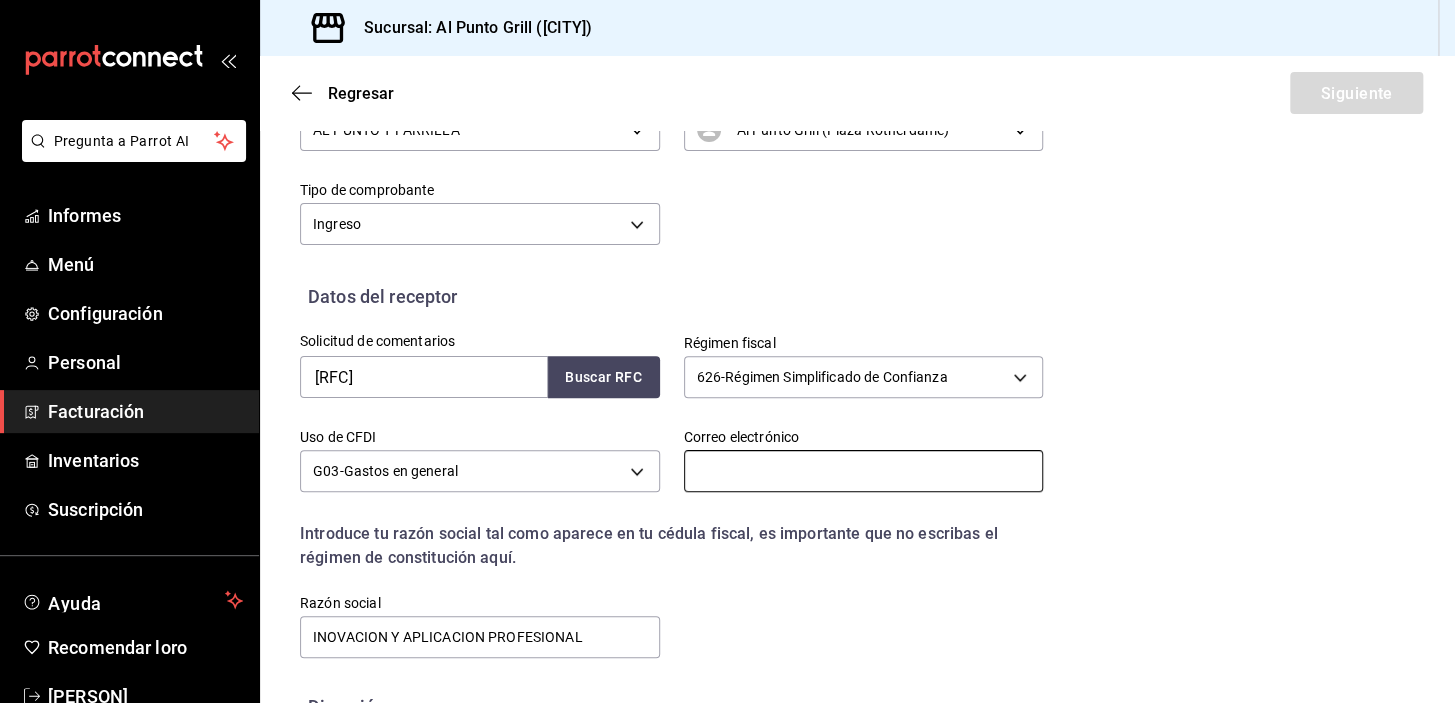 type on "[EMAIL]" 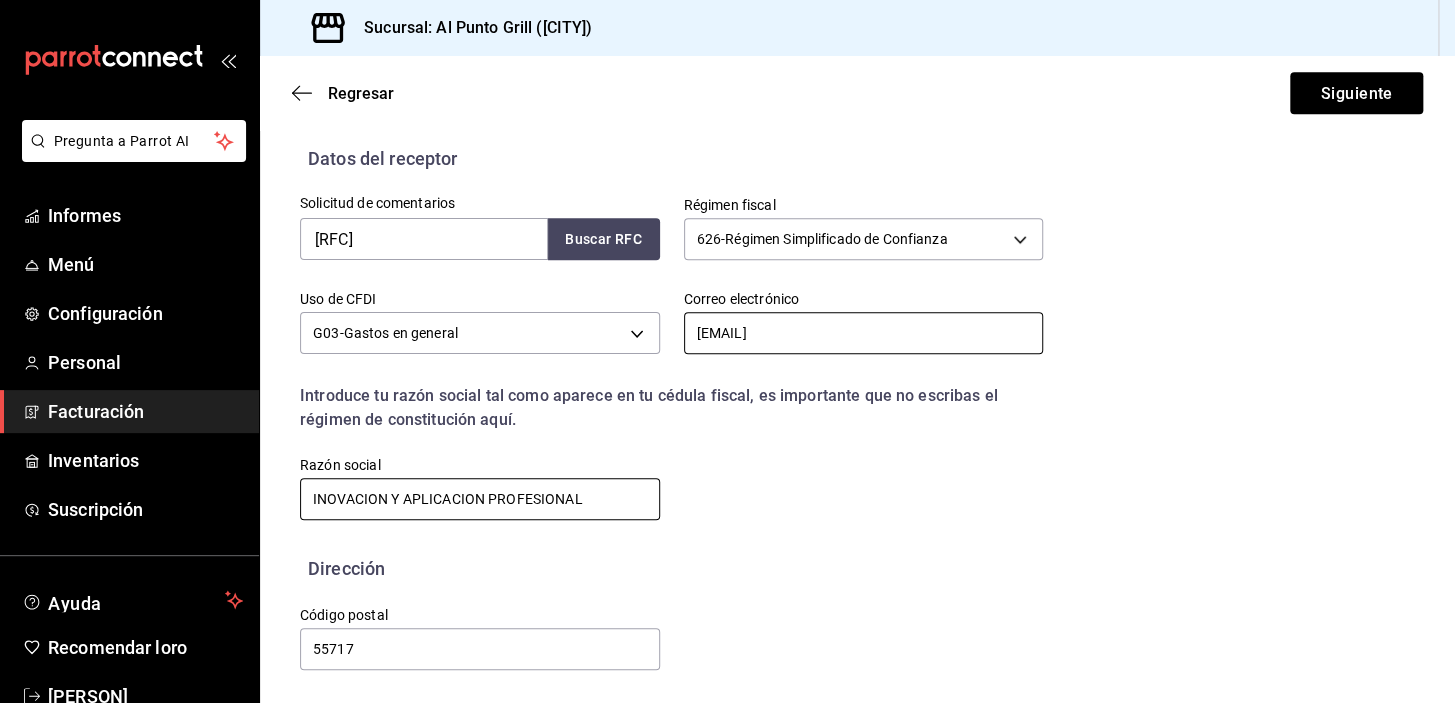 scroll, scrollTop: 417, scrollLeft: 0, axis: vertical 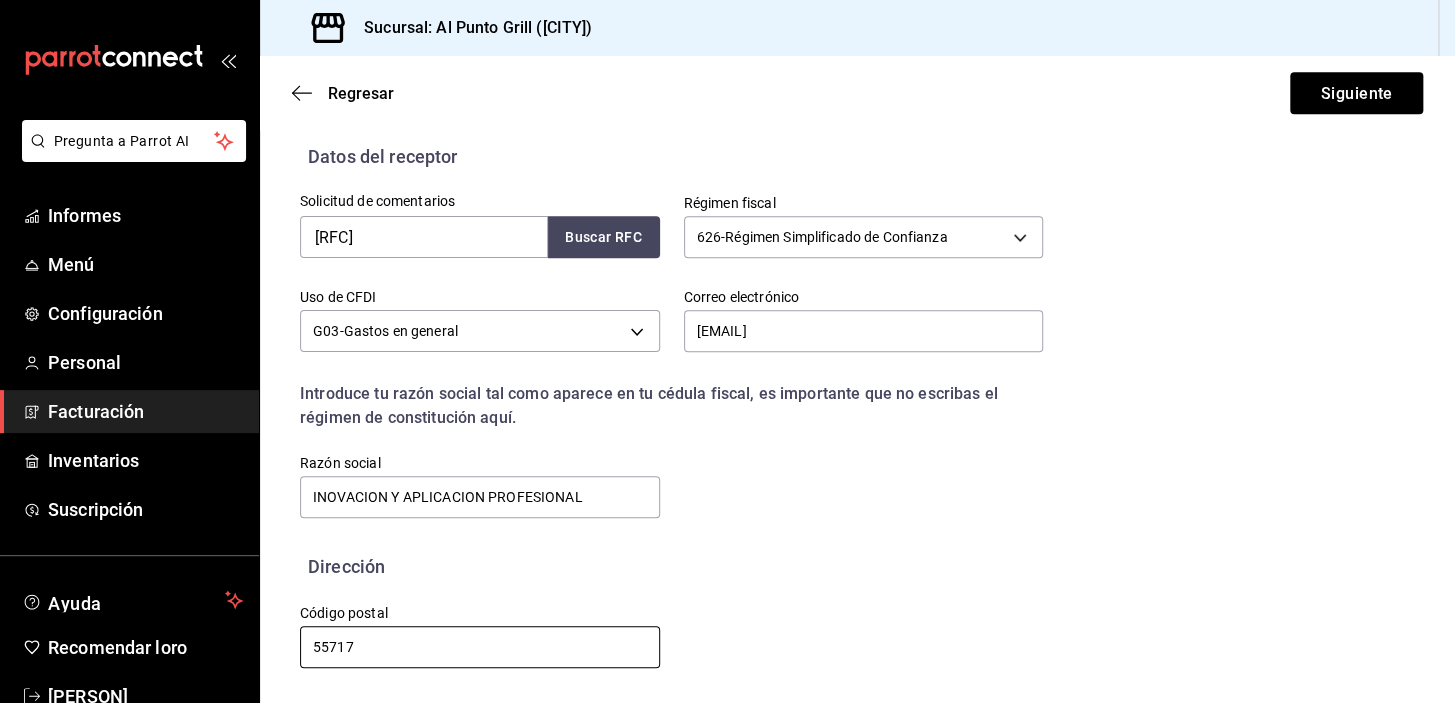 drag, startPoint x: 351, startPoint y: 651, endPoint x: 308, endPoint y: 650, distance: 43.011627 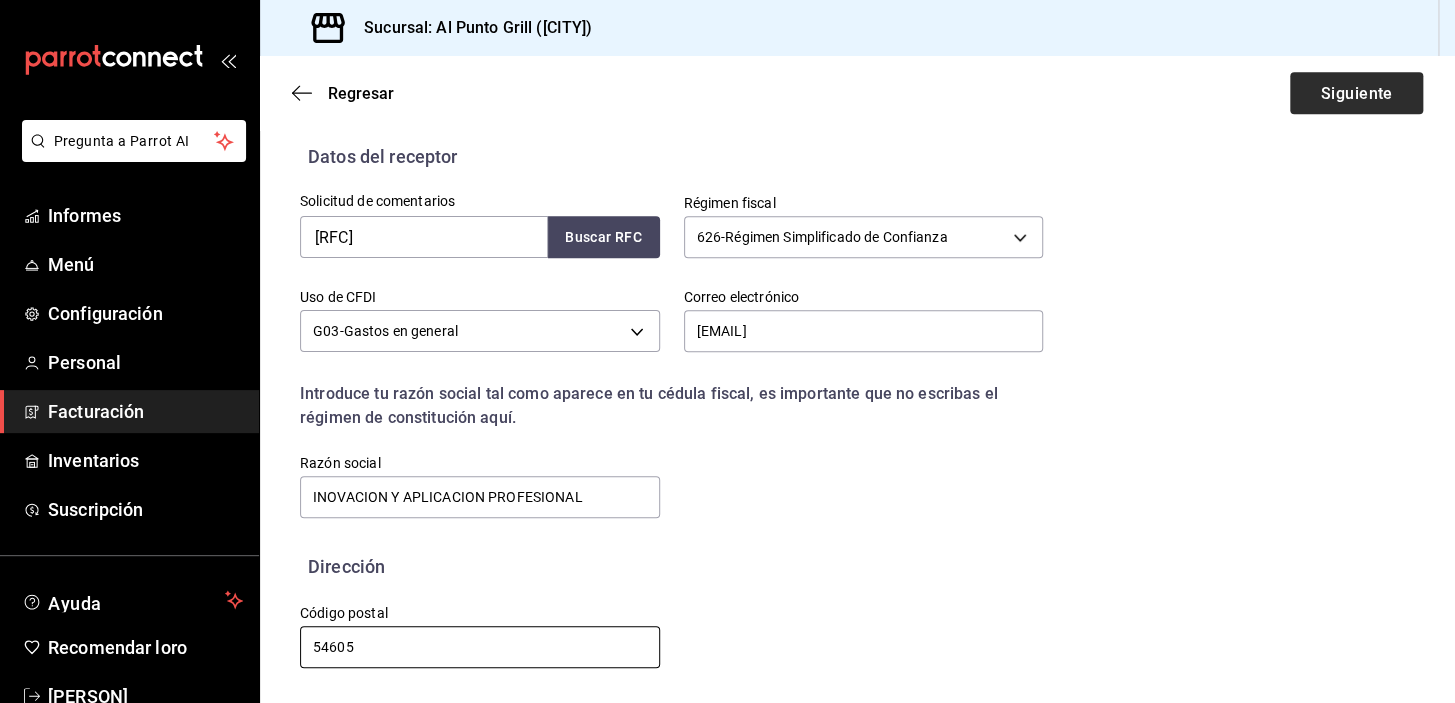 type on "54605" 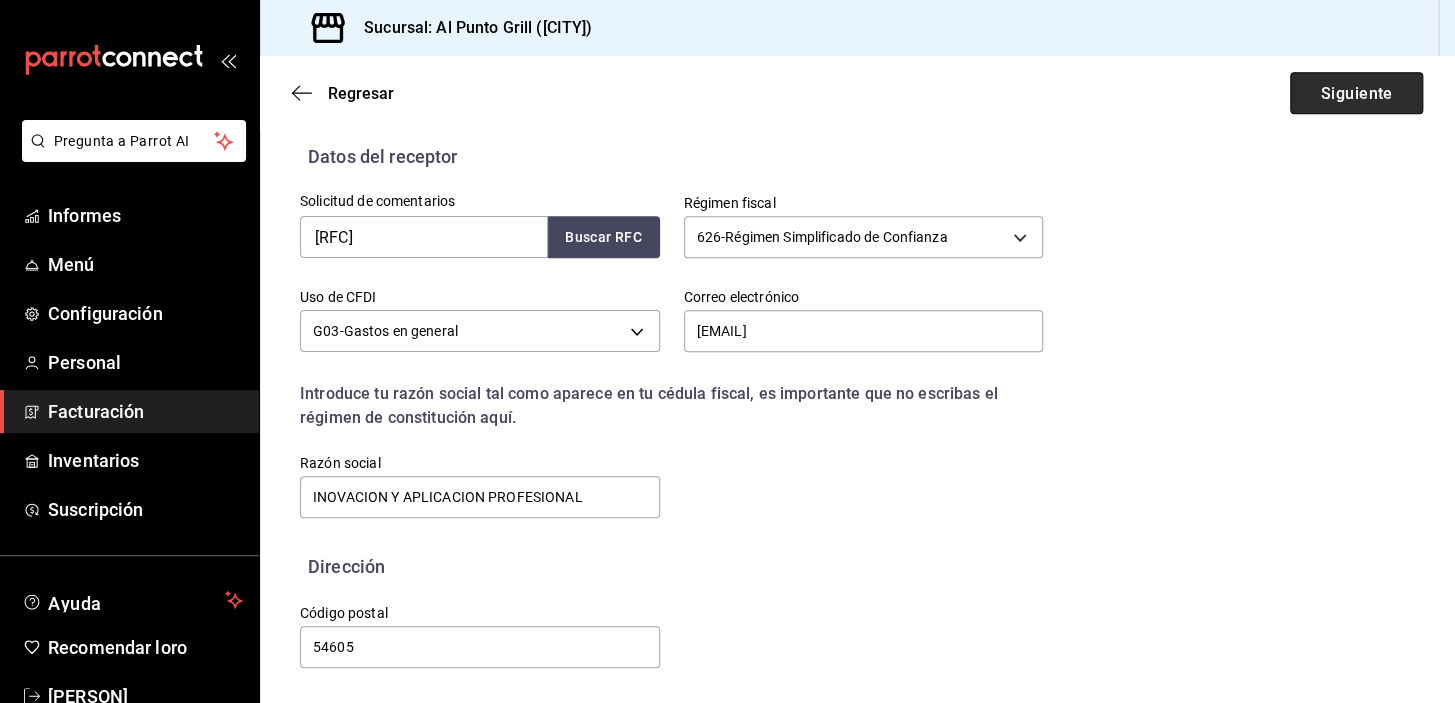 click on "Siguiente" at bounding box center [1356, 93] 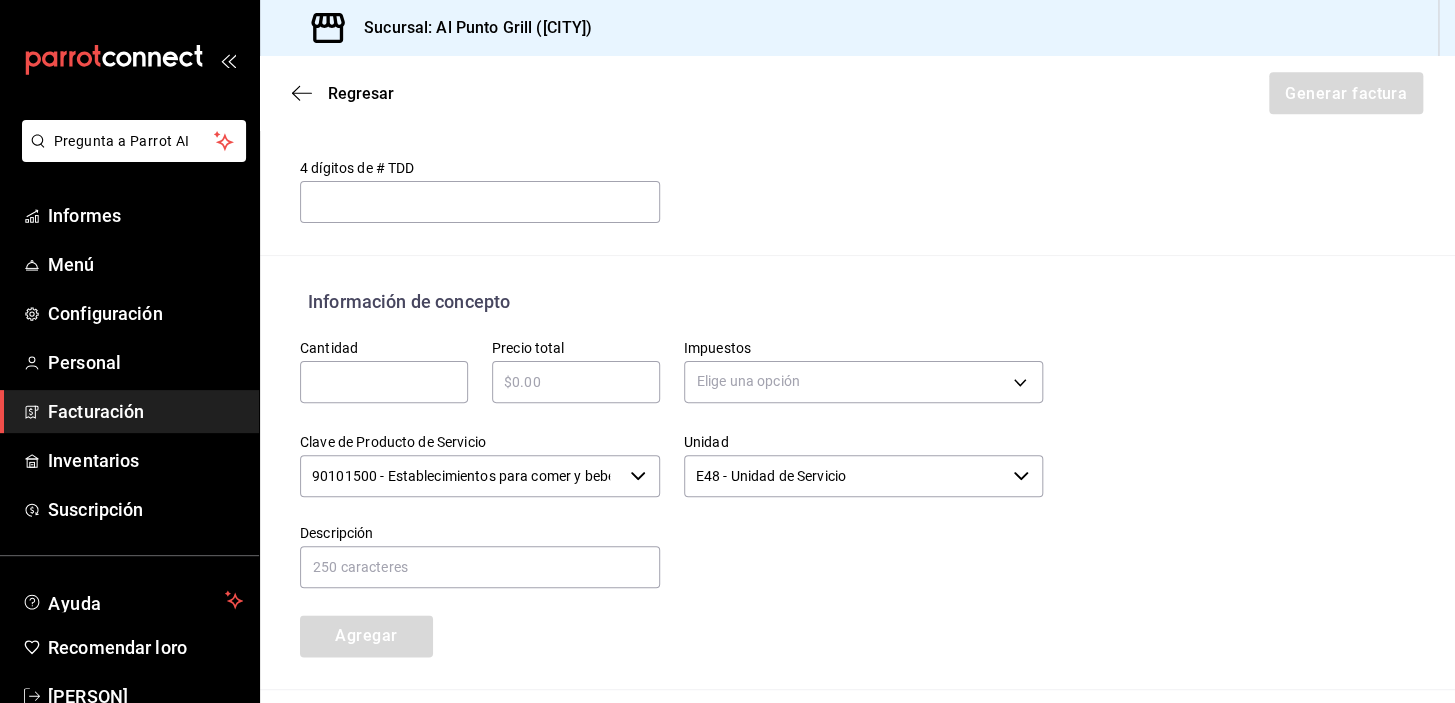 scroll, scrollTop: 780, scrollLeft: 0, axis: vertical 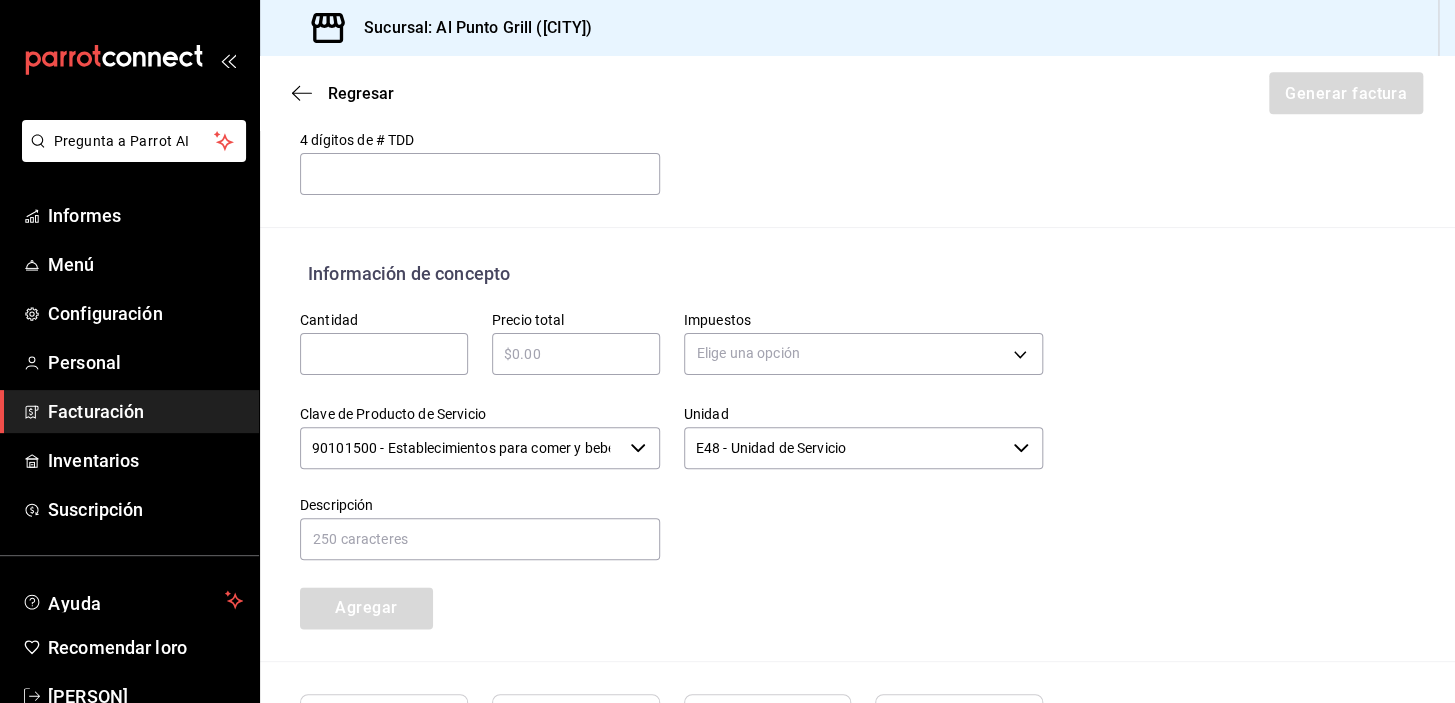 click at bounding box center [384, 354] 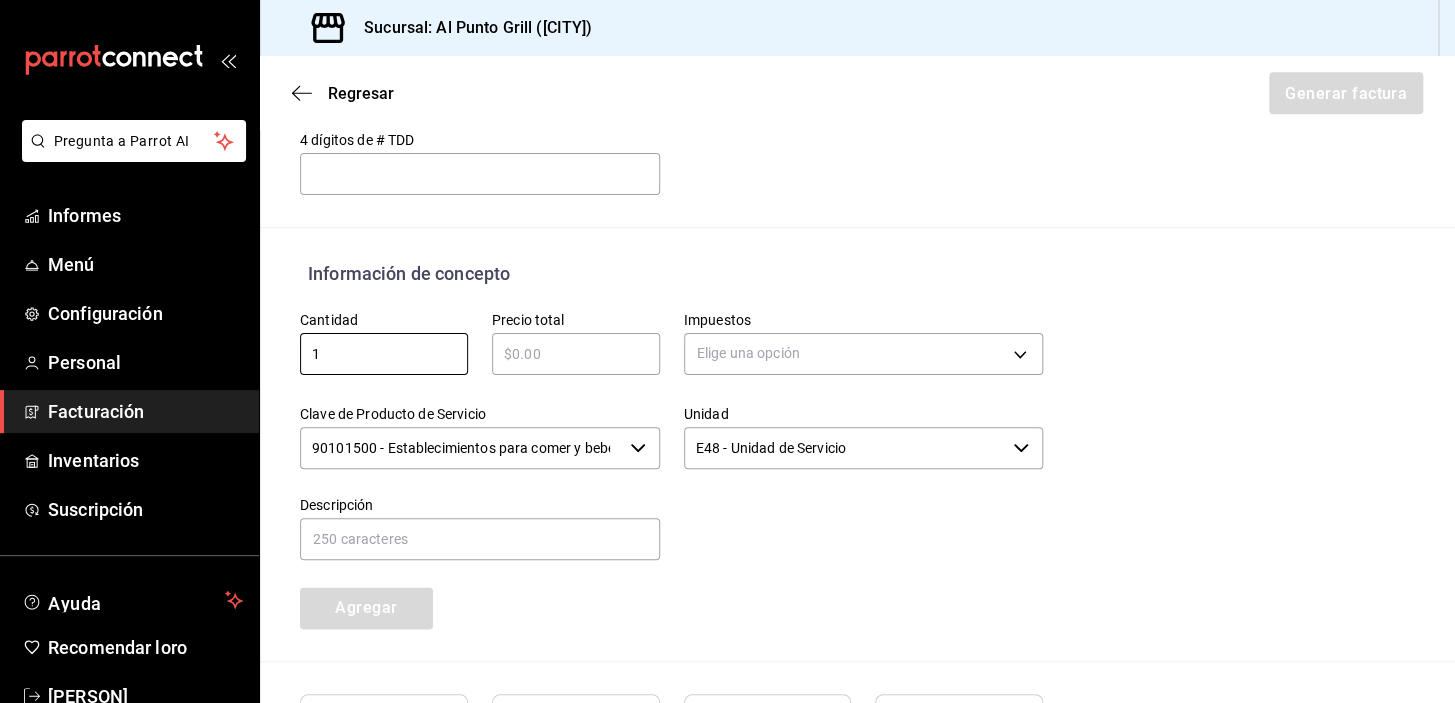 type on "1" 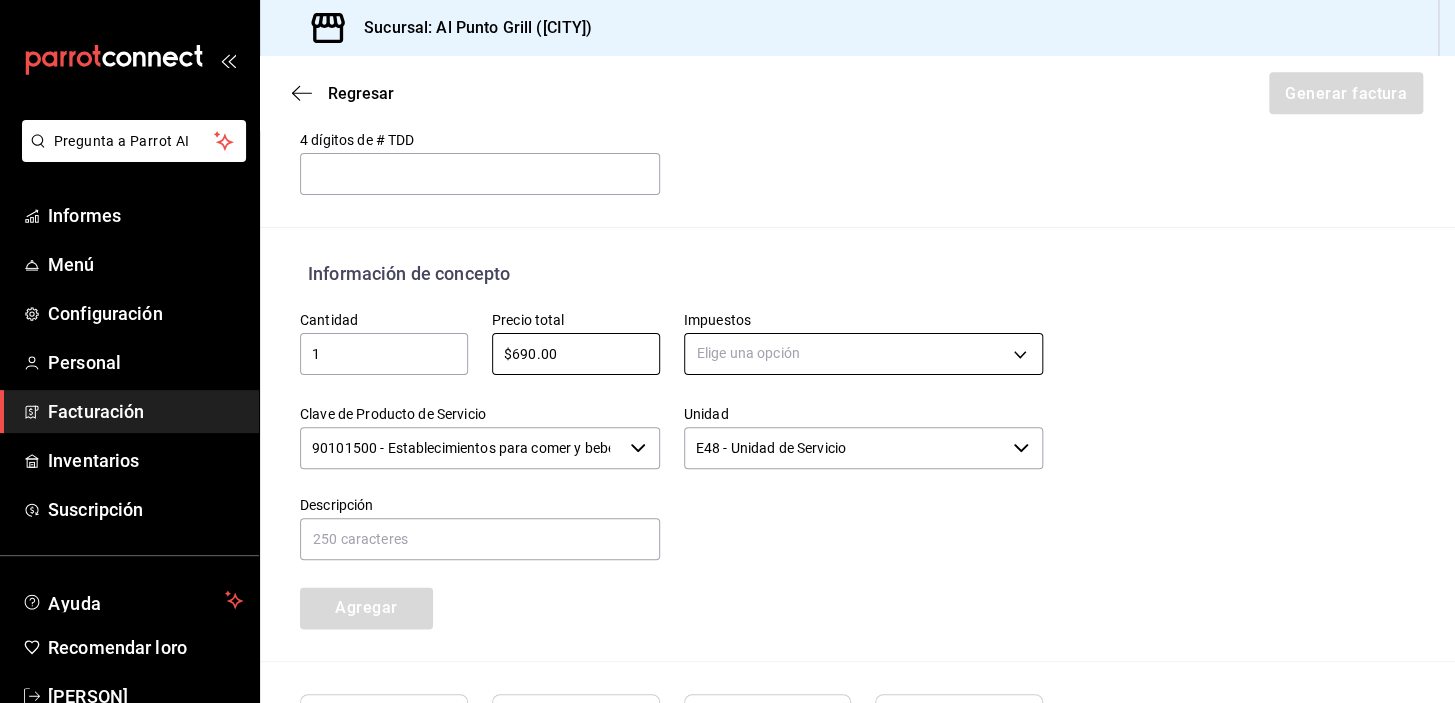 type on "$690.00" 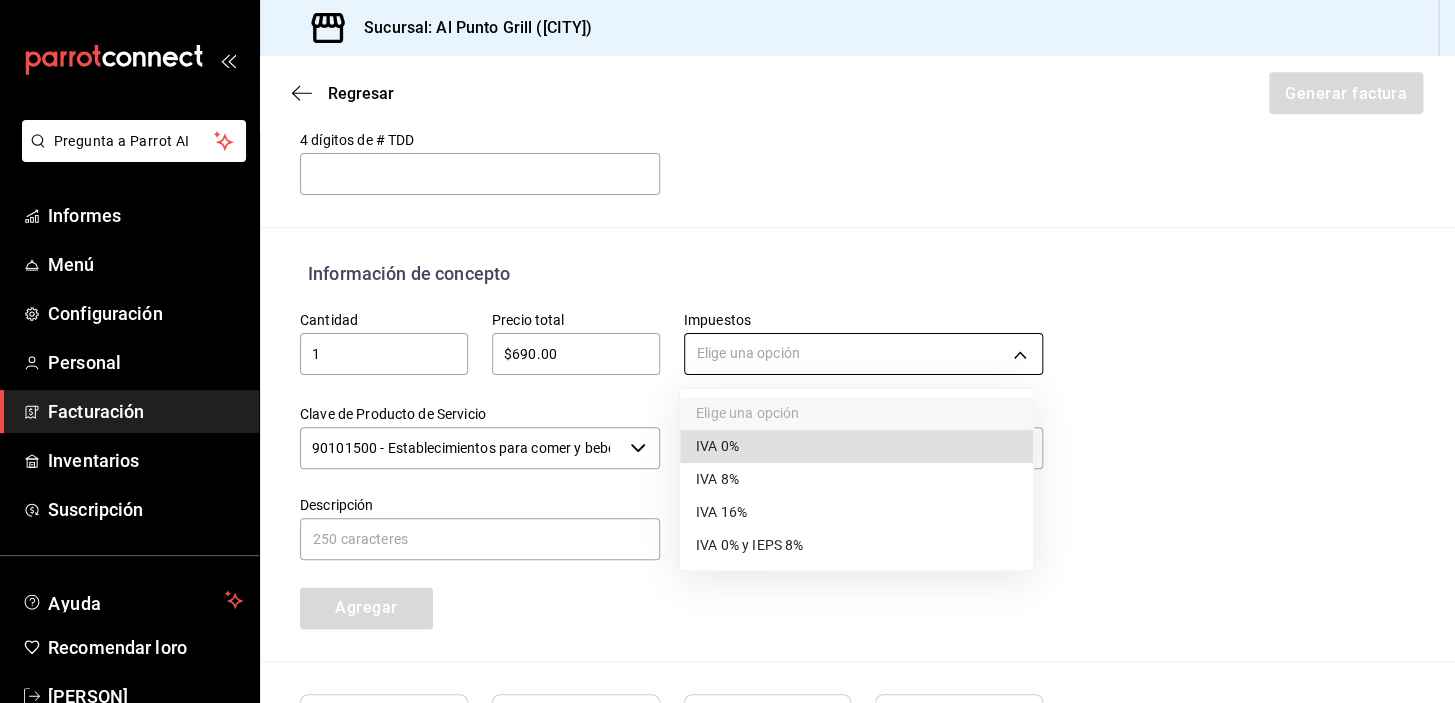 click on "Pregunta a Parrot AI Informes   Menú   Configuración   Personal   Facturación   Inventarios   Suscripción   Ayuda Recomendar loro   [PERSON]   Sugerir nueva función   Sucursal: Al Punto Grill ([CITY]) Regresar Generar factura Emisor Perfil fiscal AL PUNTO Y PARRILLA Tipo de comprobante Ingreso Receptor Nombre / Razón social INOVACIÓN Y APLICACIÓN PROFESIONAL Receptor RFC [RFC] Régimen fiscal Régimen Simplificado de Confianza Uso de CFDI G03: Gastos en general Correo electrónico [EMAIL] Elige cómo quieres agregar los conceptos a tu factura Manualmente Asociar orden Pago Método de pago PUE    Pago en una sola exhibición PUE Forma de pago 28    Tarjeta de débito 28 4 dígitos de # TDD ​ Información de concepto Cantidad 1 ​ Precio total $690.00 ​ Impuestos Elige una opción Clave de Producto de Servicio 90101500 - Establecimientos para comer y beber ​ Unidad E48 - Unidad de Servicio ​ Descripción Agregar Total IVA $0.00 Total de IEPS $0.00 Total parcial $0.00" at bounding box center [727, 351] 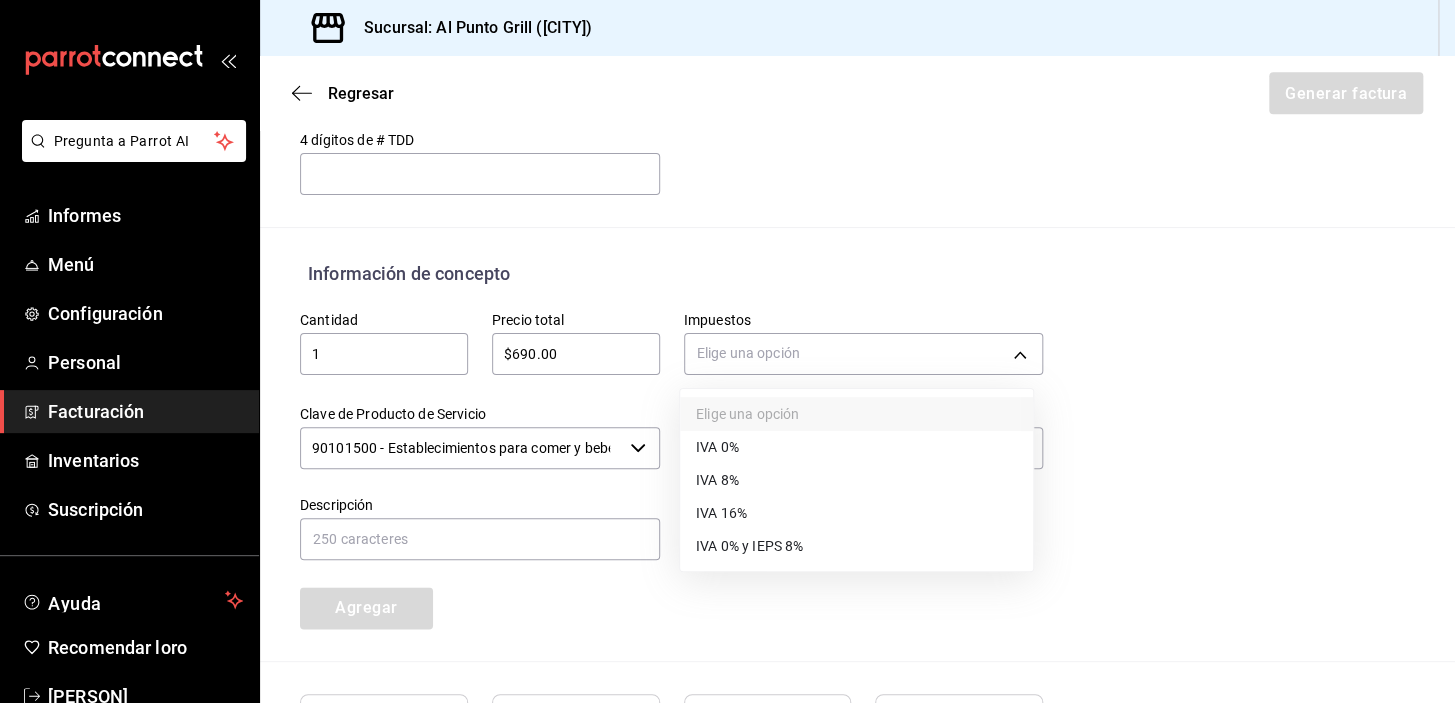 click on "IVA 16%" at bounding box center [721, 513] 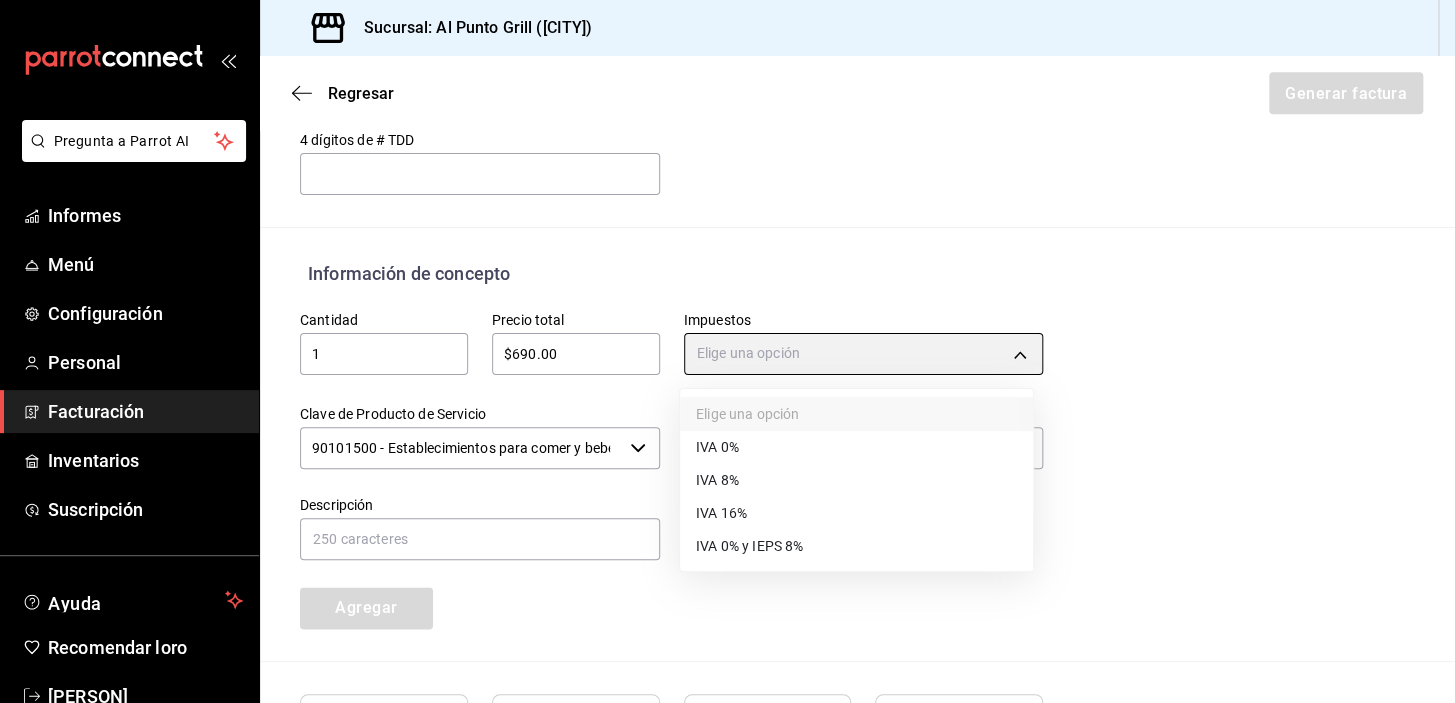 type on "IVA_16" 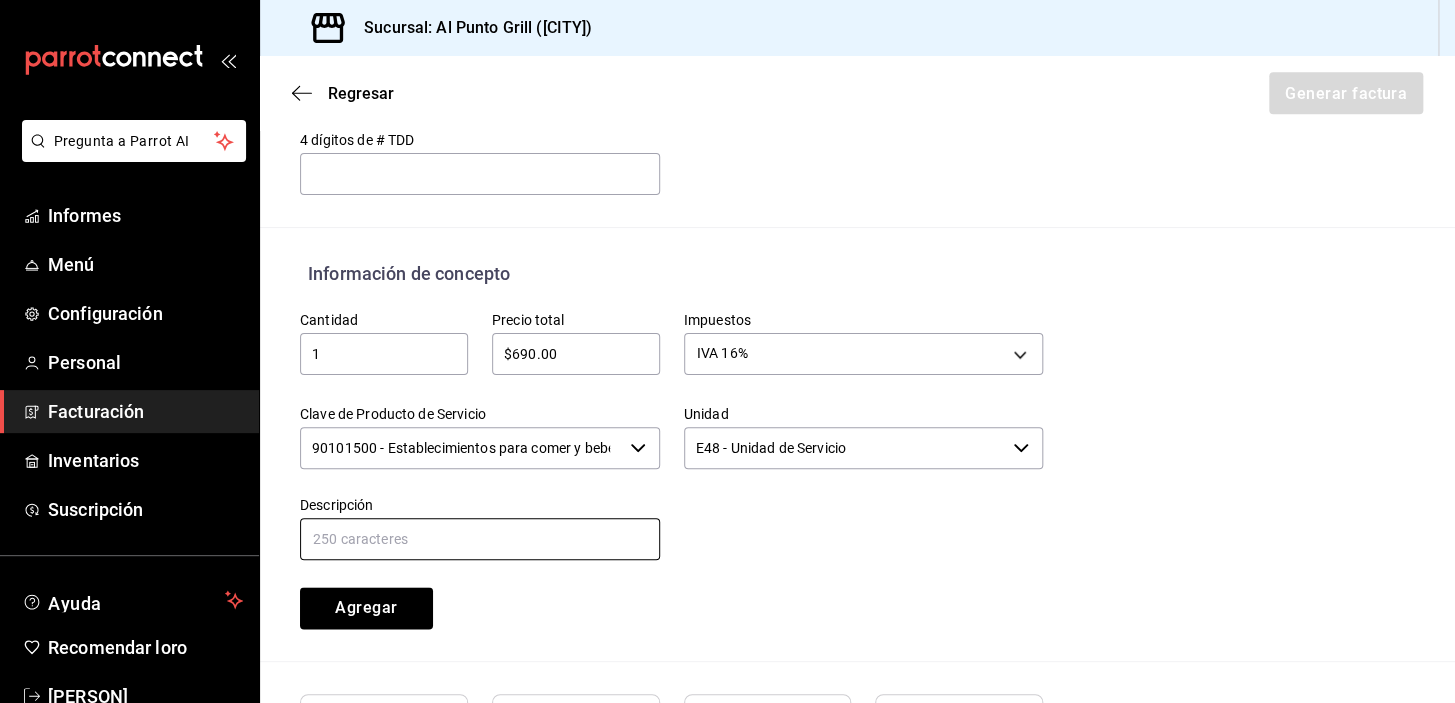 click at bounding box center [480, 539] 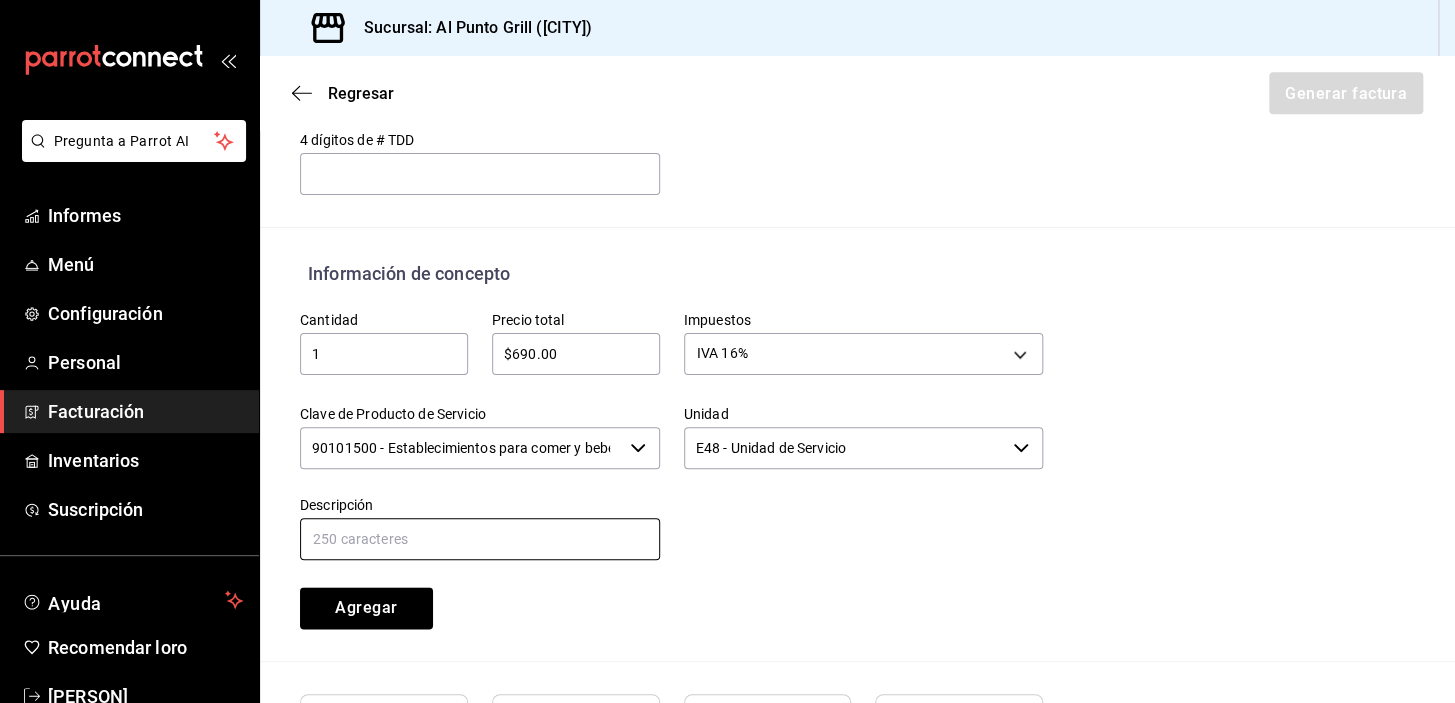 type on "CONSUMO DE ALIMENTOS Y BEBIDAS" 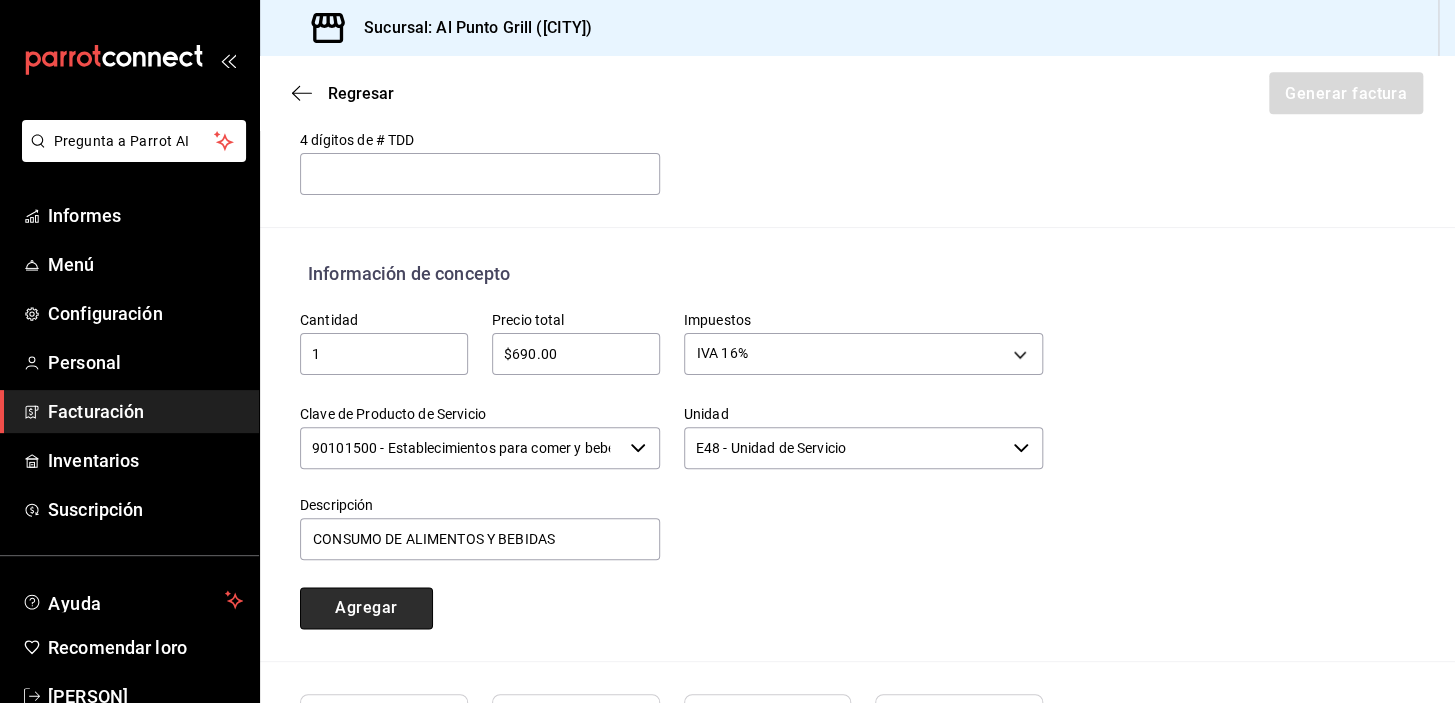 click on "Agregar" at bounding box center [366, 608] 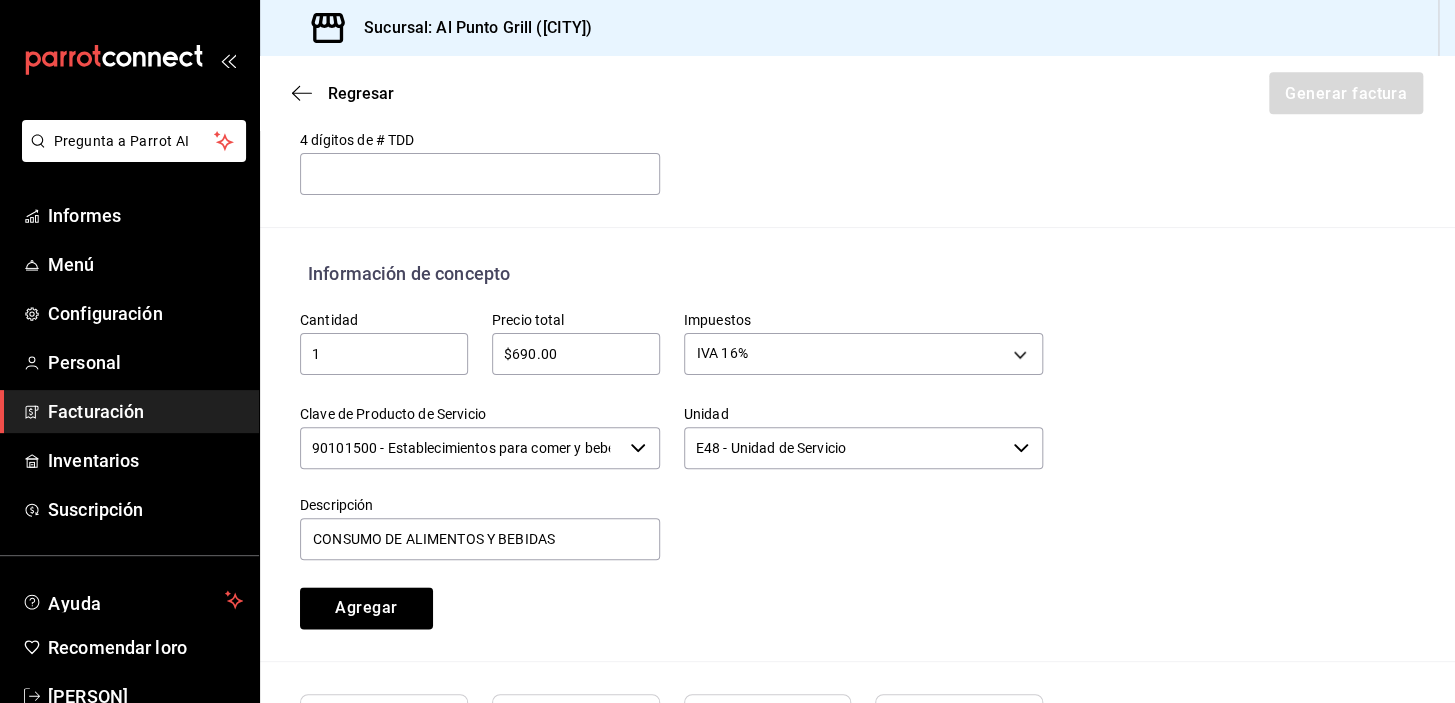 type 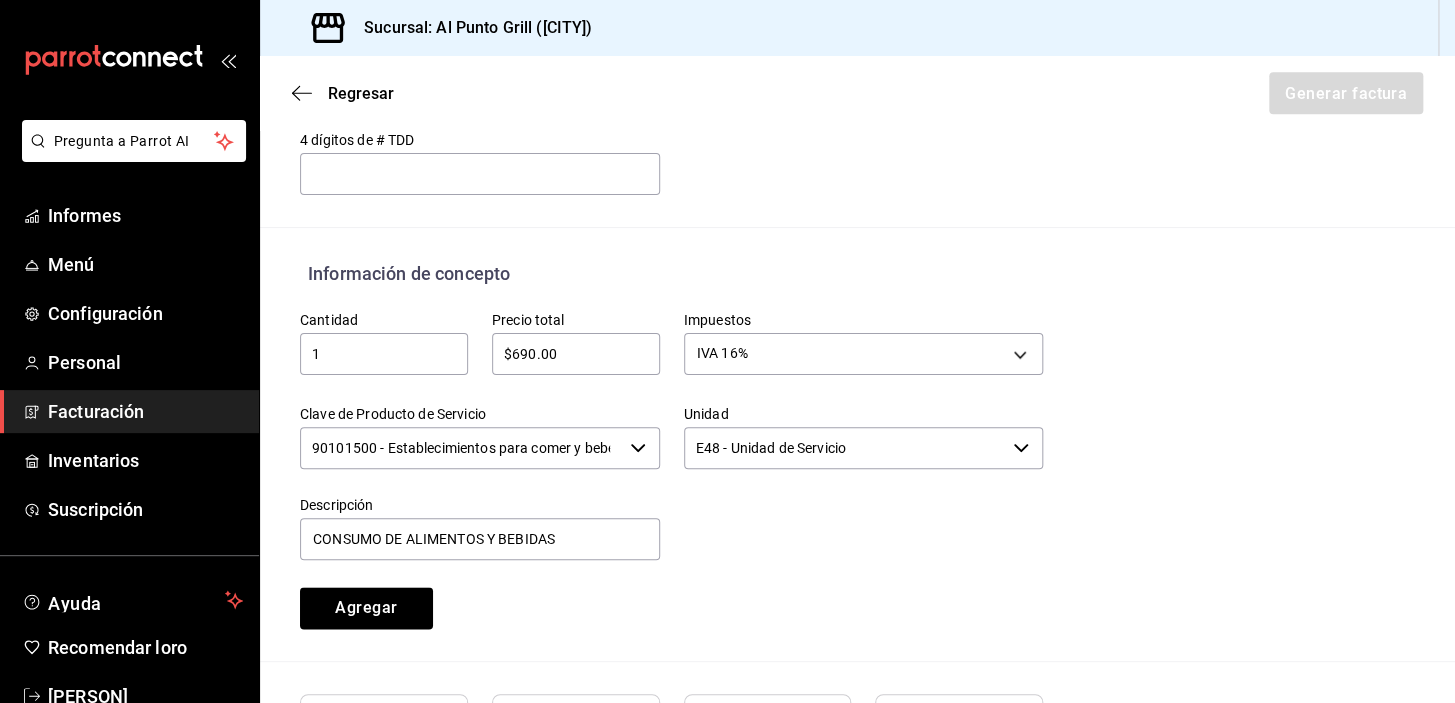 type 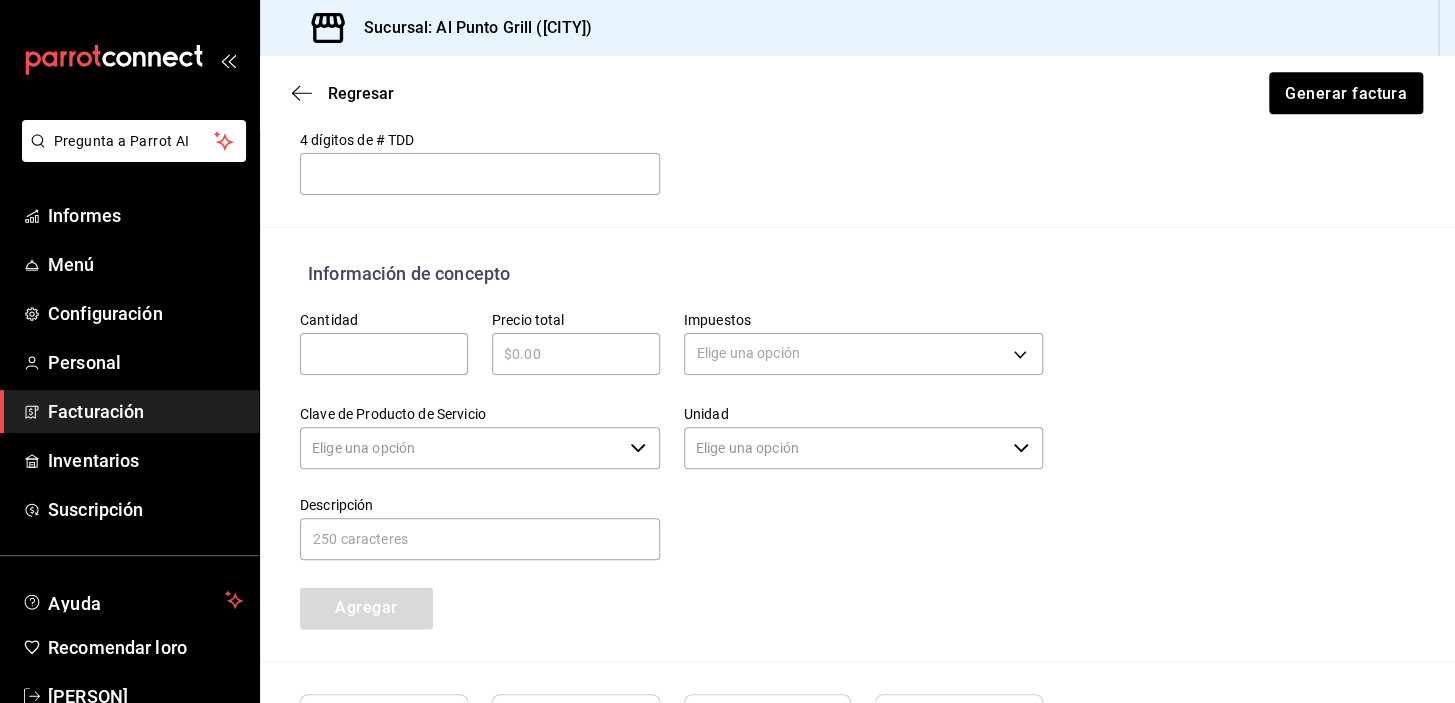 type on "90101500 - Establecimientos para comer y beber" 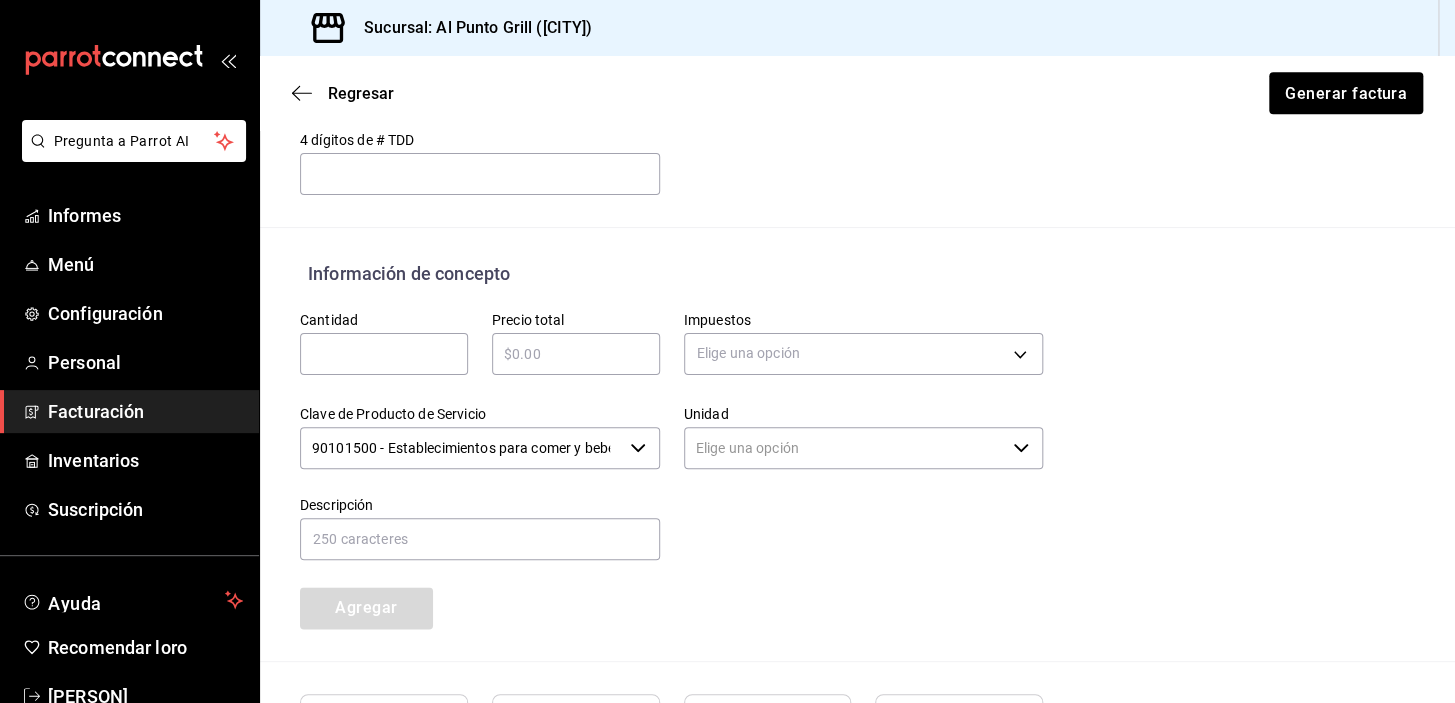 type on "E48 - Unidad de Servicio" 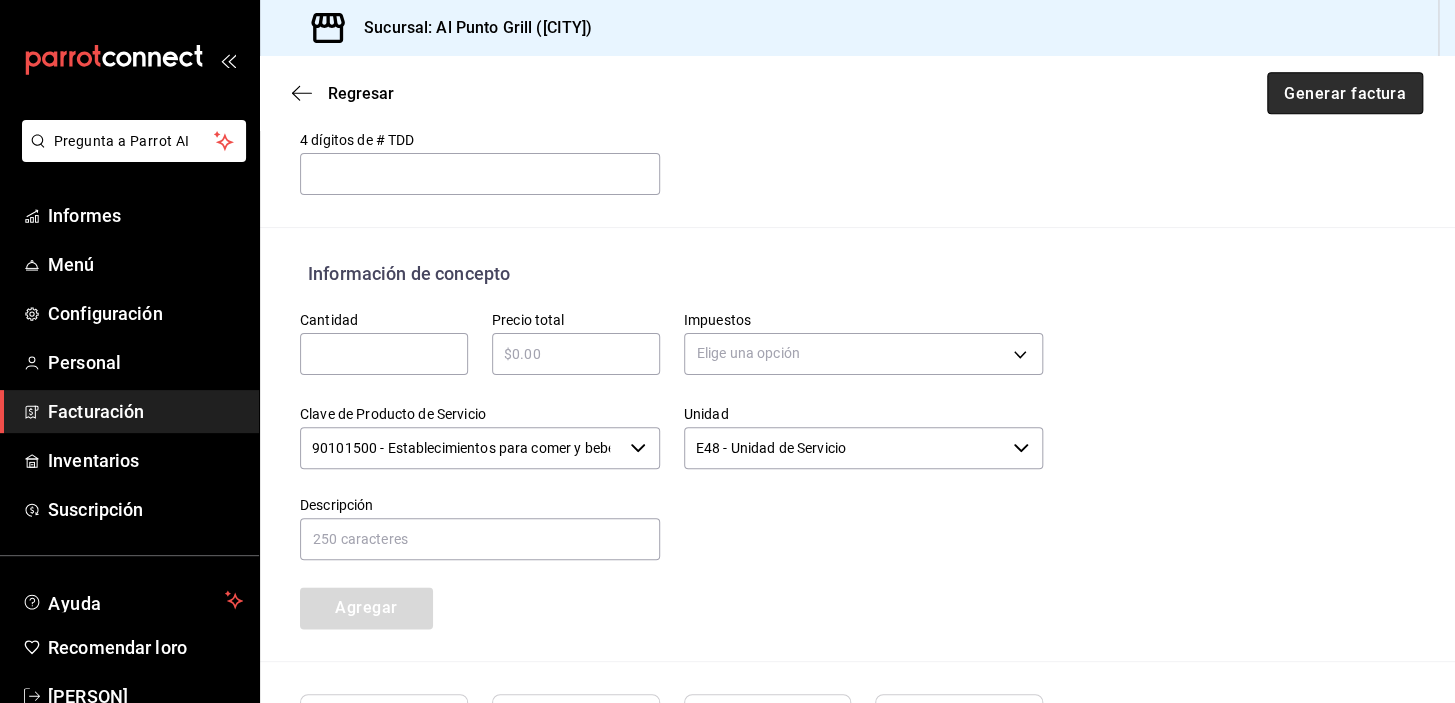 click on "Generar factura" at bounding box center [1345, 92] 